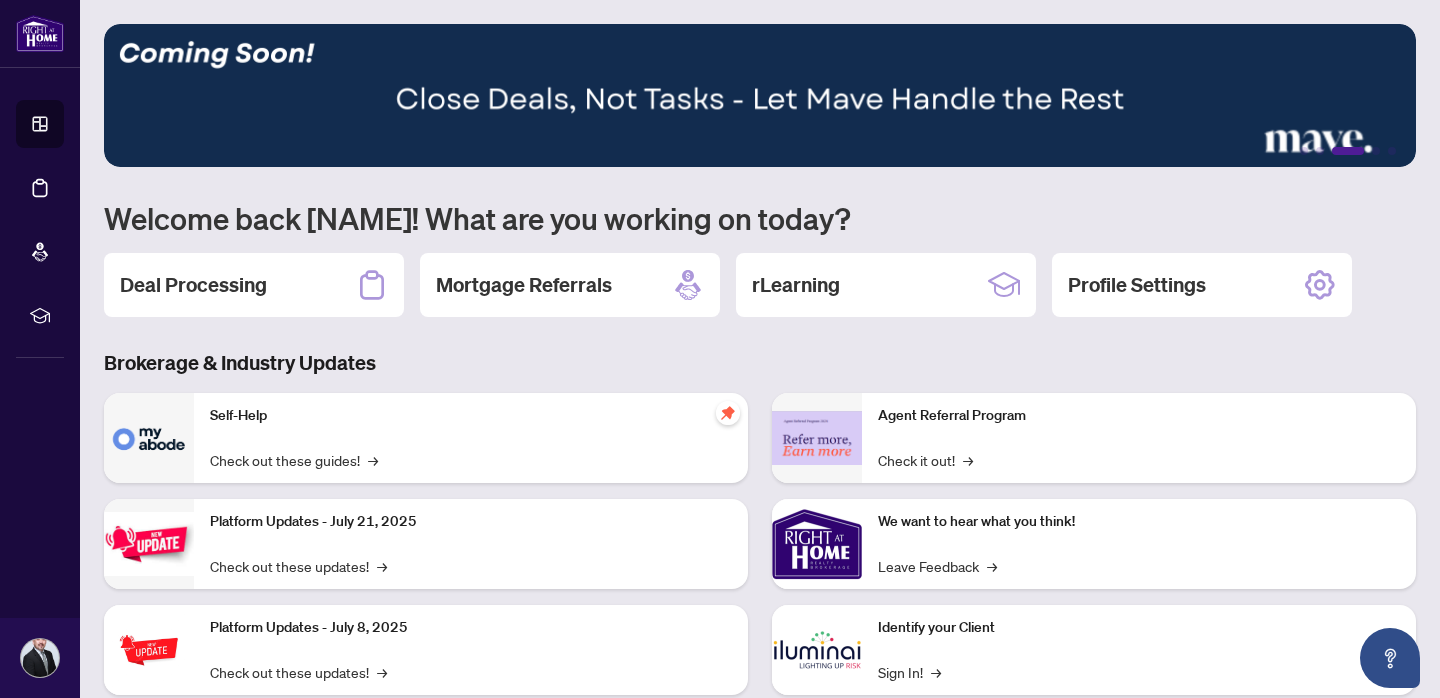 scroll, scrollTop: 0, scrollLeft: 0, axis: both 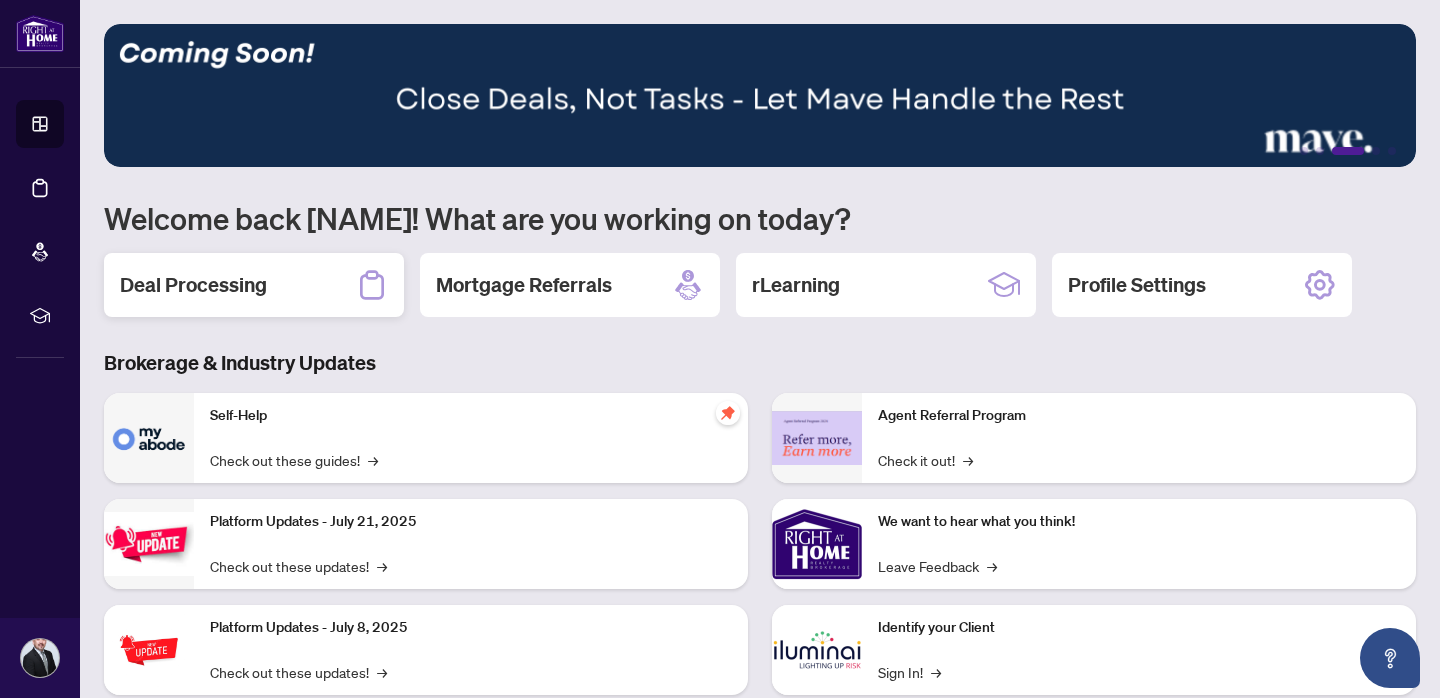 click on "Deal Processing" at bounding box center [193, 285] 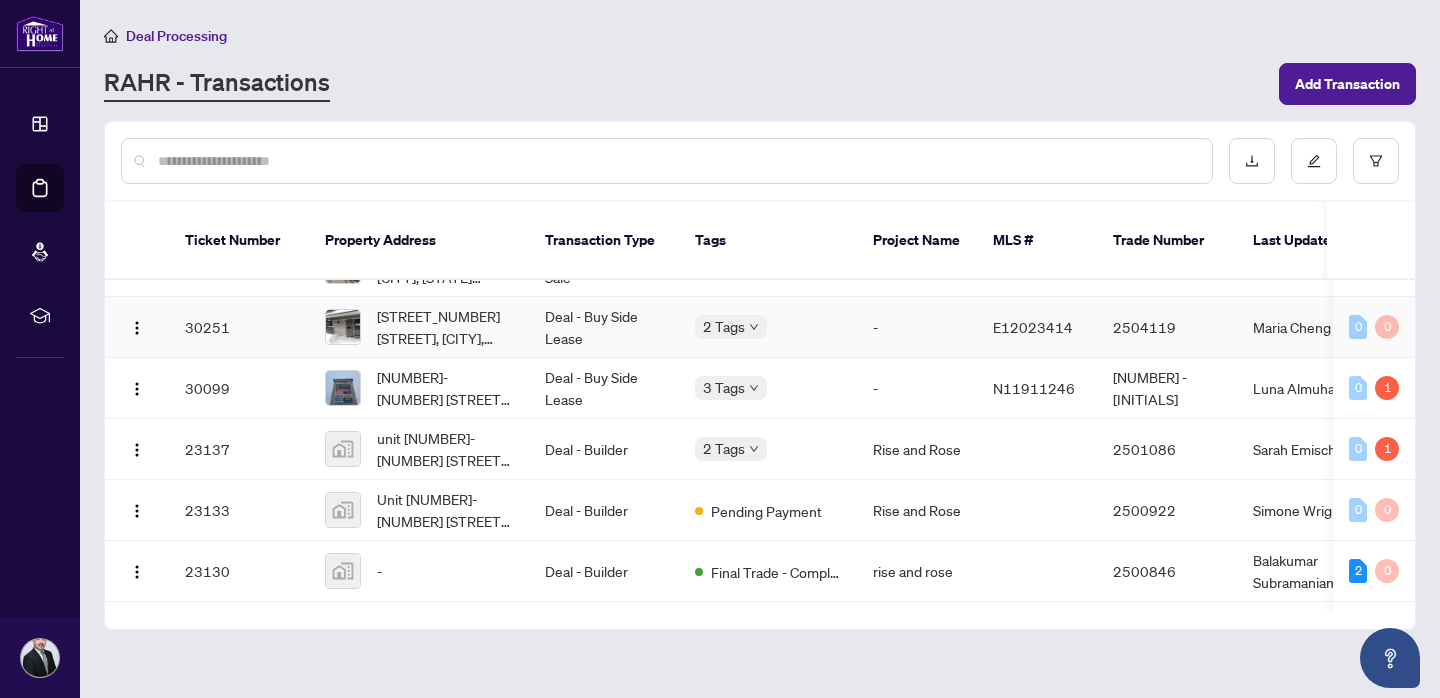 scroll, scrollTop: 100, scrollLeft: 0, axis: vertical 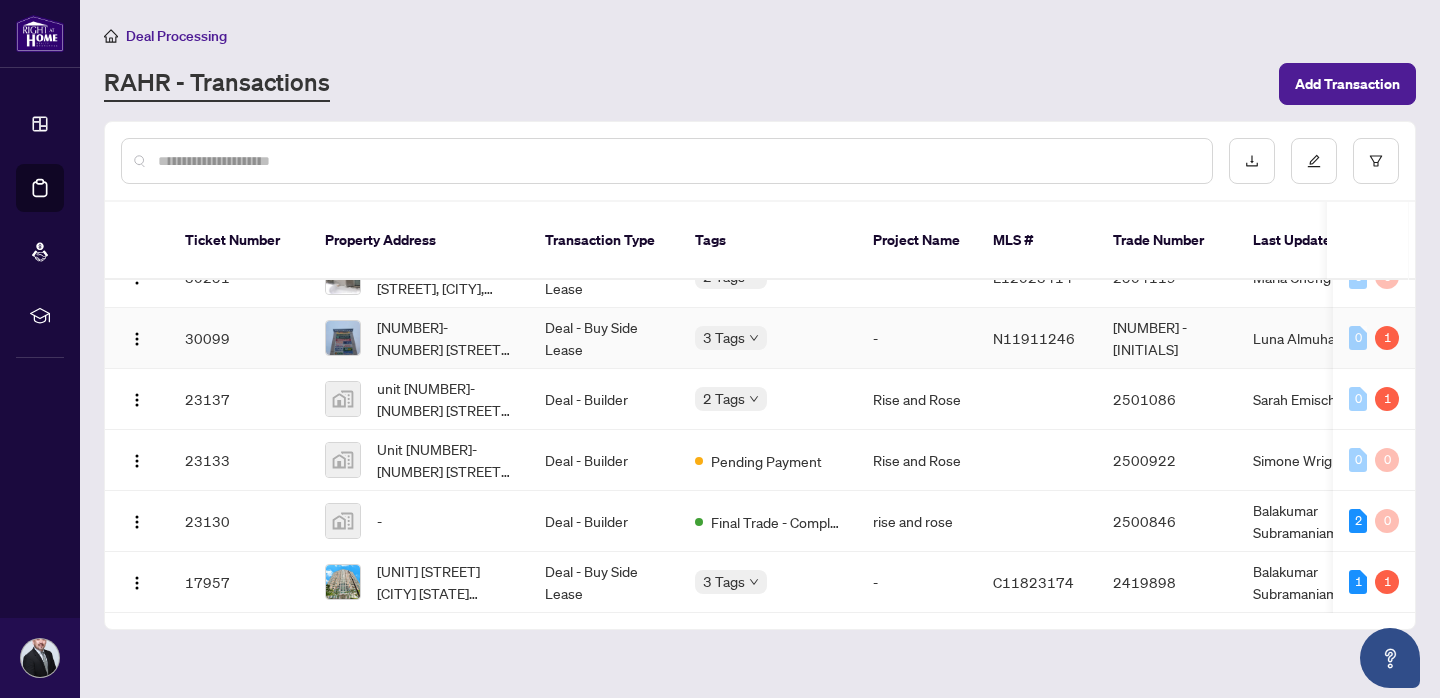 click on "-" at bounding box center [917, 338] 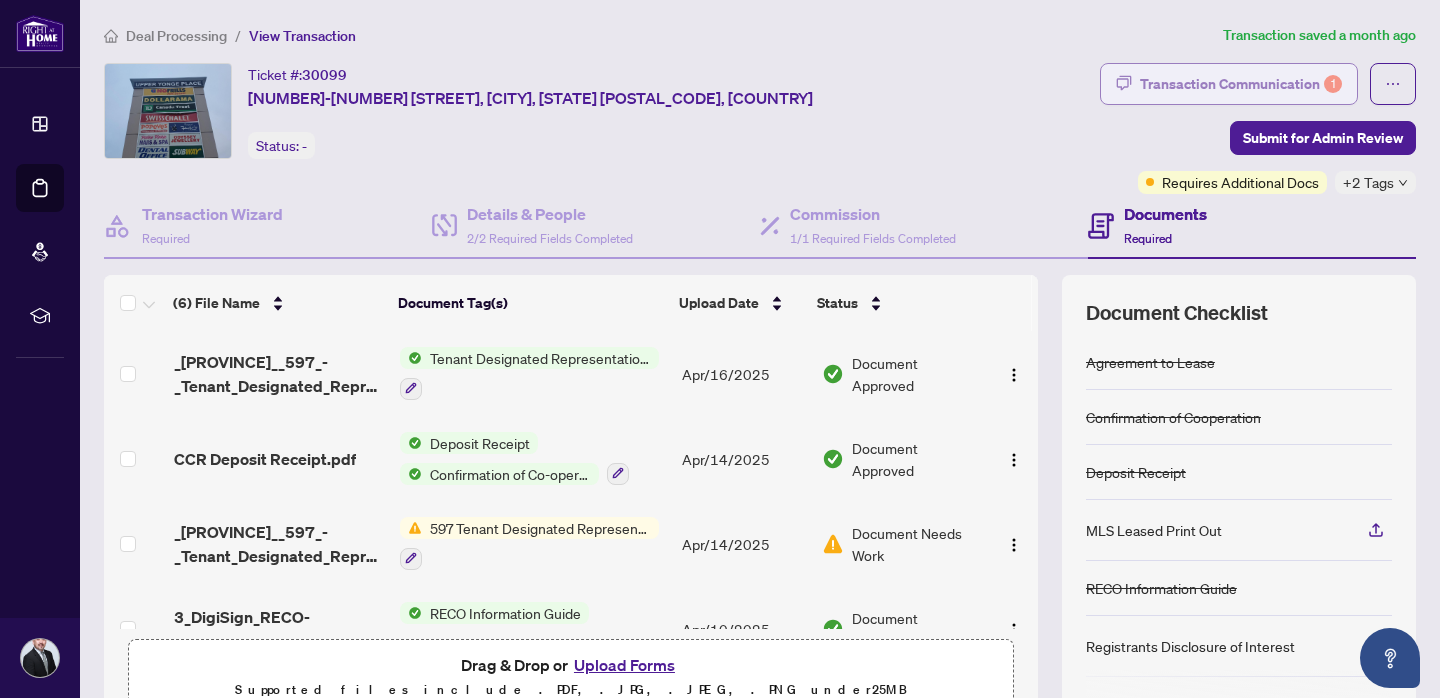 click on "Transaction Communication 1" at bounding box center (1241, 84) 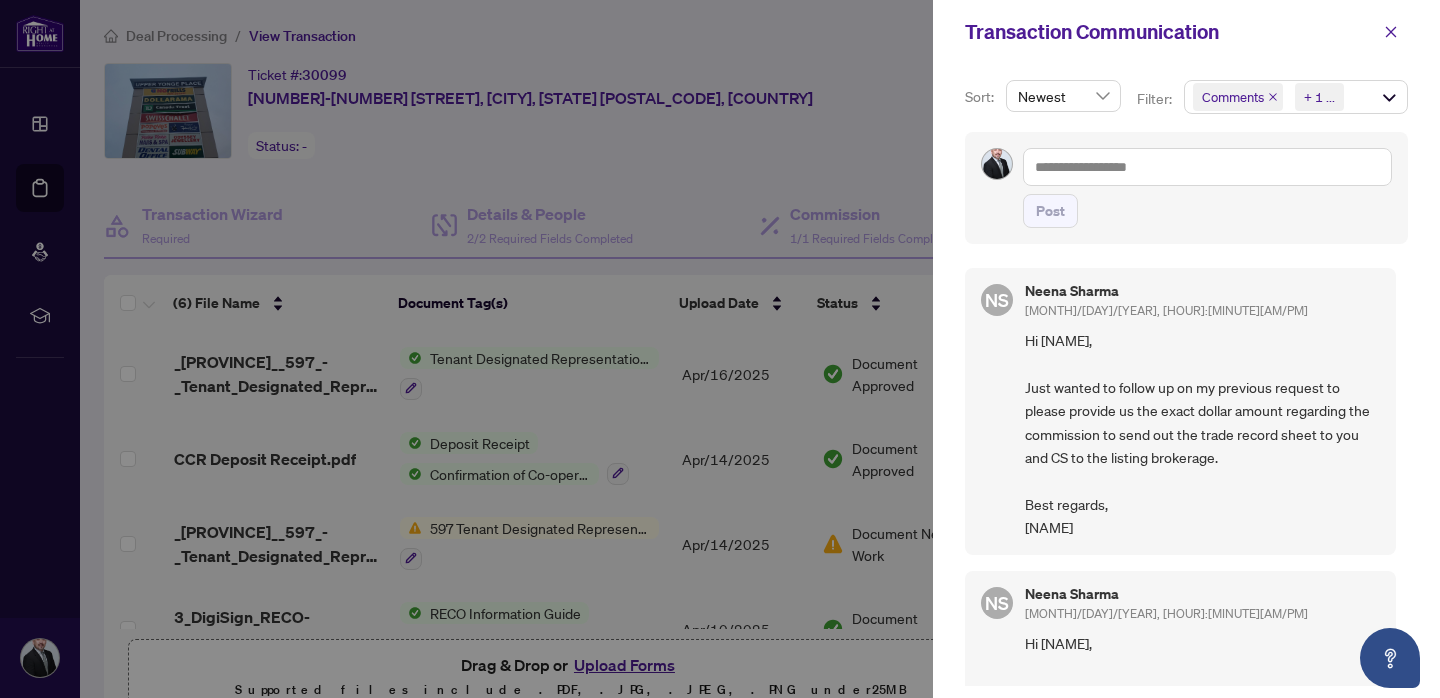 click on "Post" at bounding box center (1186, 188) 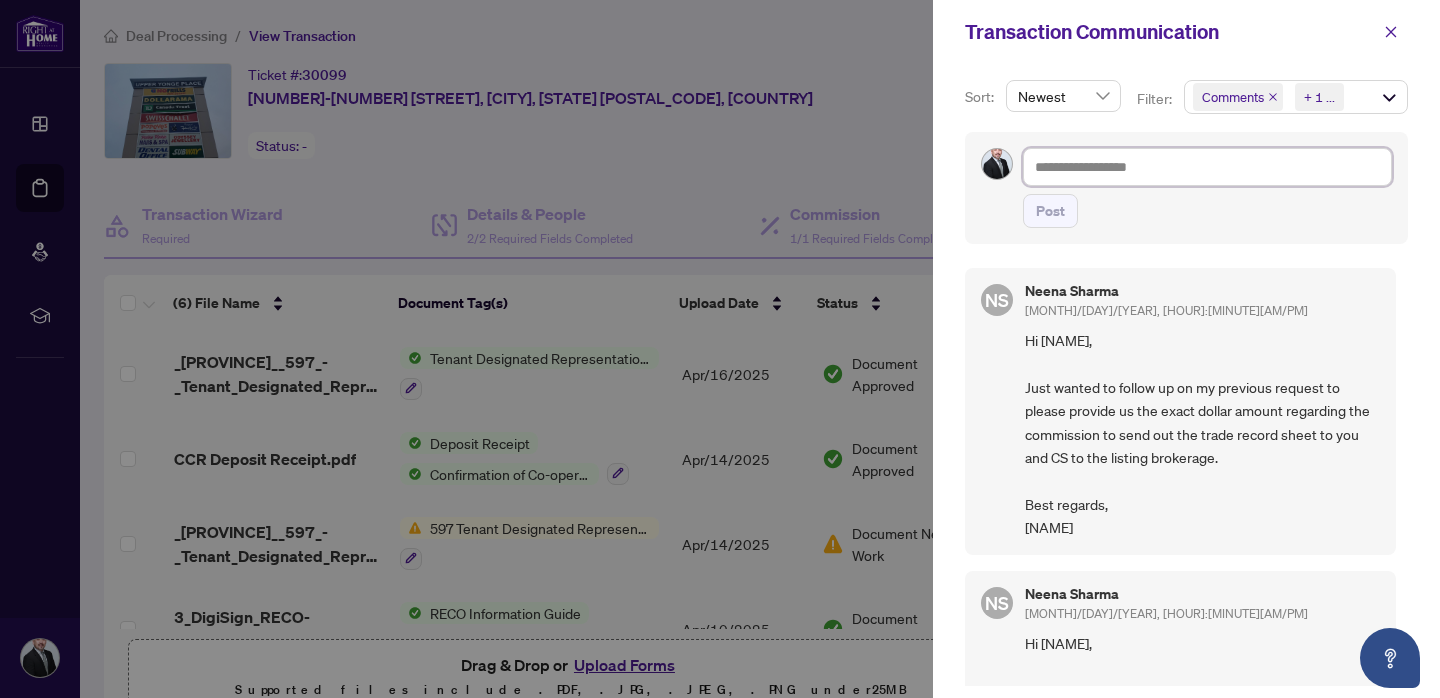 click at bounding box center [1207, 167] 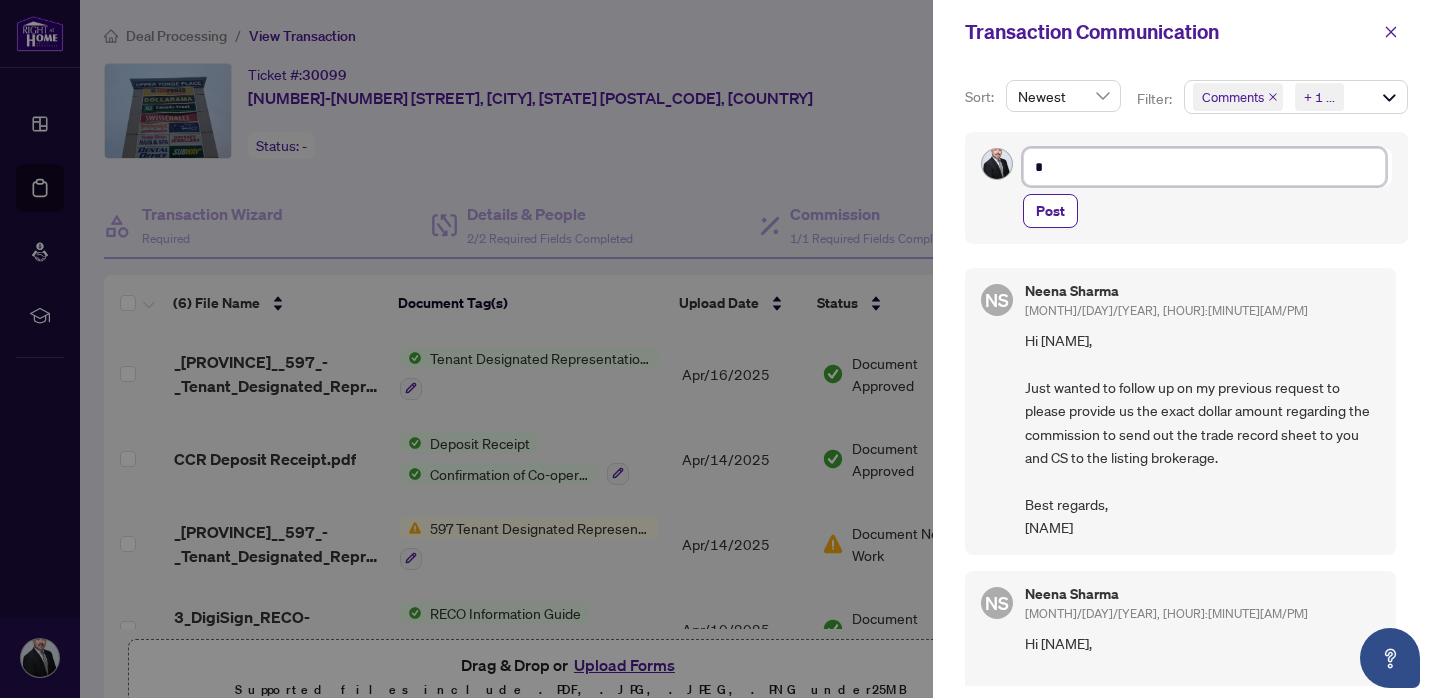 type on "**" 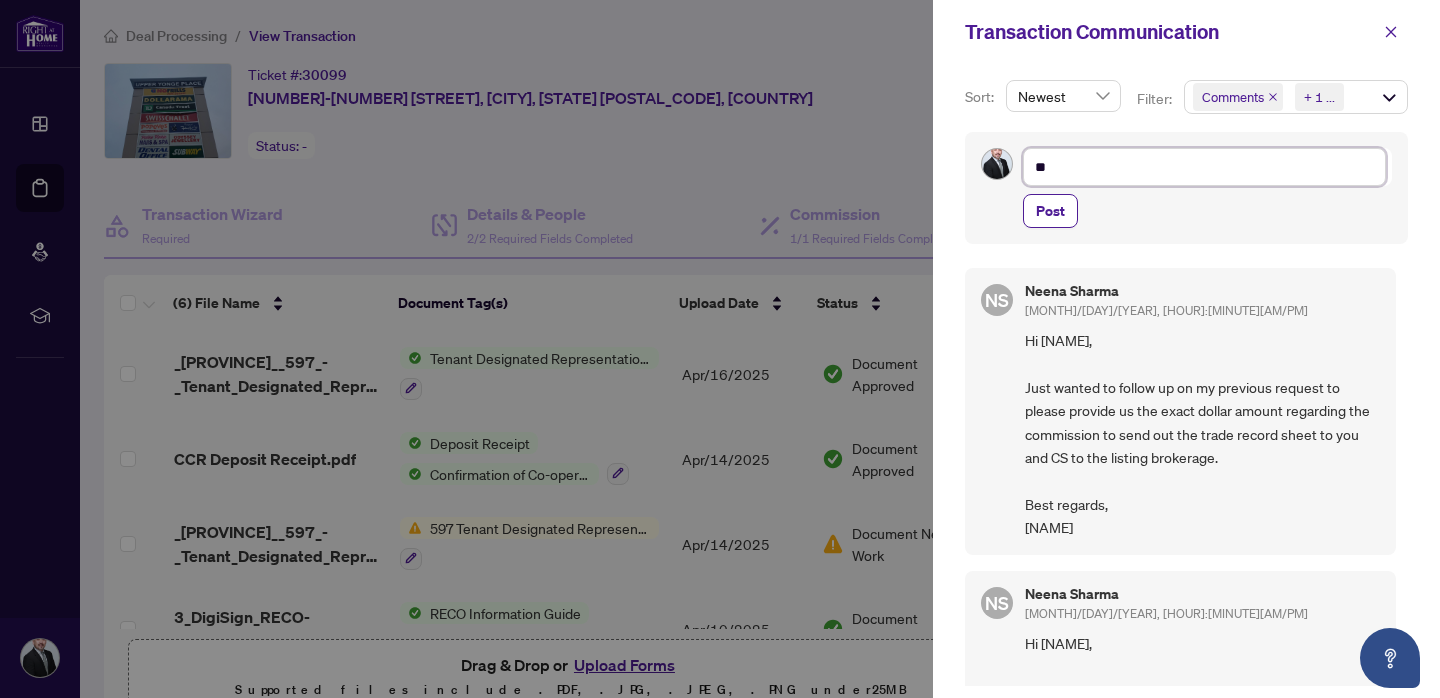 type on "**" 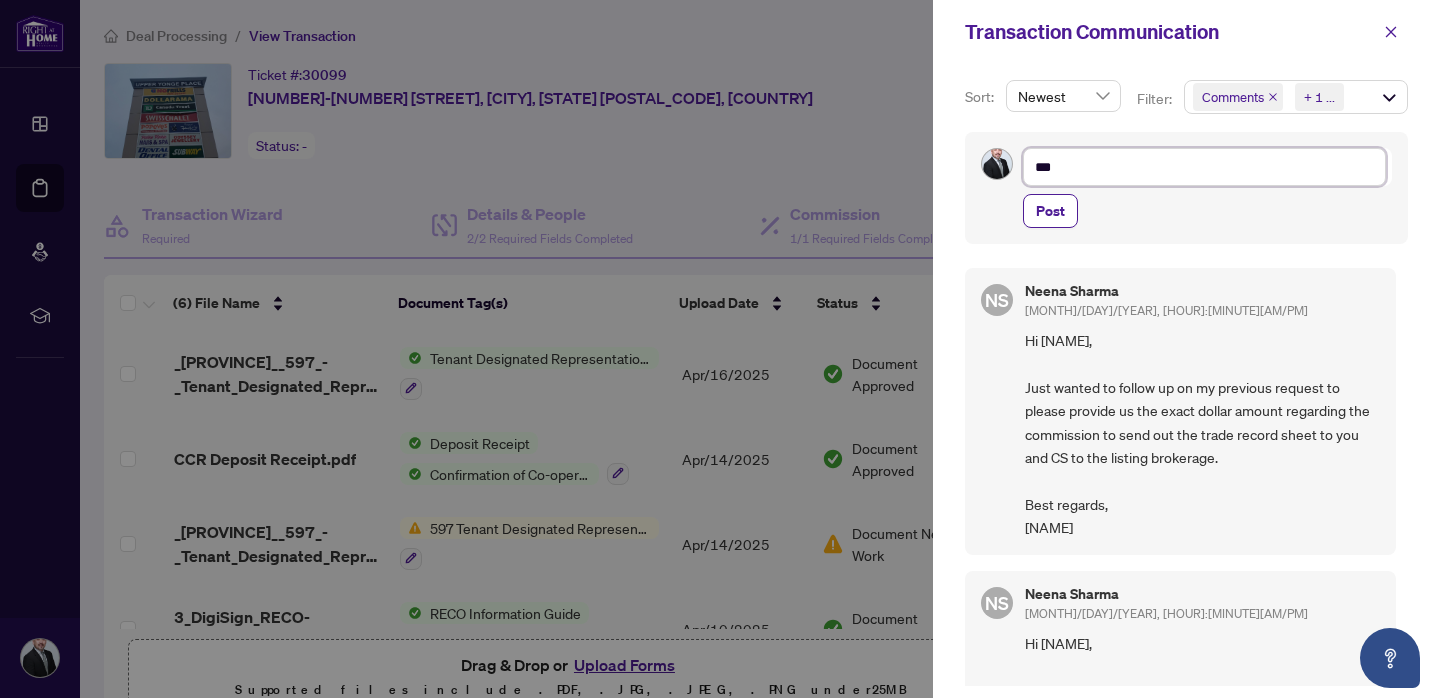 type on "**" 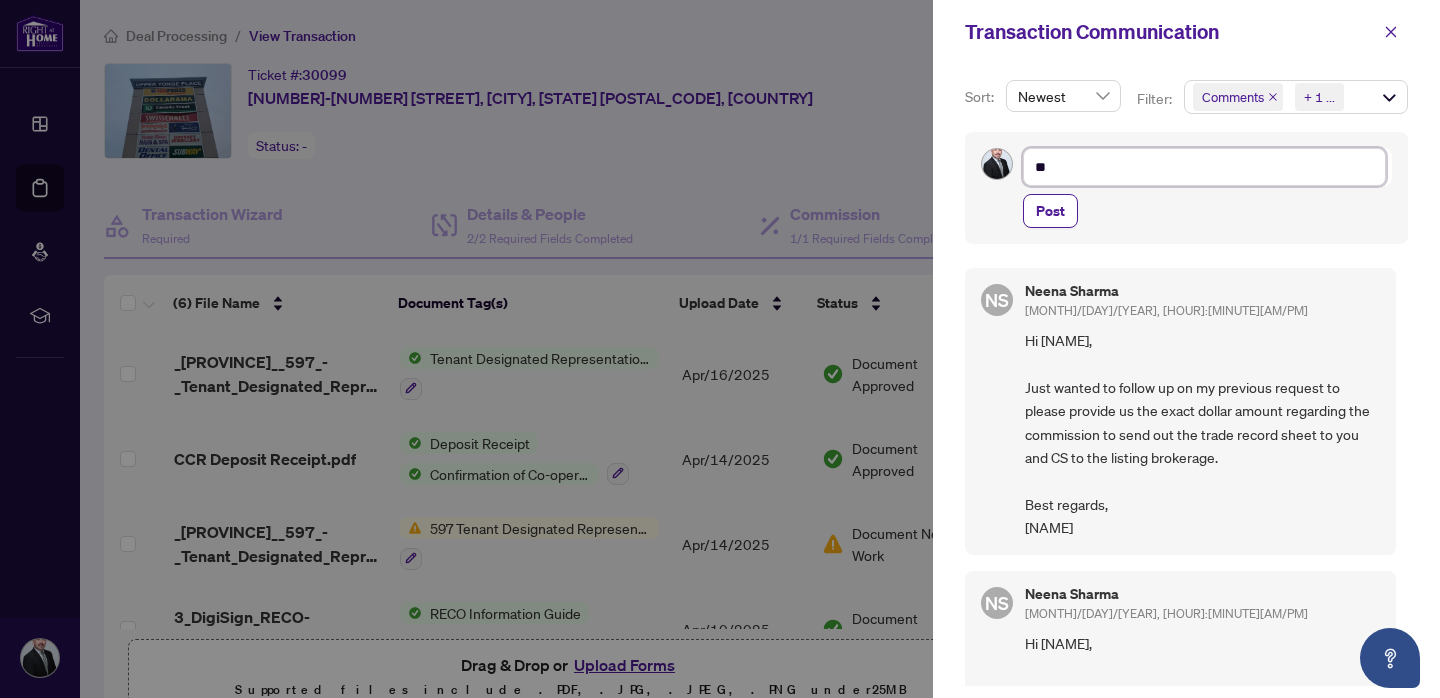 type on "*" 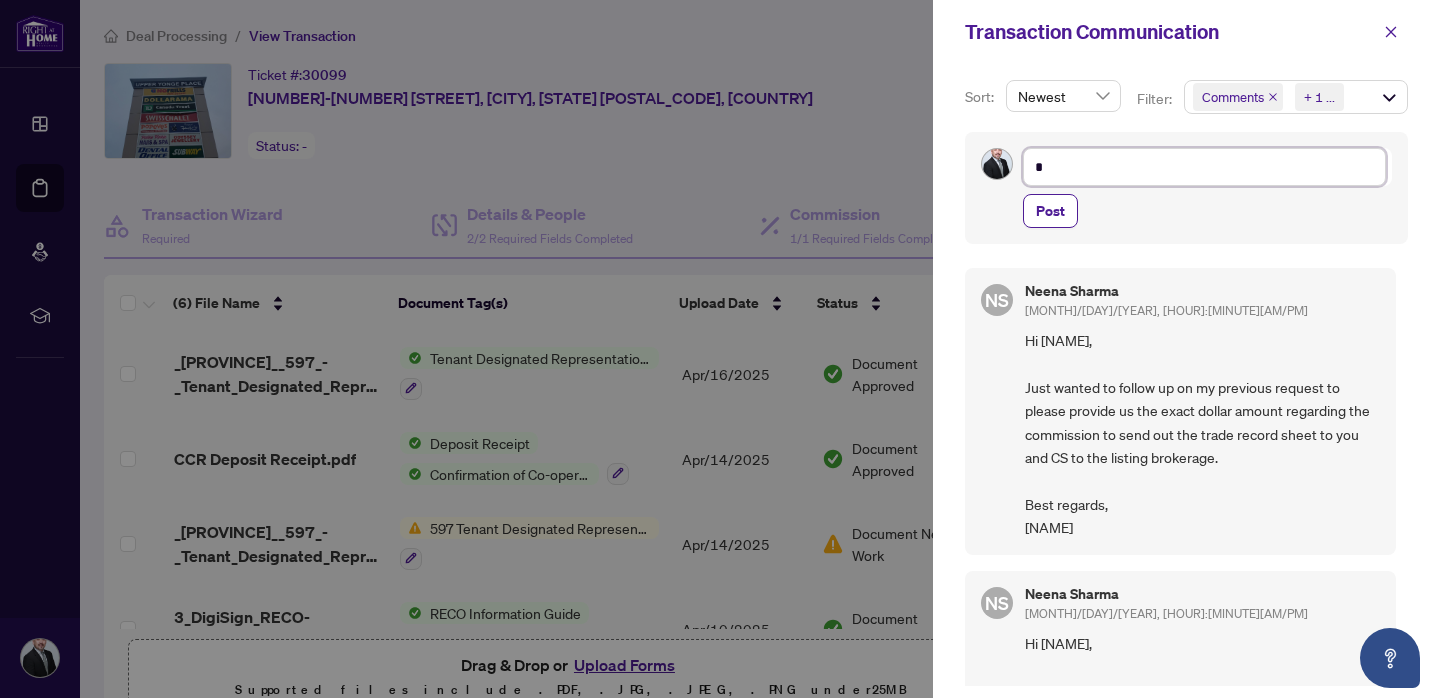 type 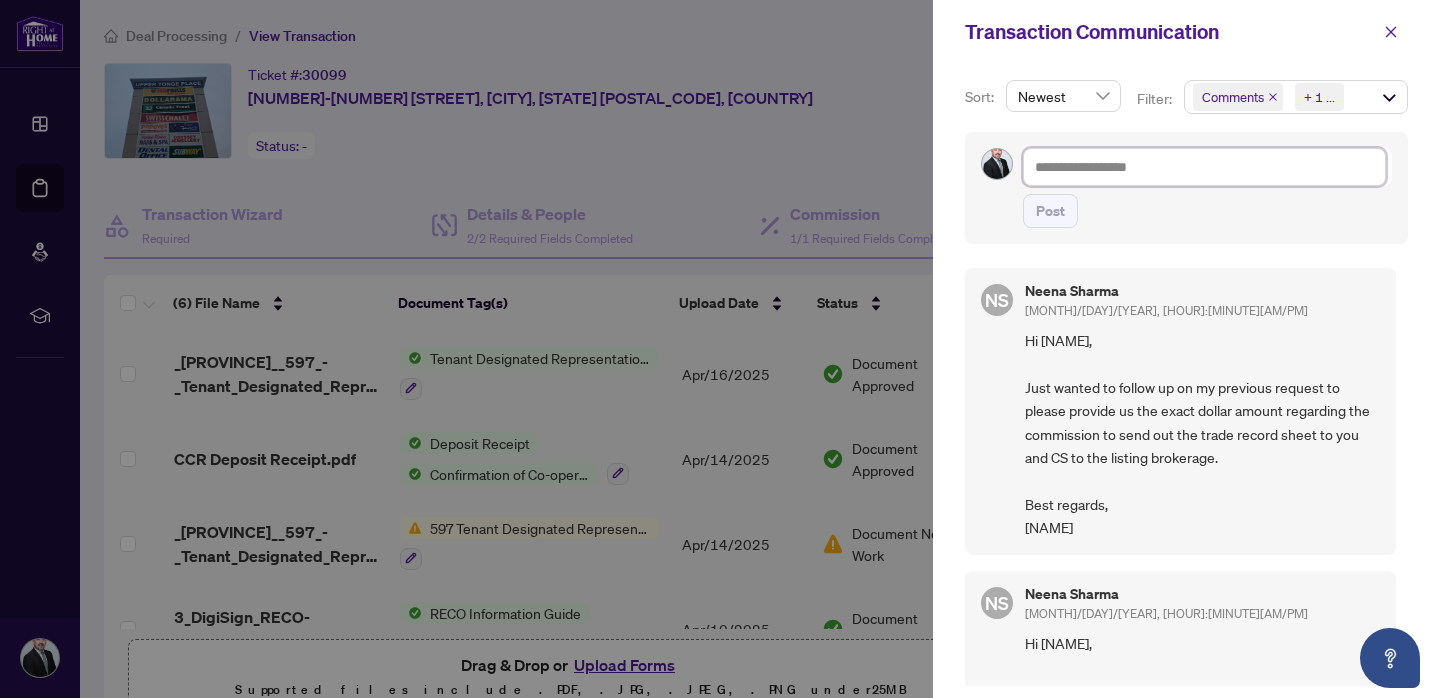 type on "*" 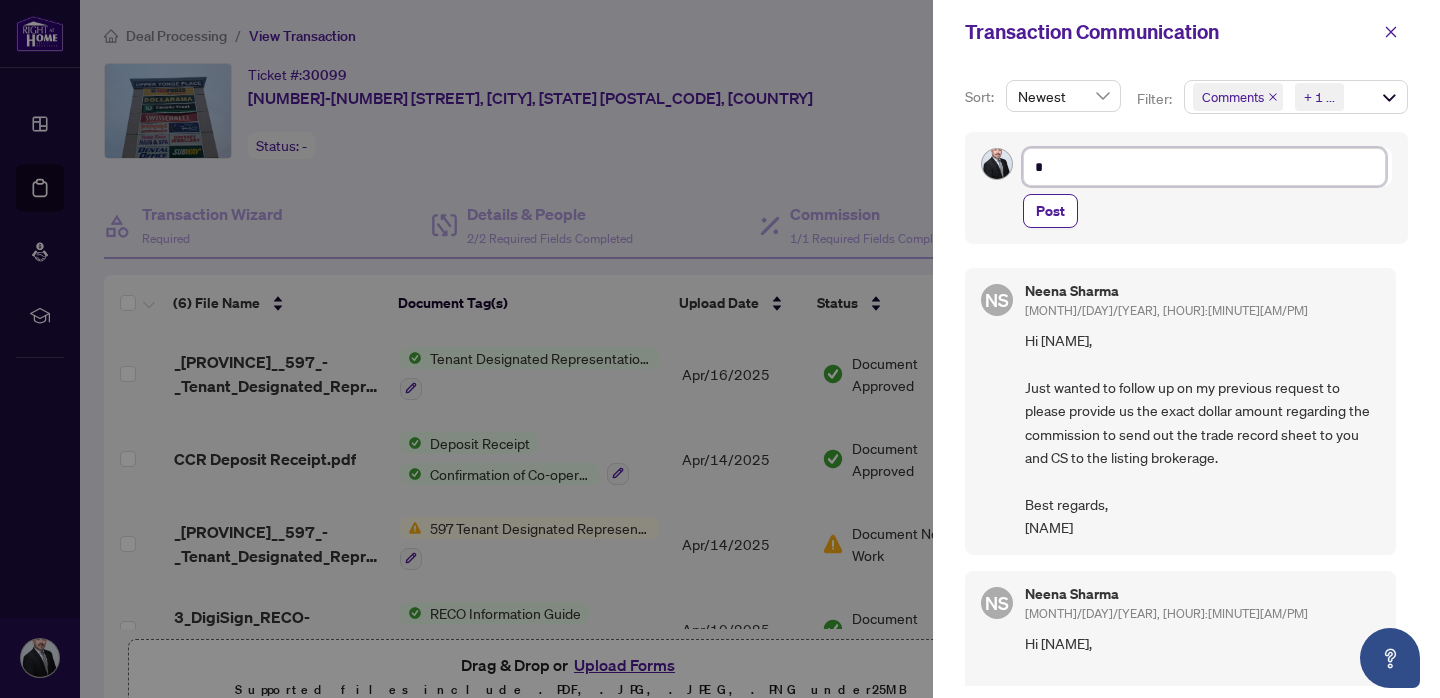 type on "**" 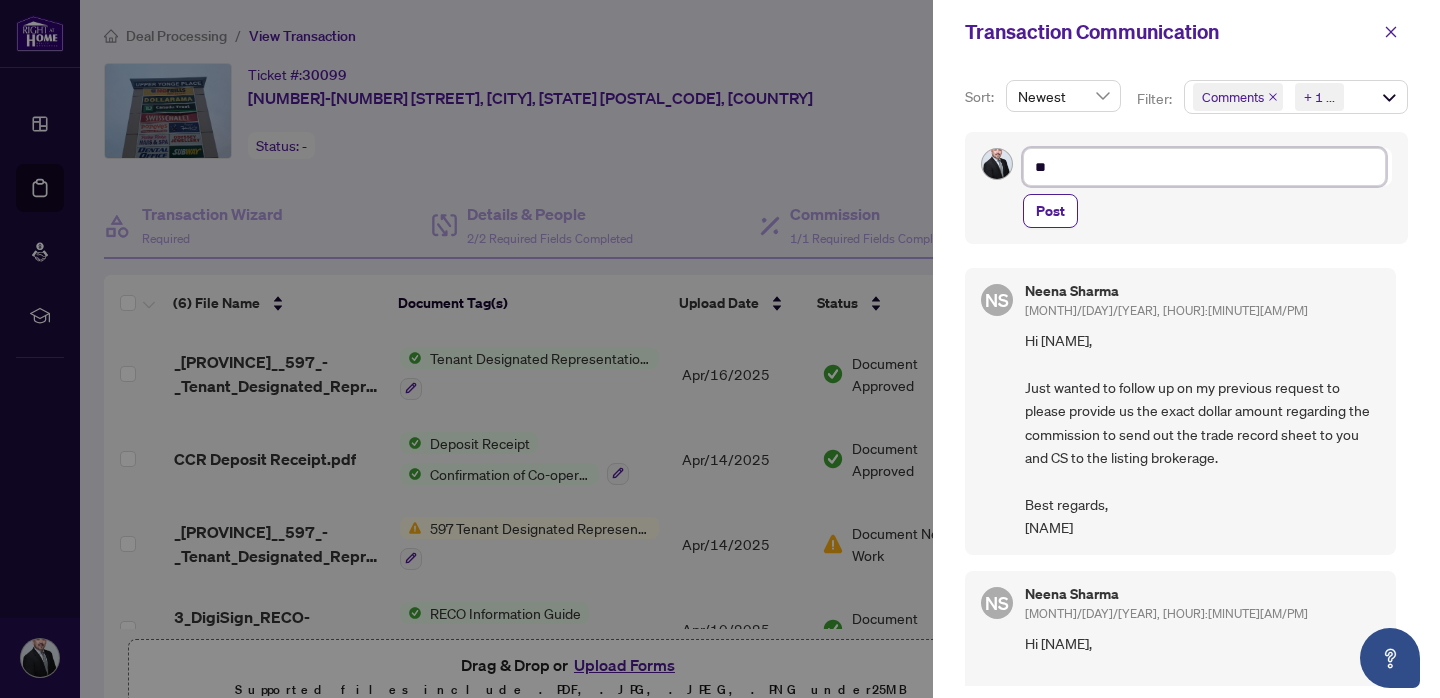 type on "**" 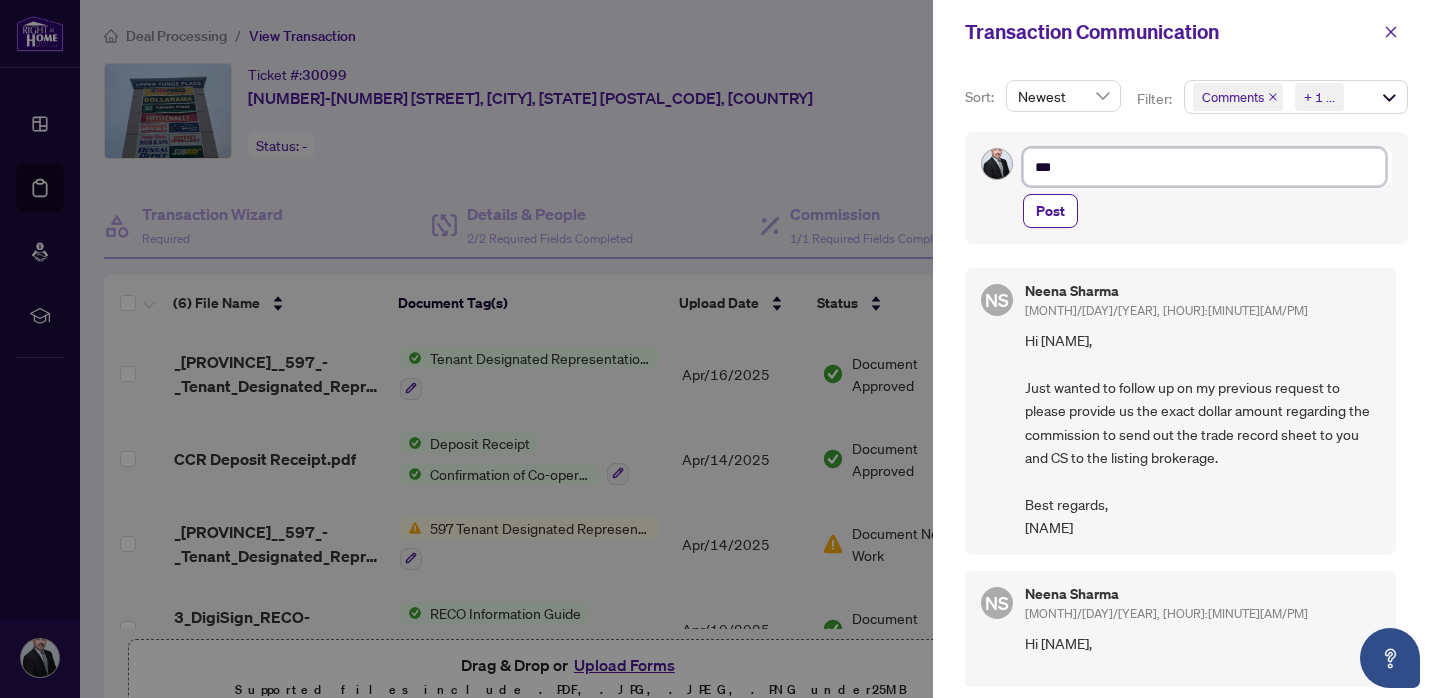 type on "****" 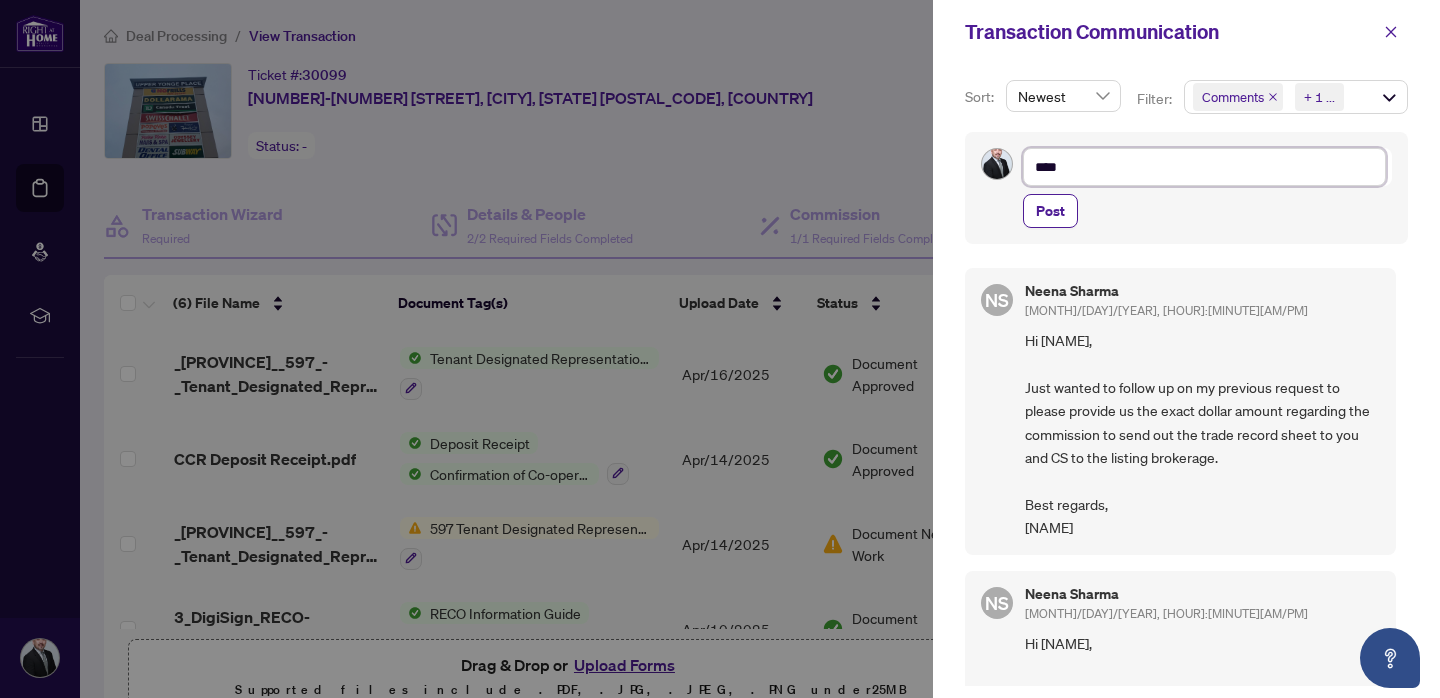 type on "*****" 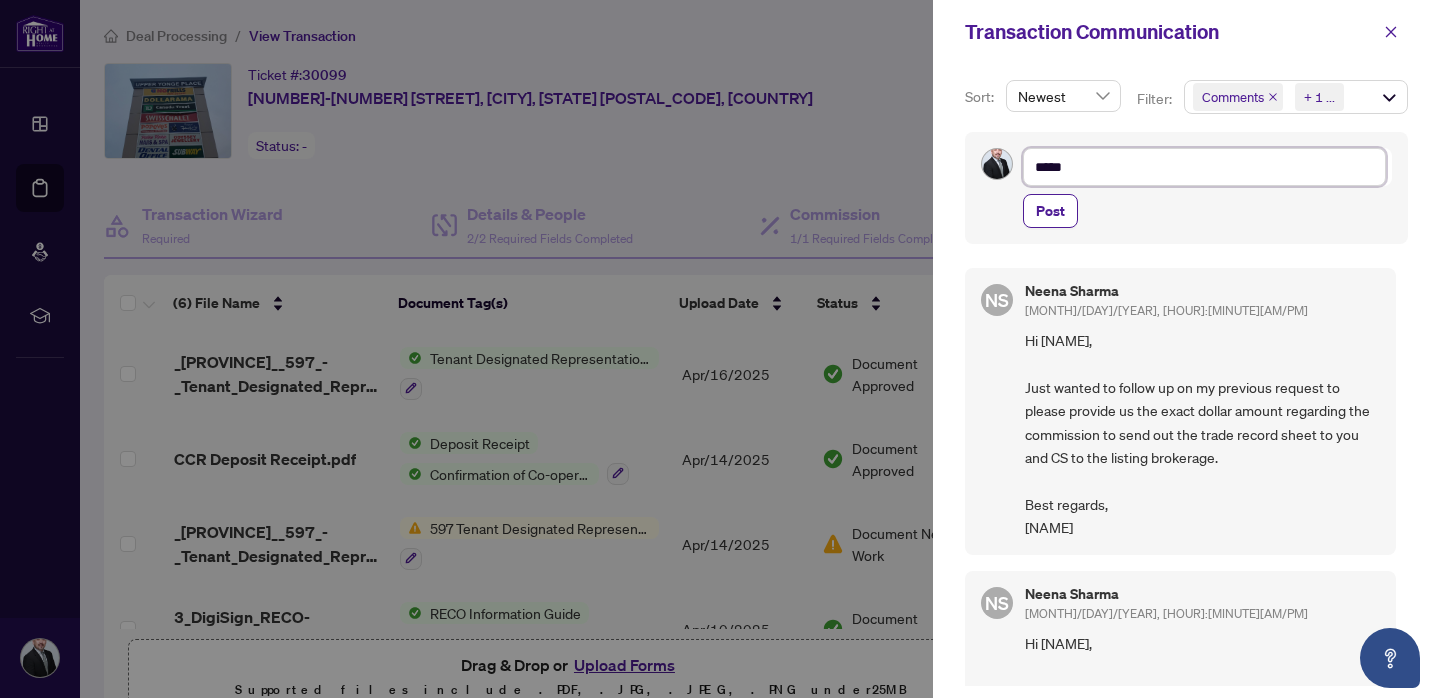 type on "*****" 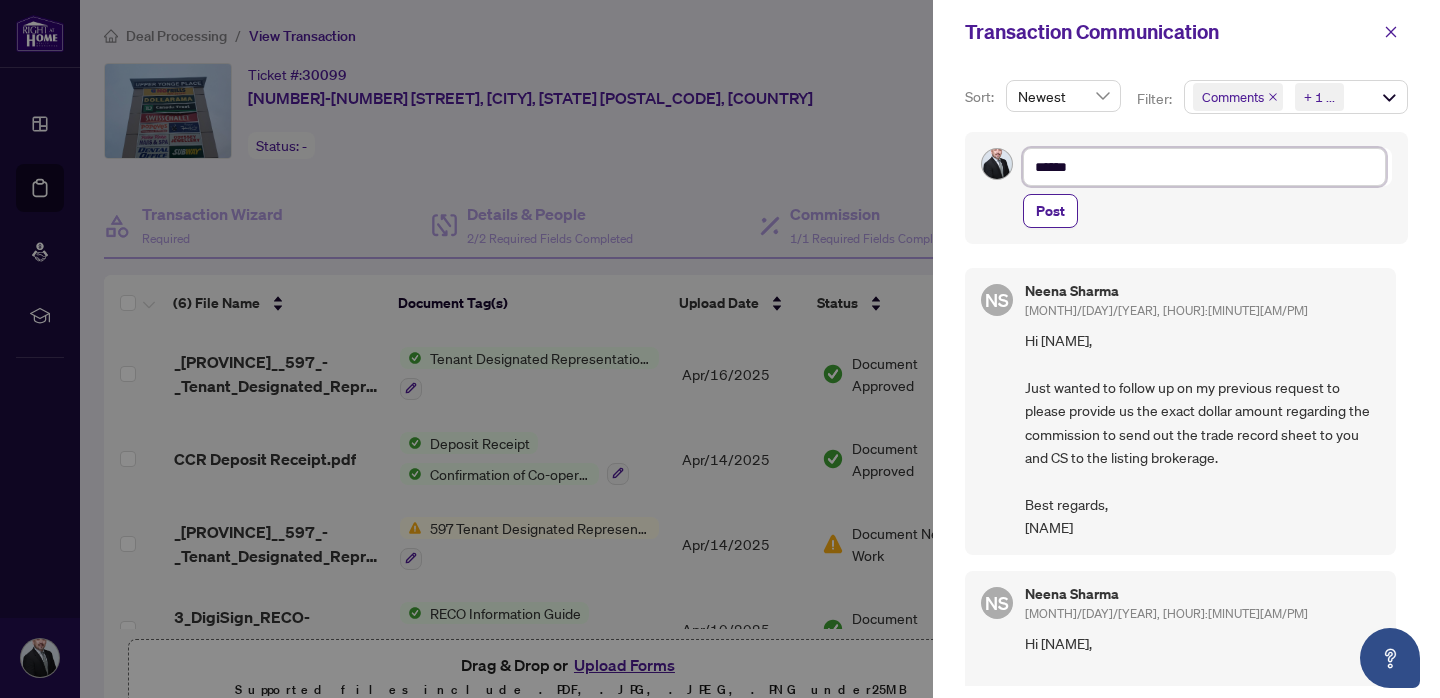 type on "*******" 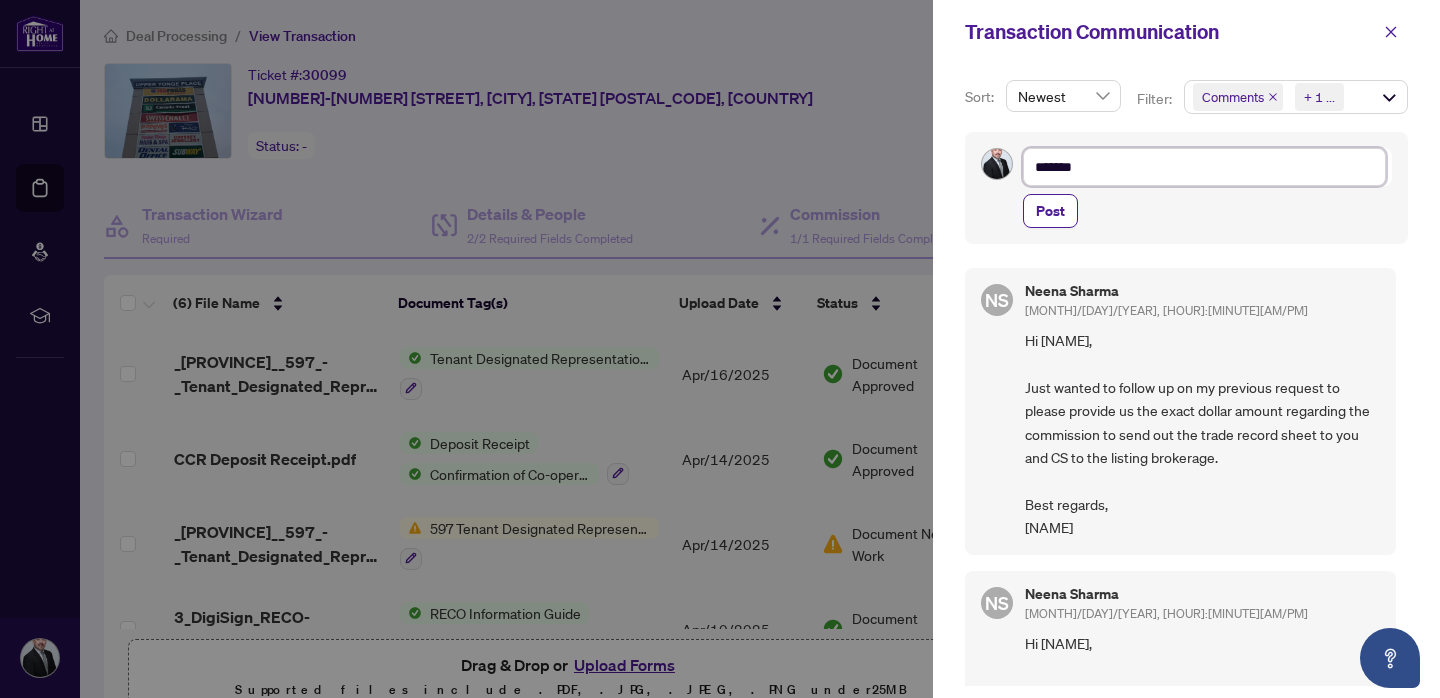 type on "********" 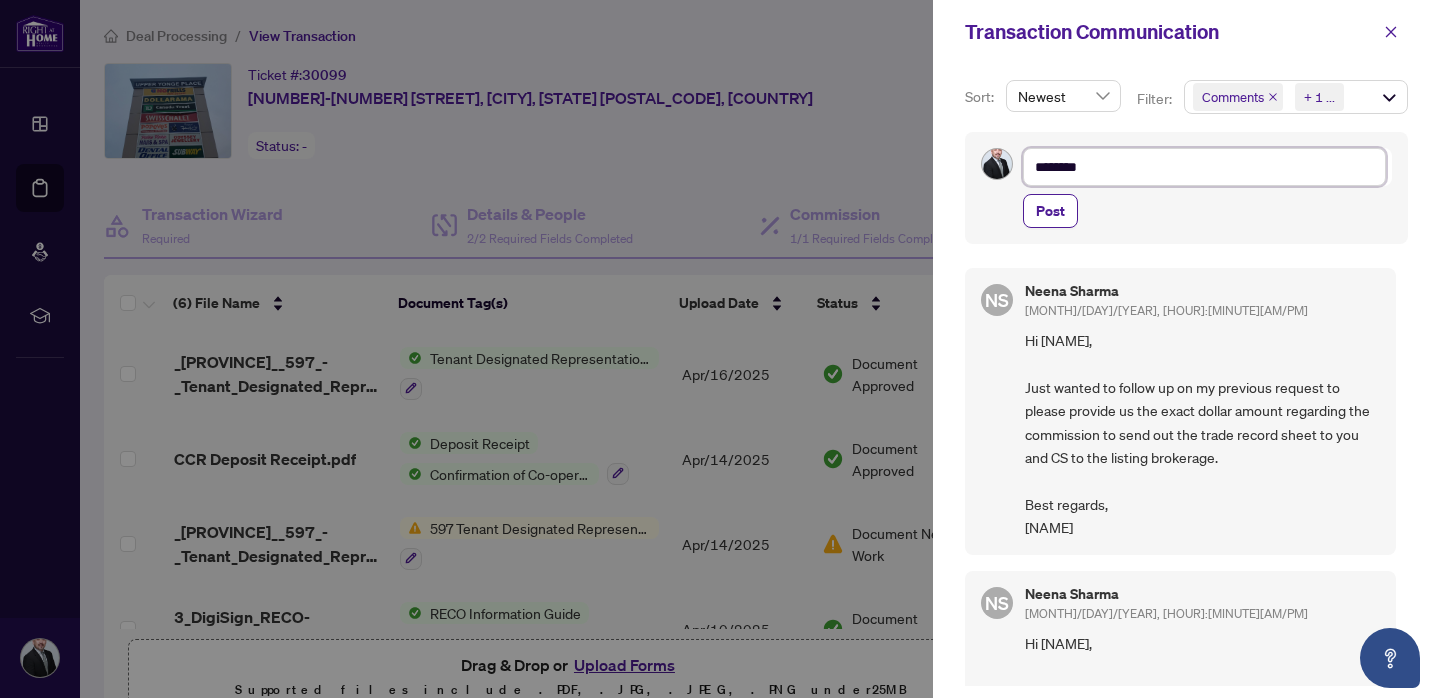 type on "********" 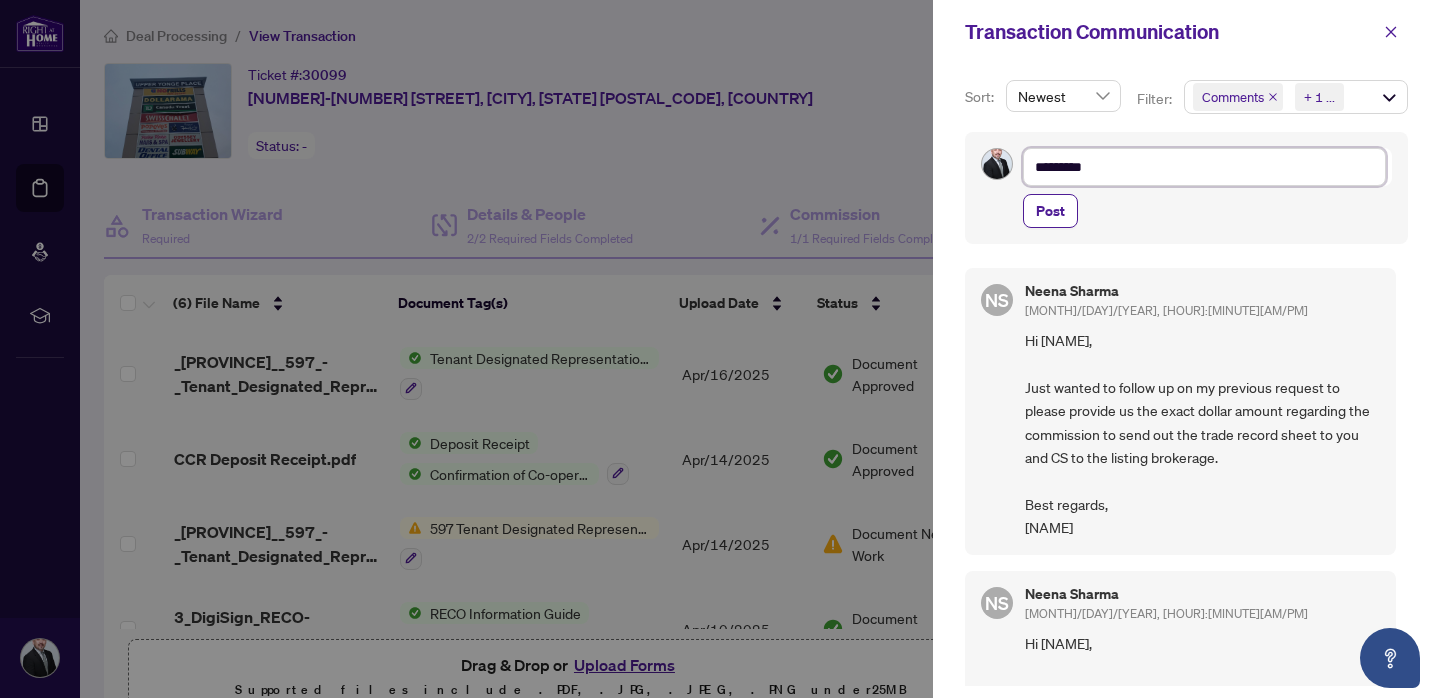type on "********" 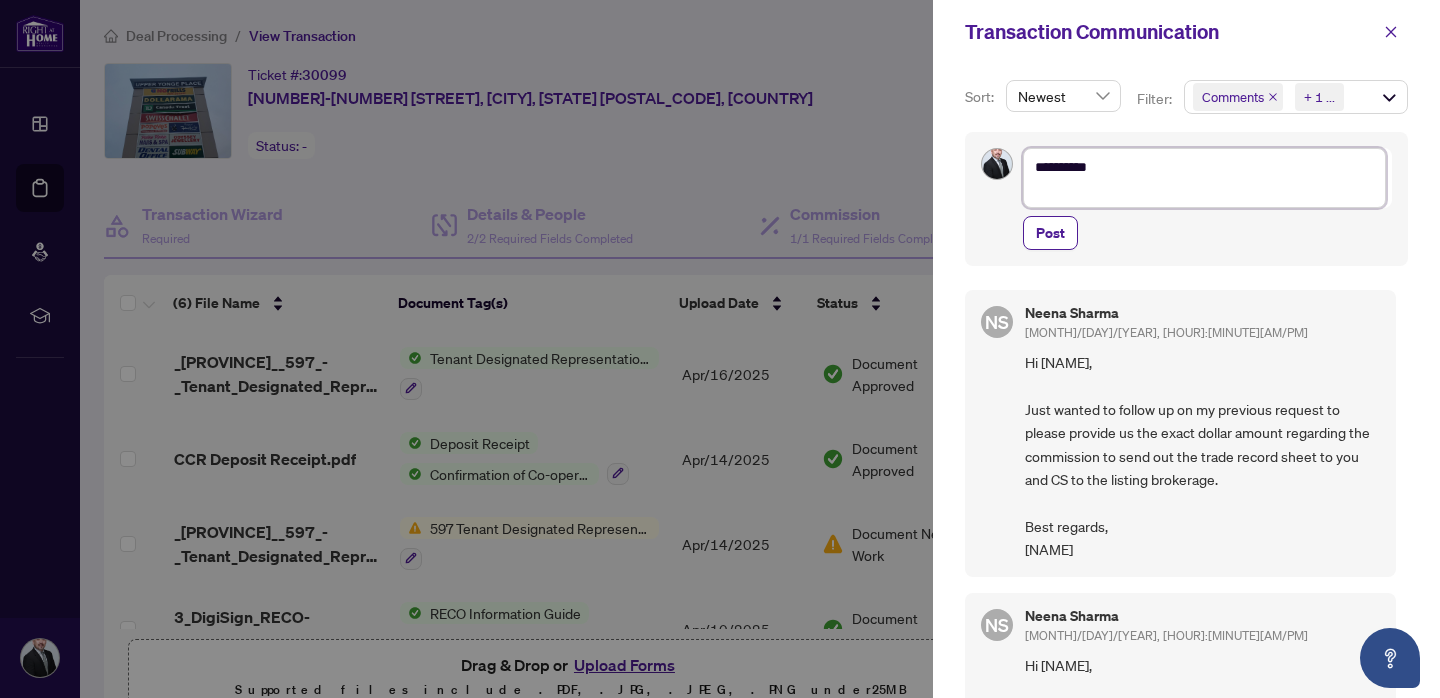 type on "*********
*" 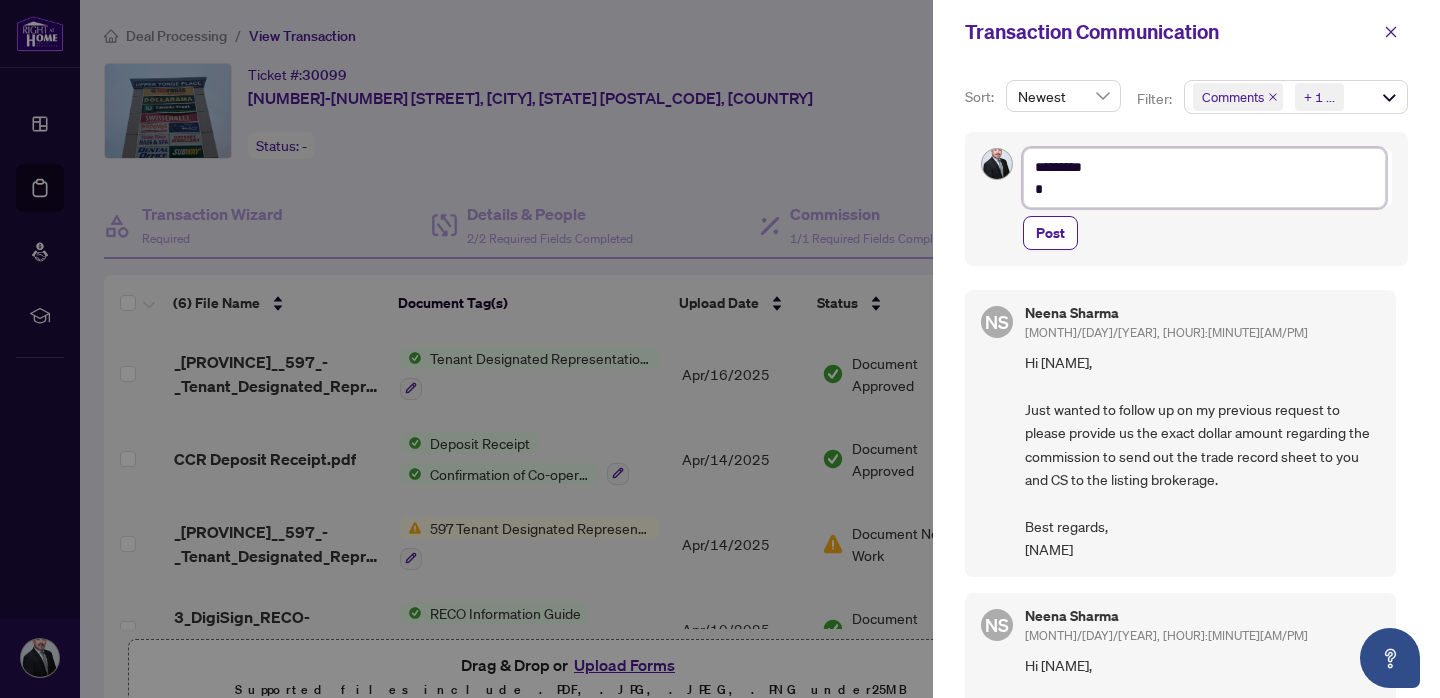 type on "*********
**" 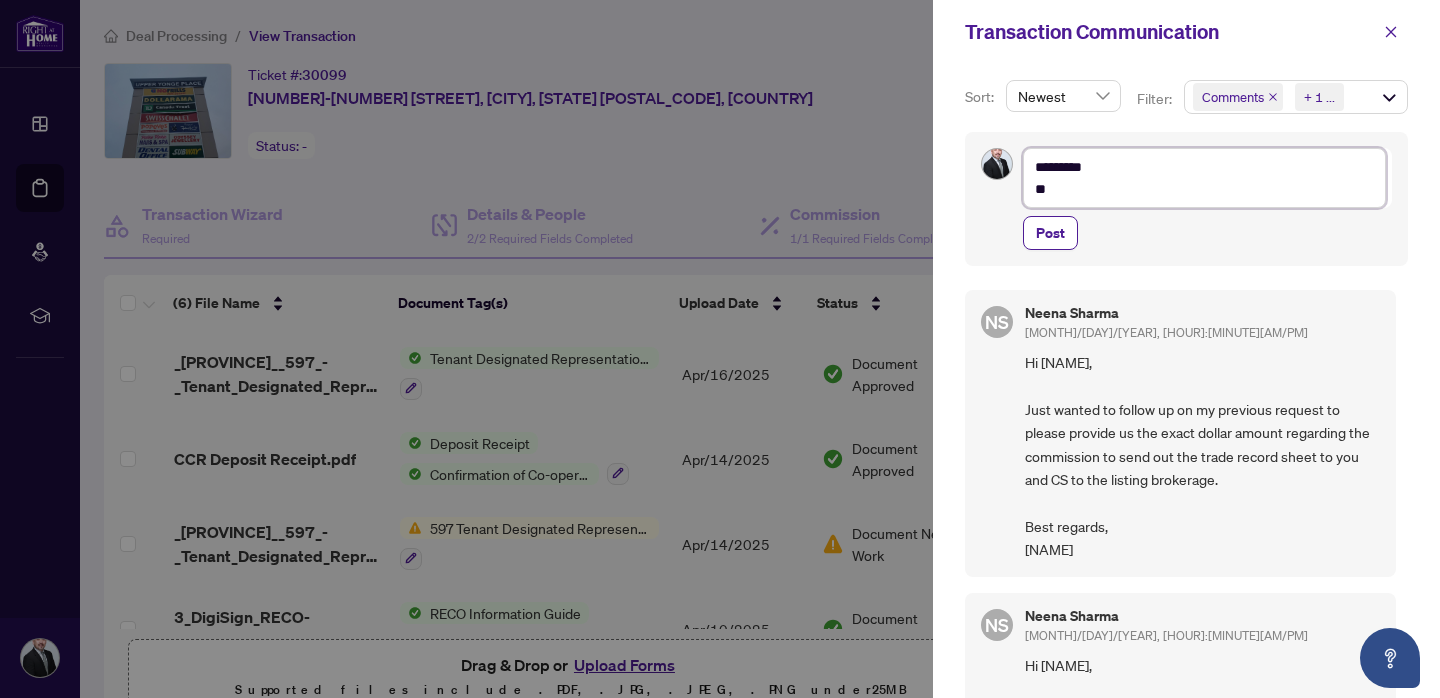 type on "*********
**" 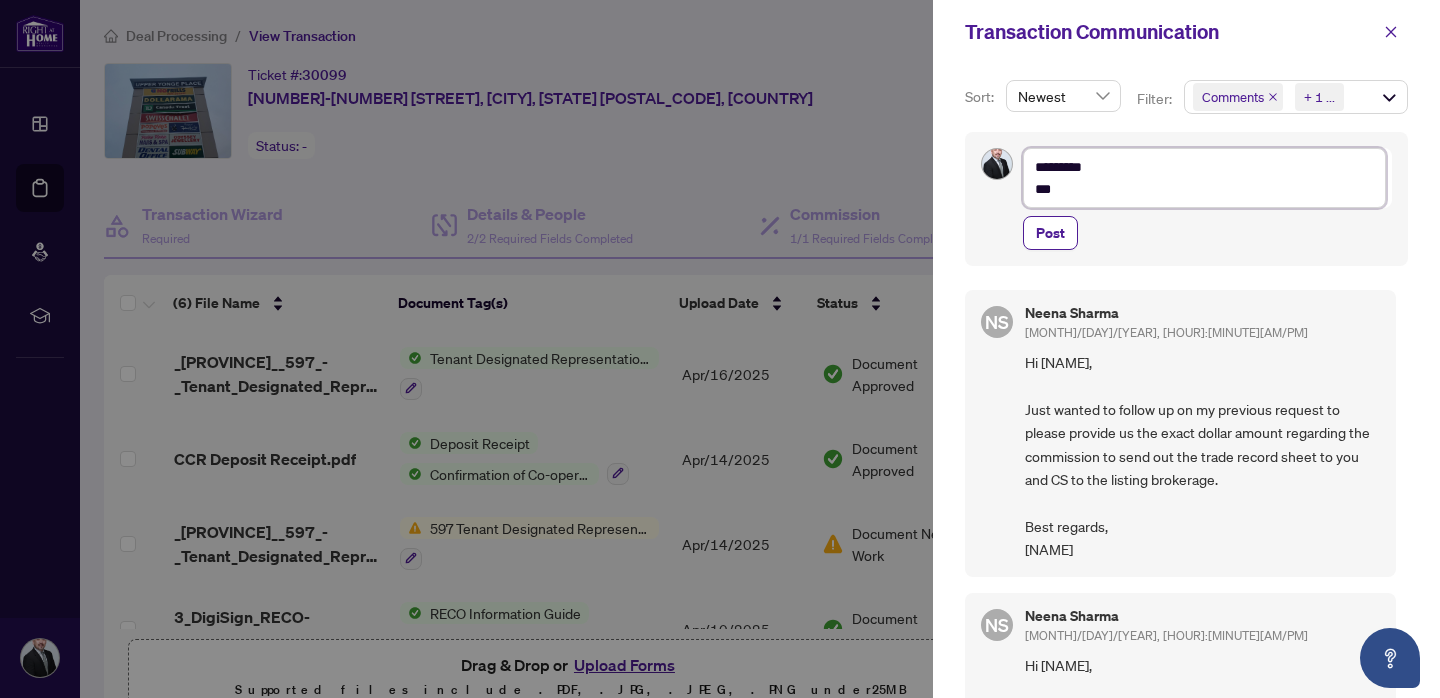 type on "*********
****" 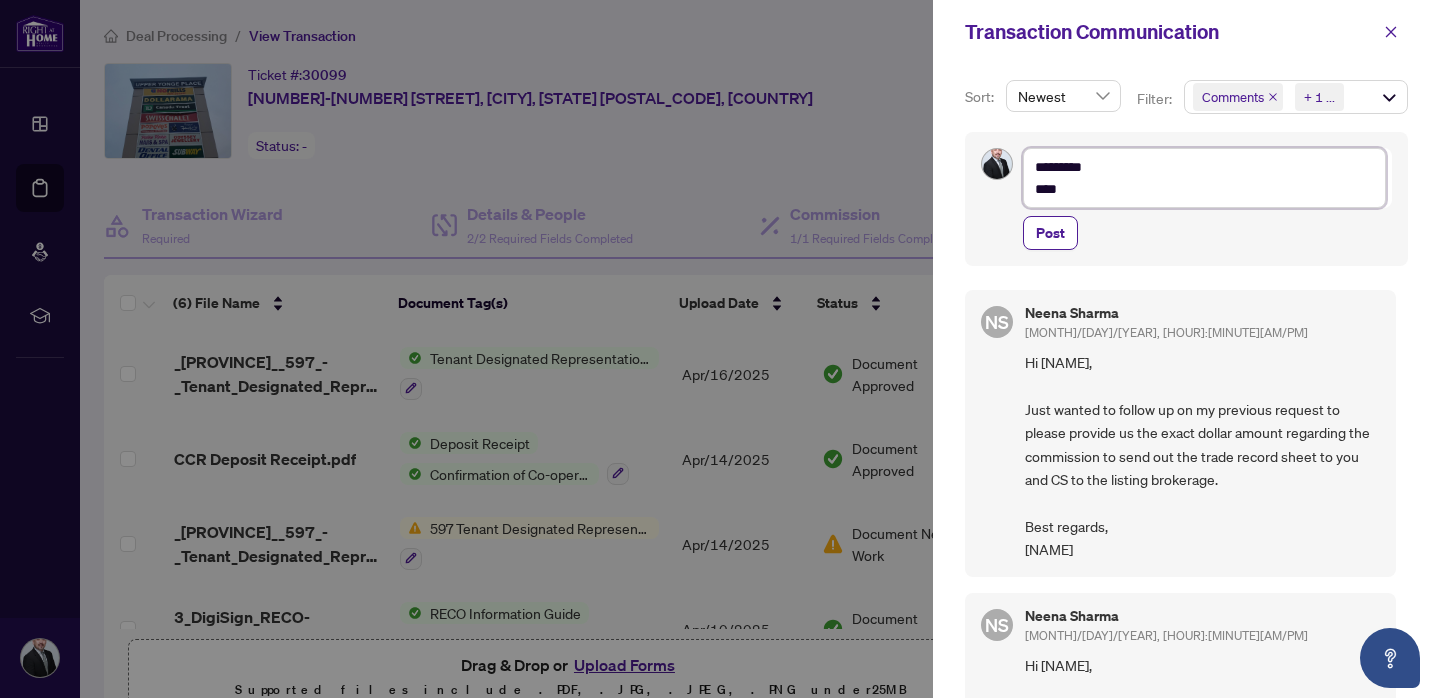 type on "*********
*****" 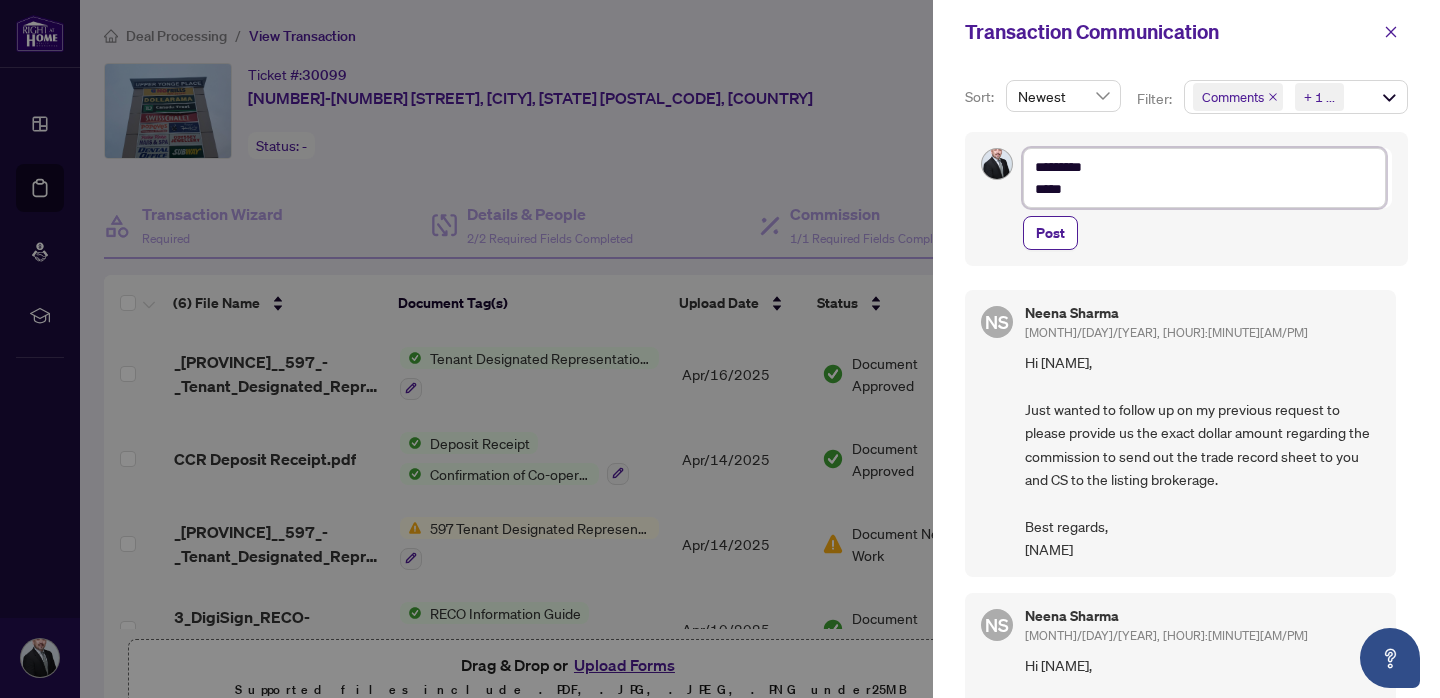 type on "*********
******" 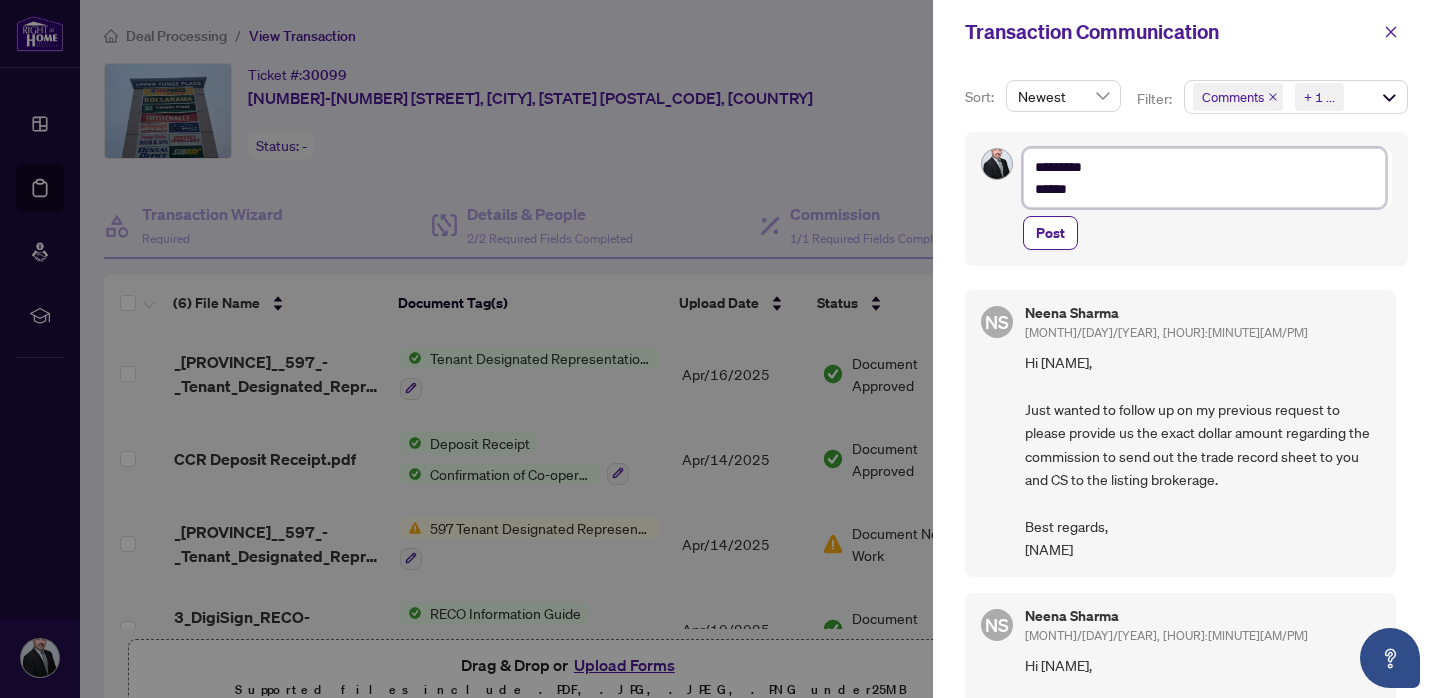 type on "*********
*******" 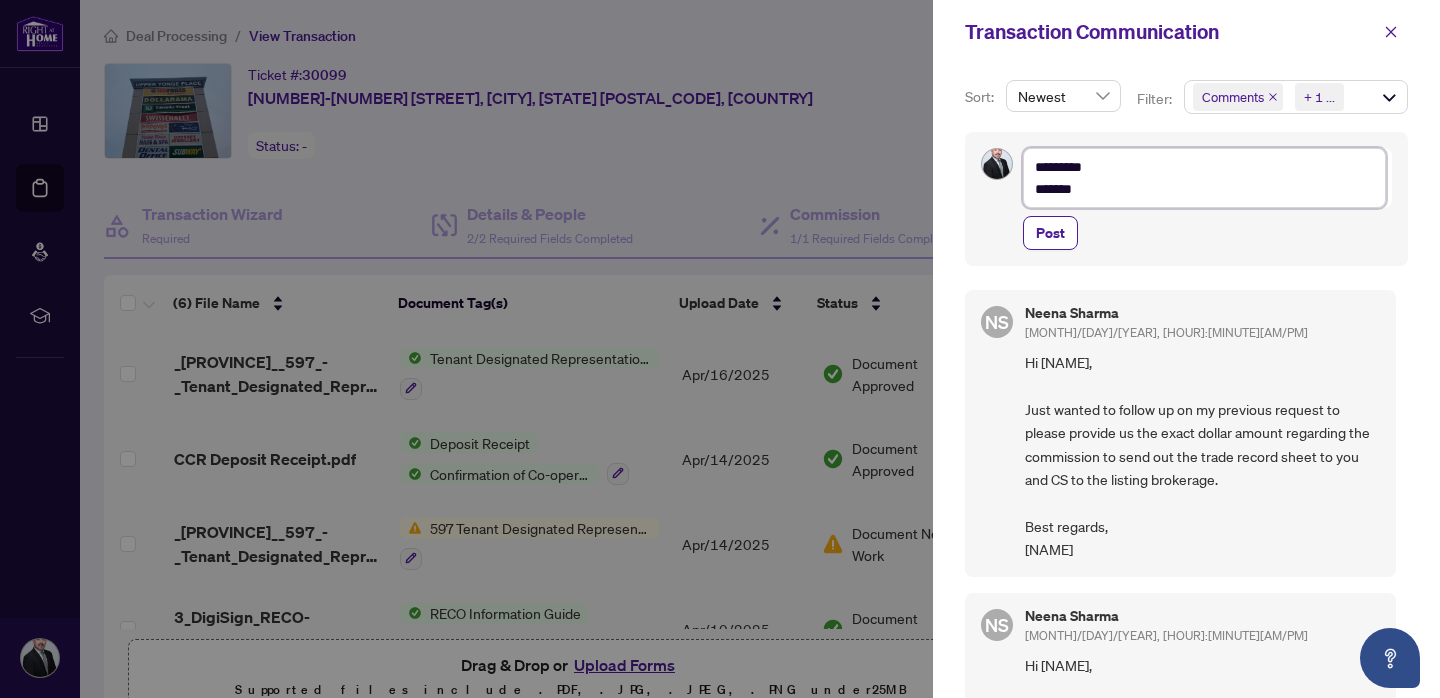 type on "*********
********" 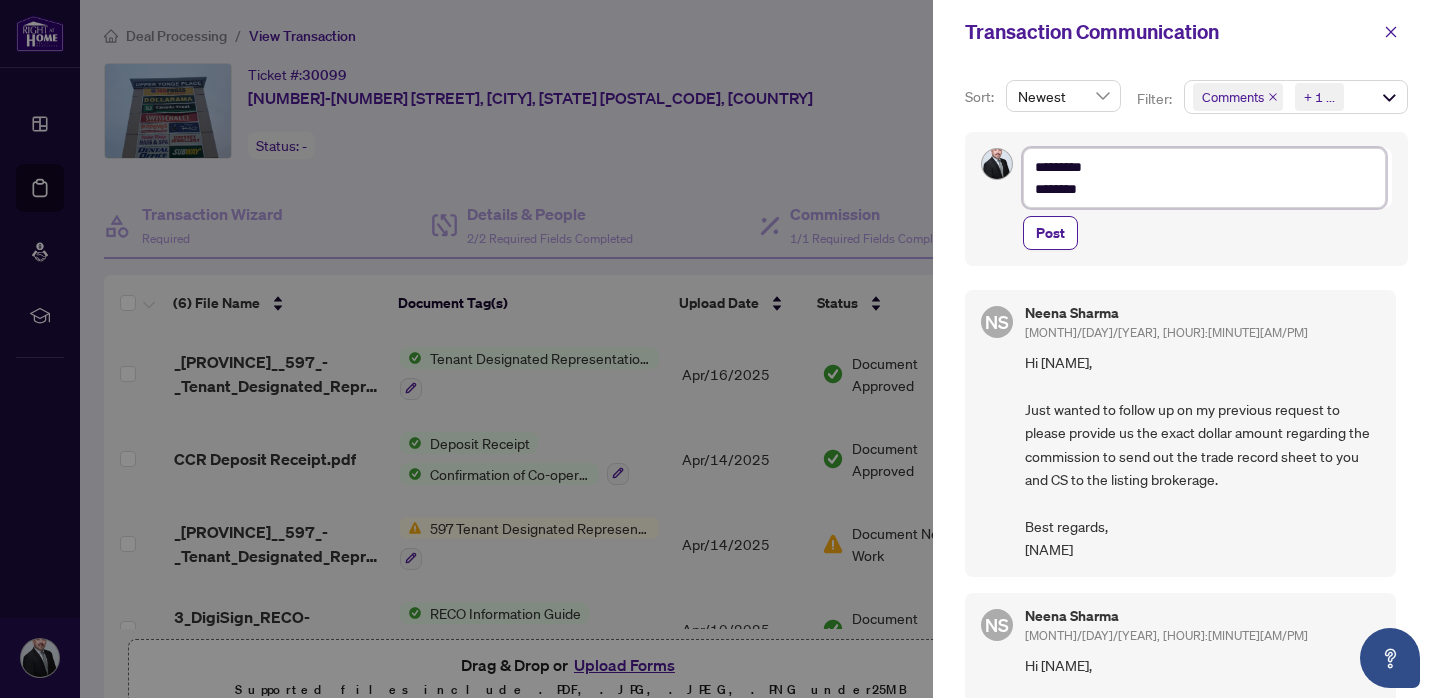 type on "*********
********" 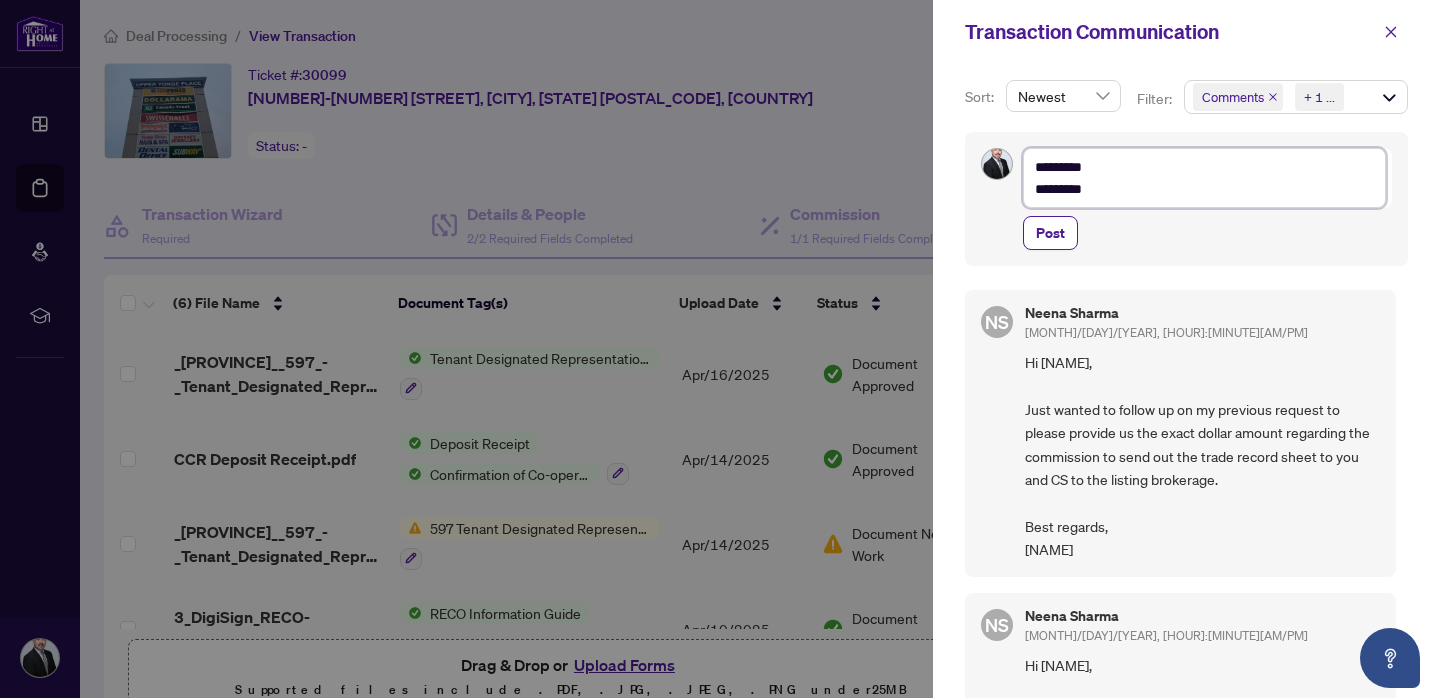 type on "**********" 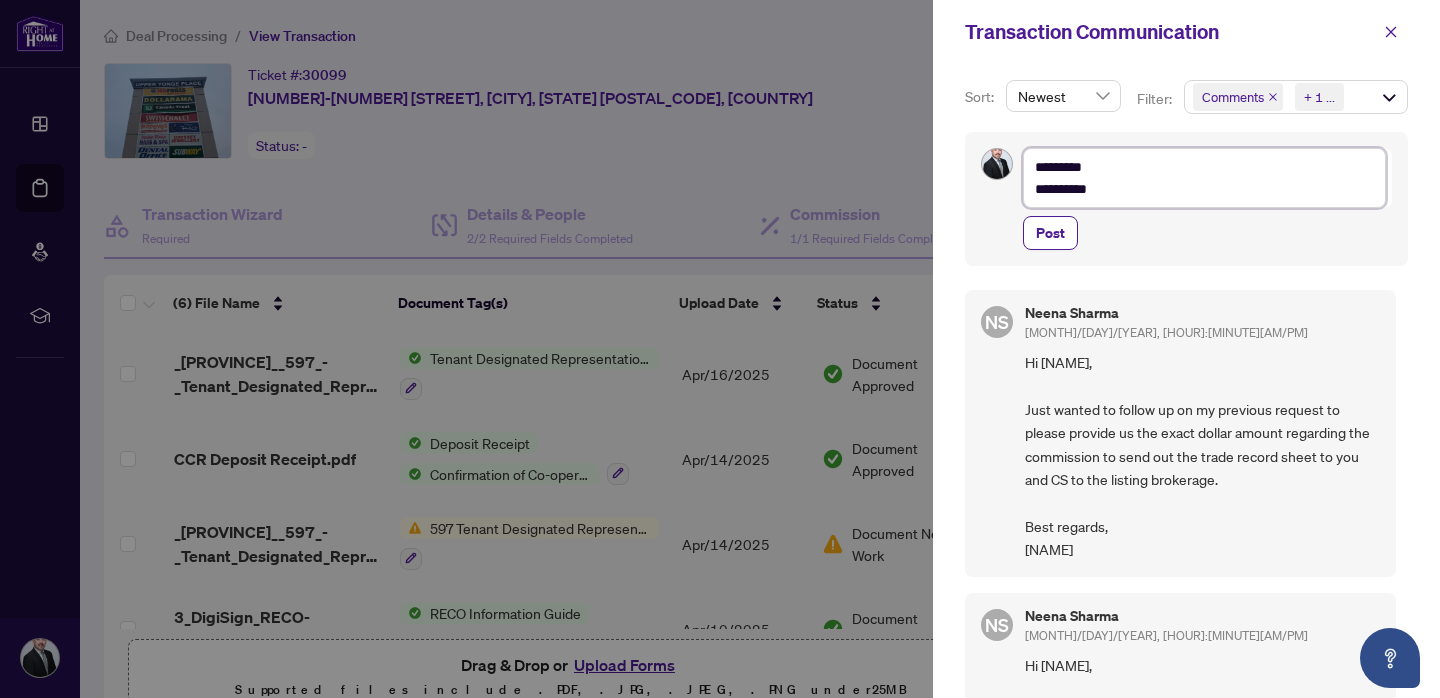 type on "**********" 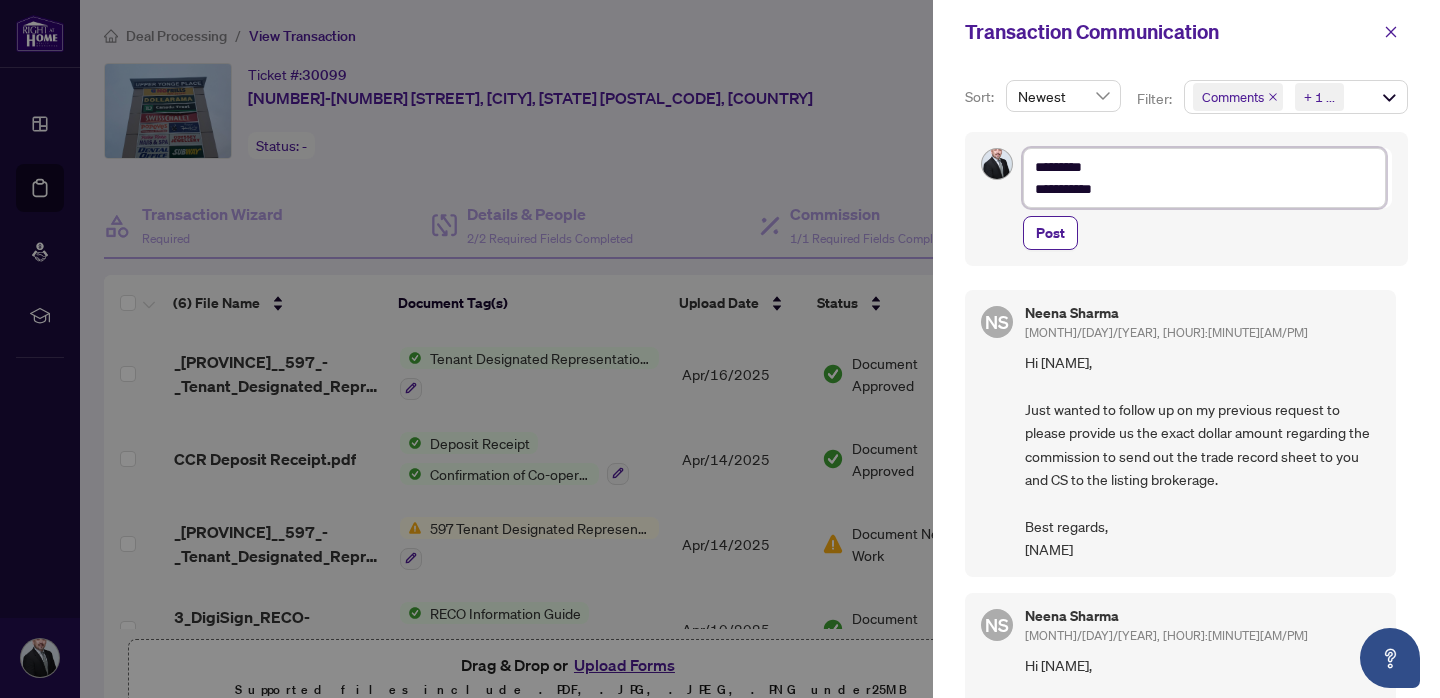 type on "**********" 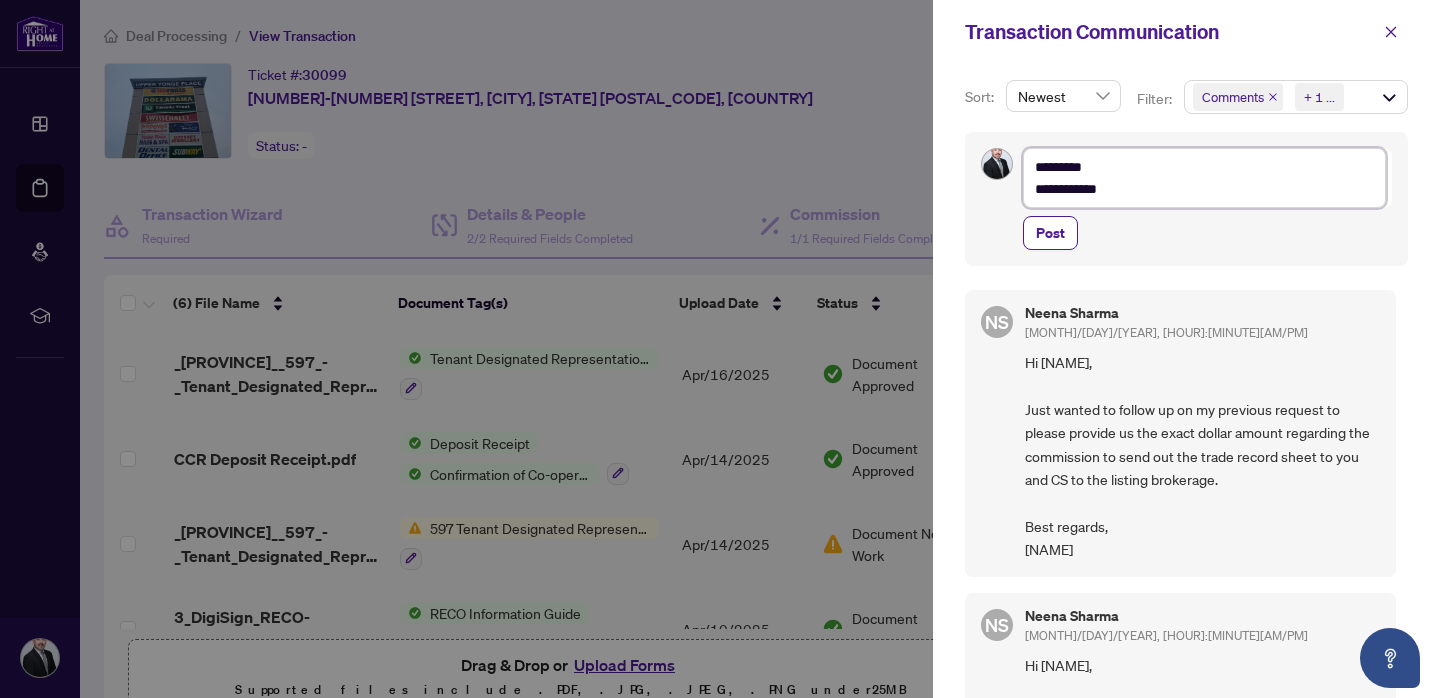 type on "**********" 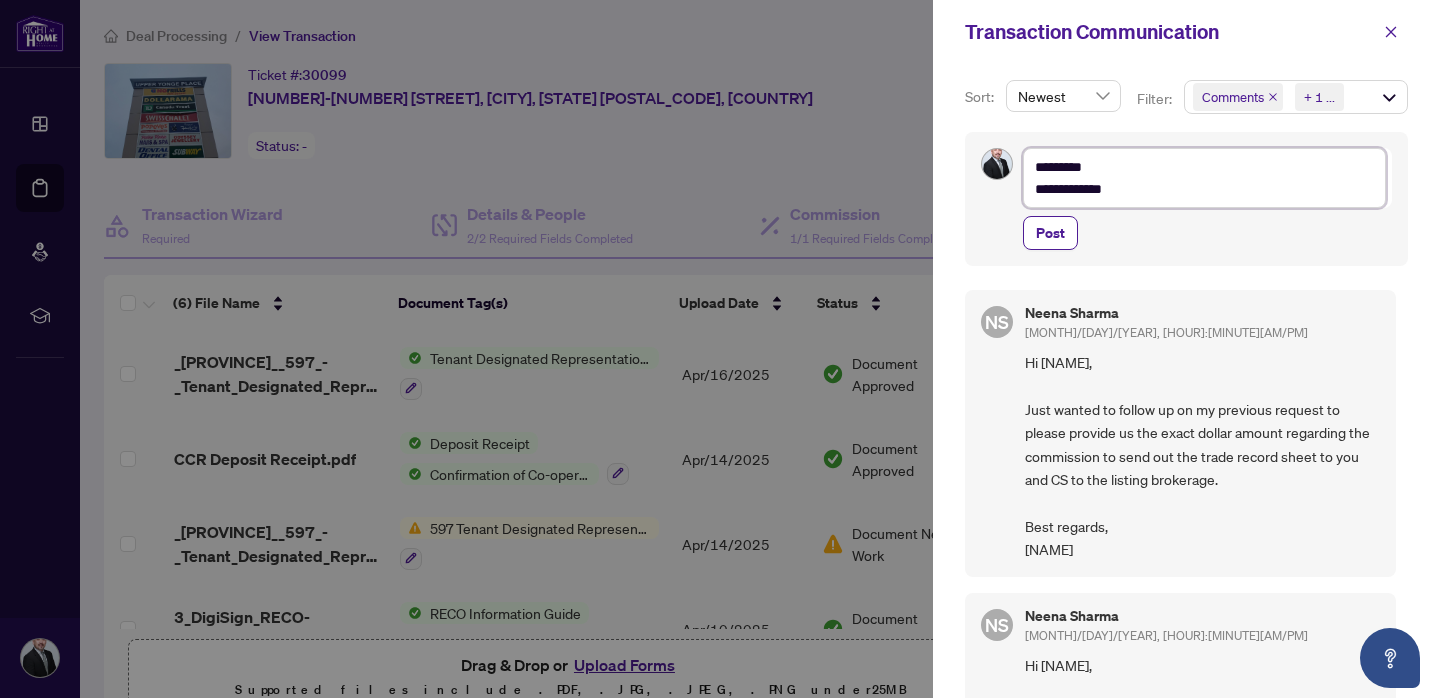 type on "**********" 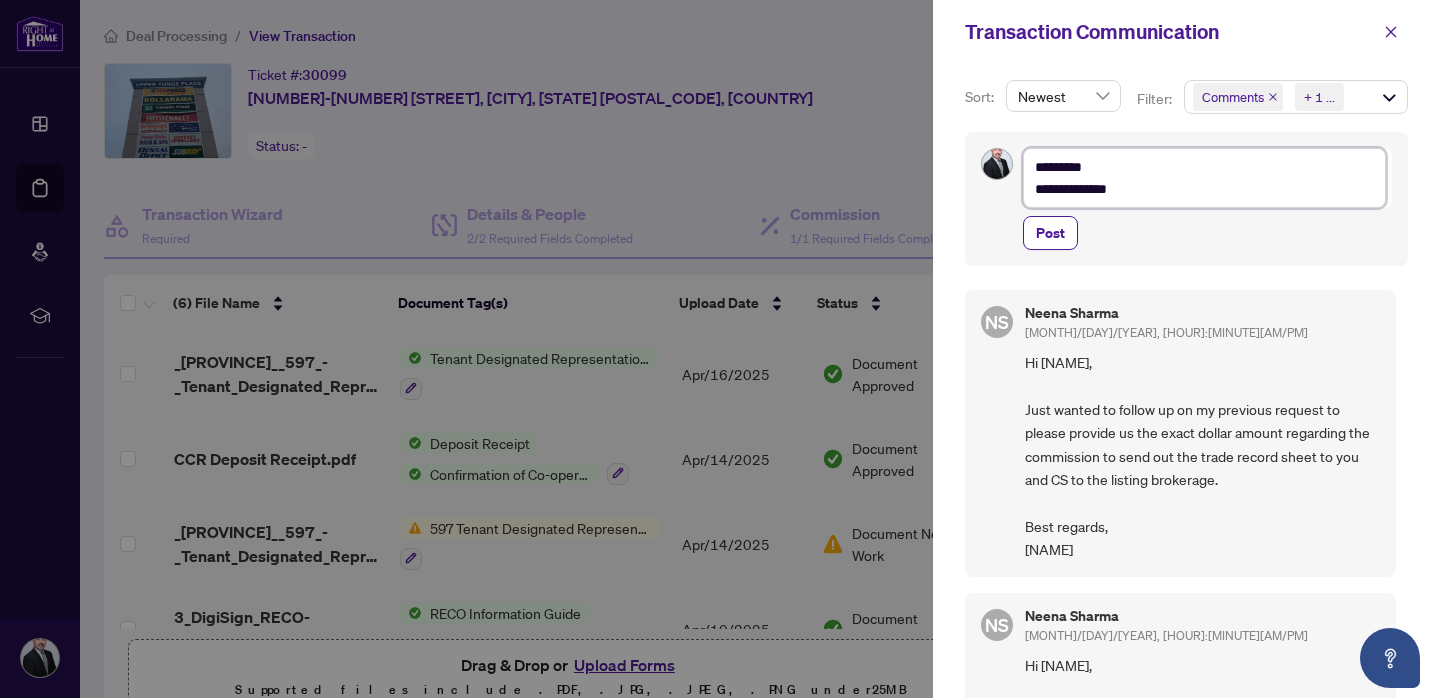 type on "**********" 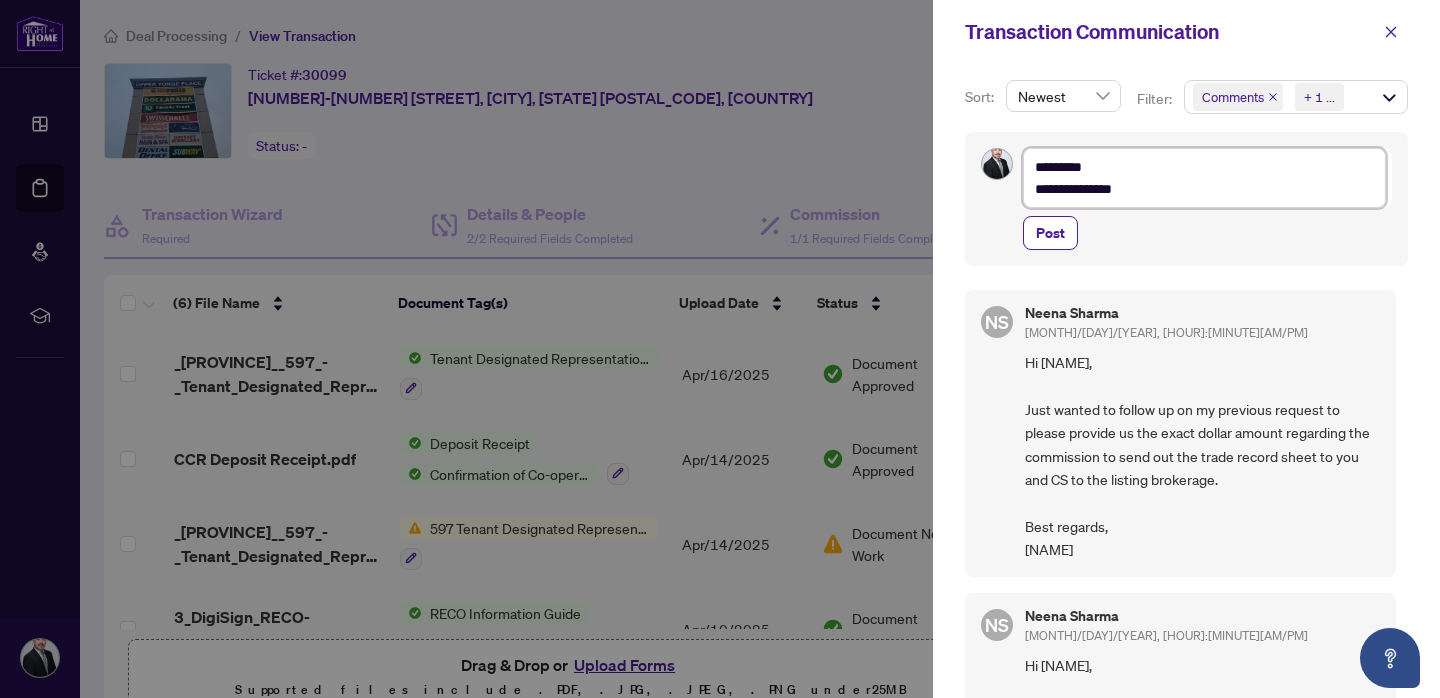 type on "**********" 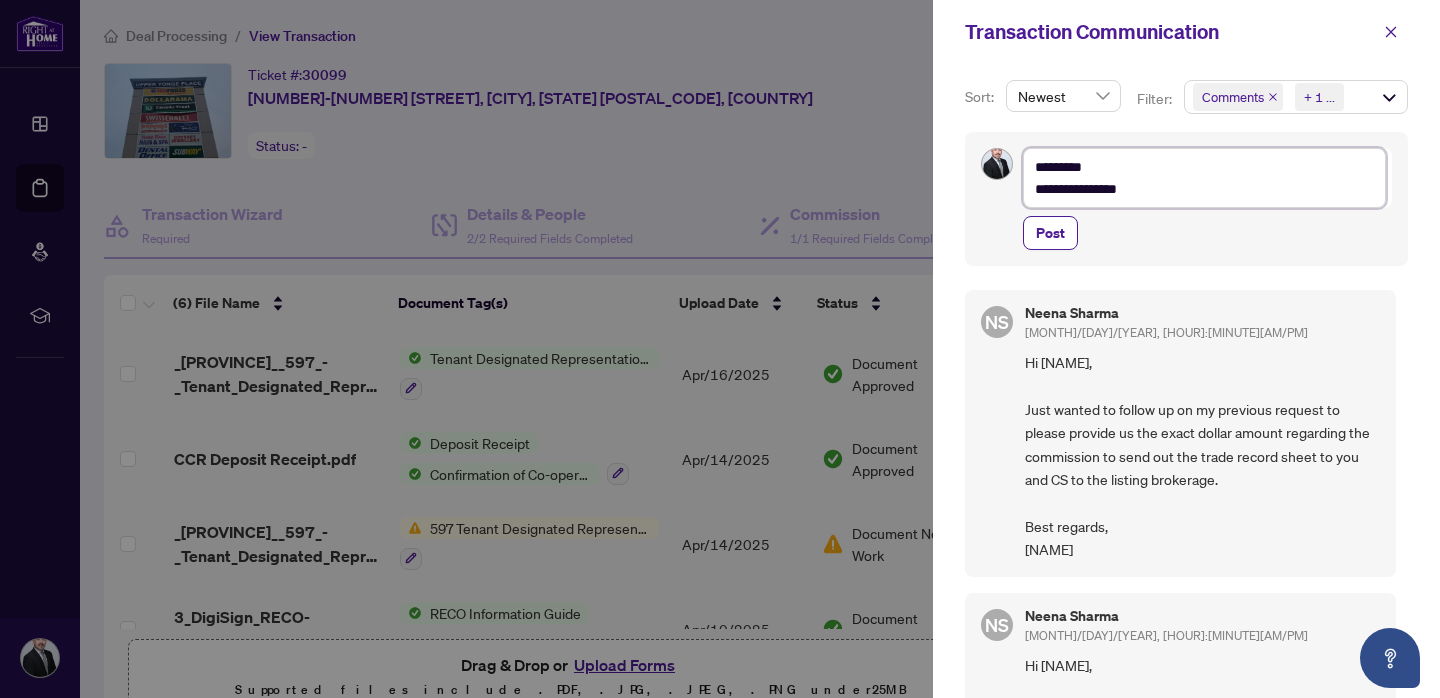 type on "**********" 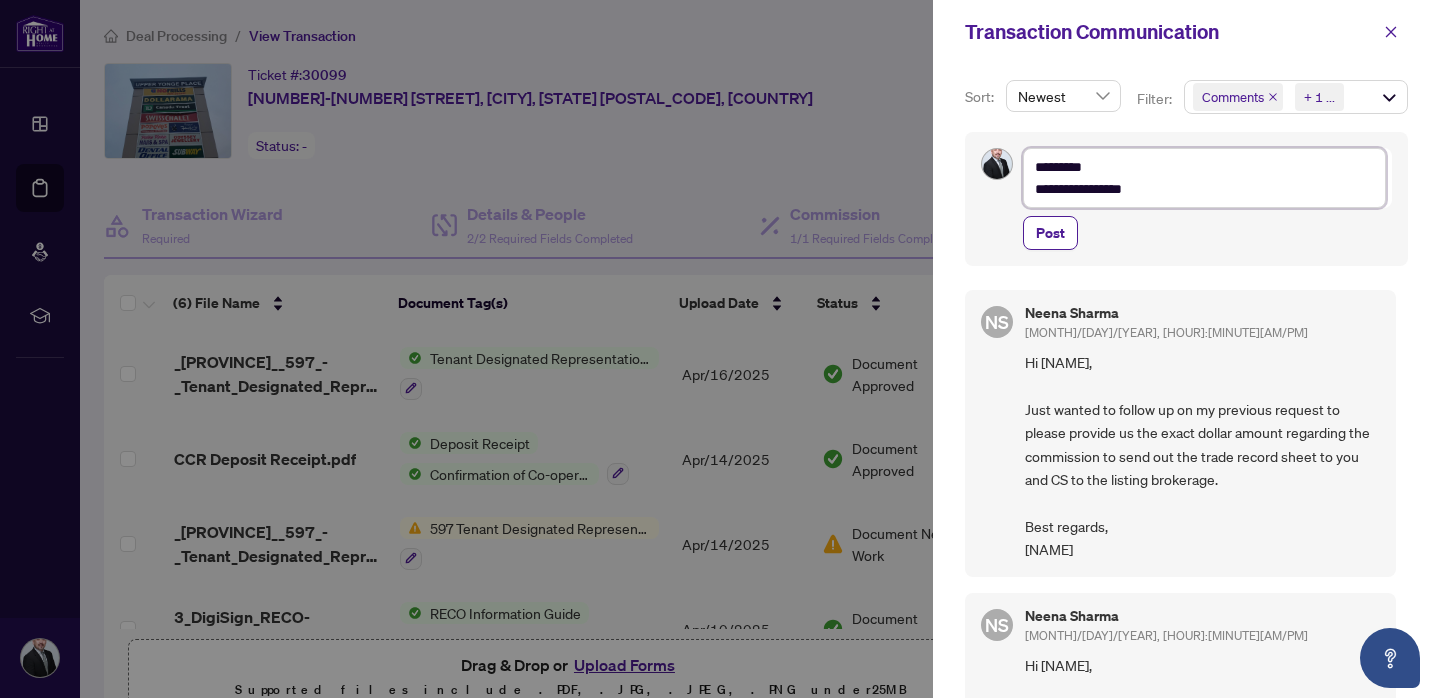 type on "**********" 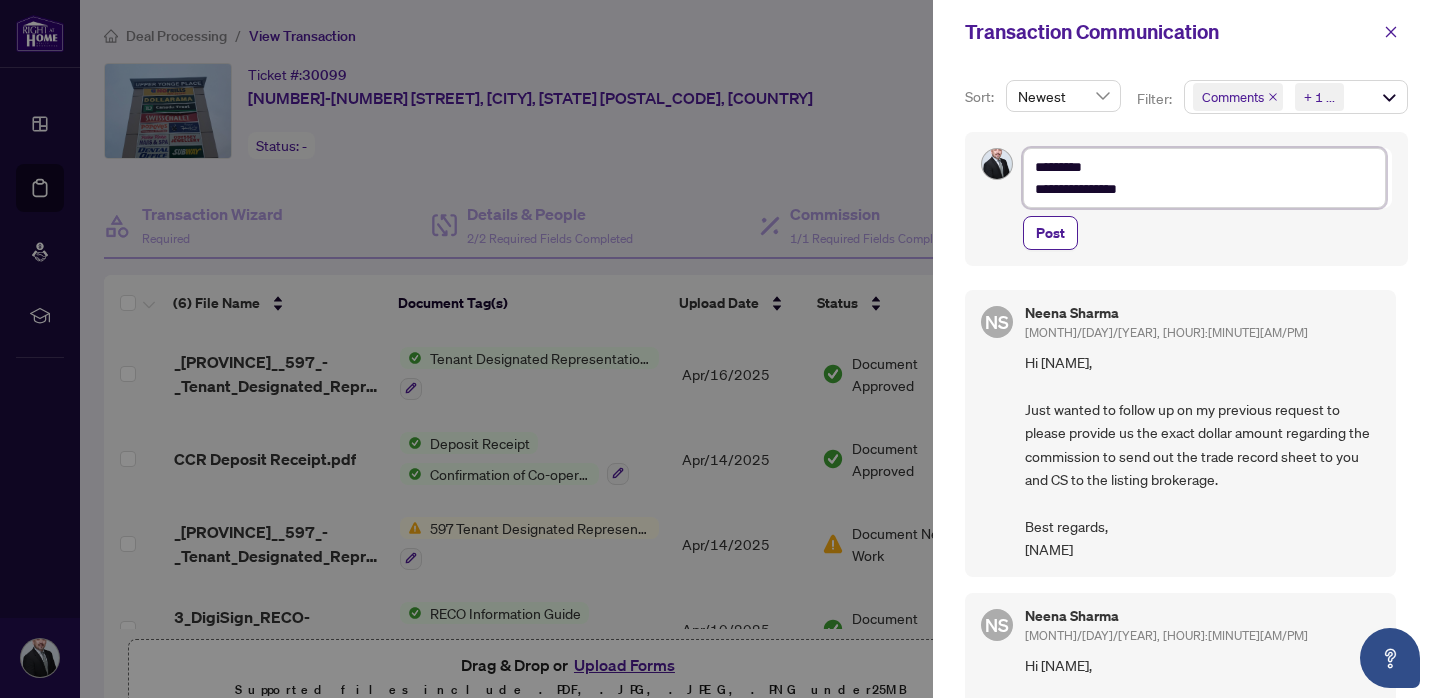 type on "**********" 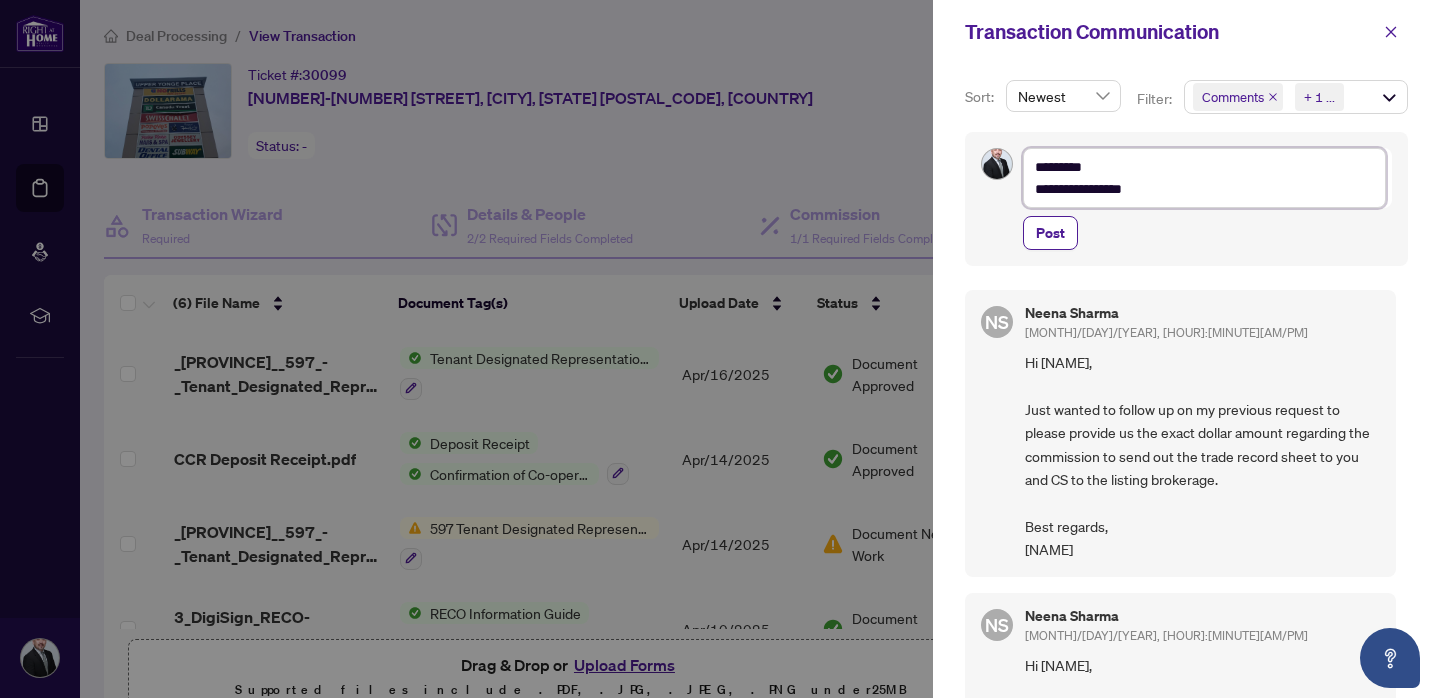 type on "**********" 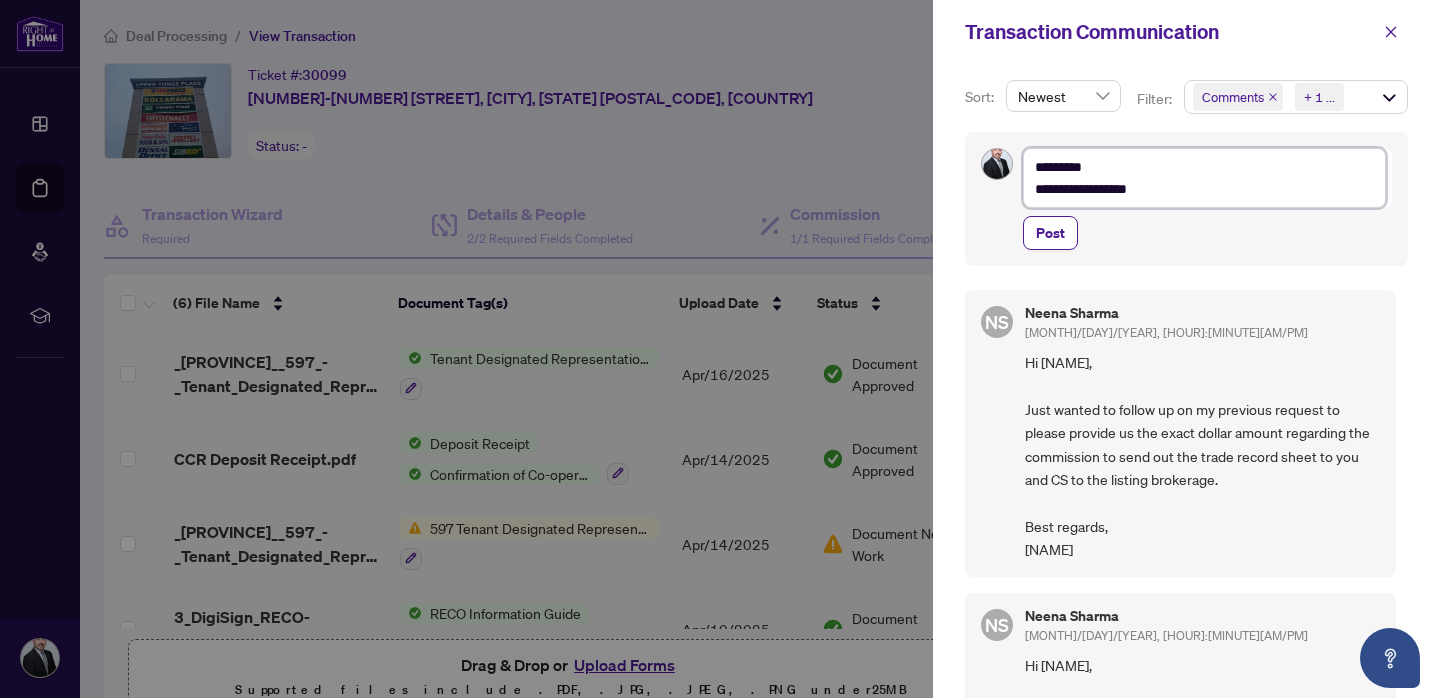type on "**********" 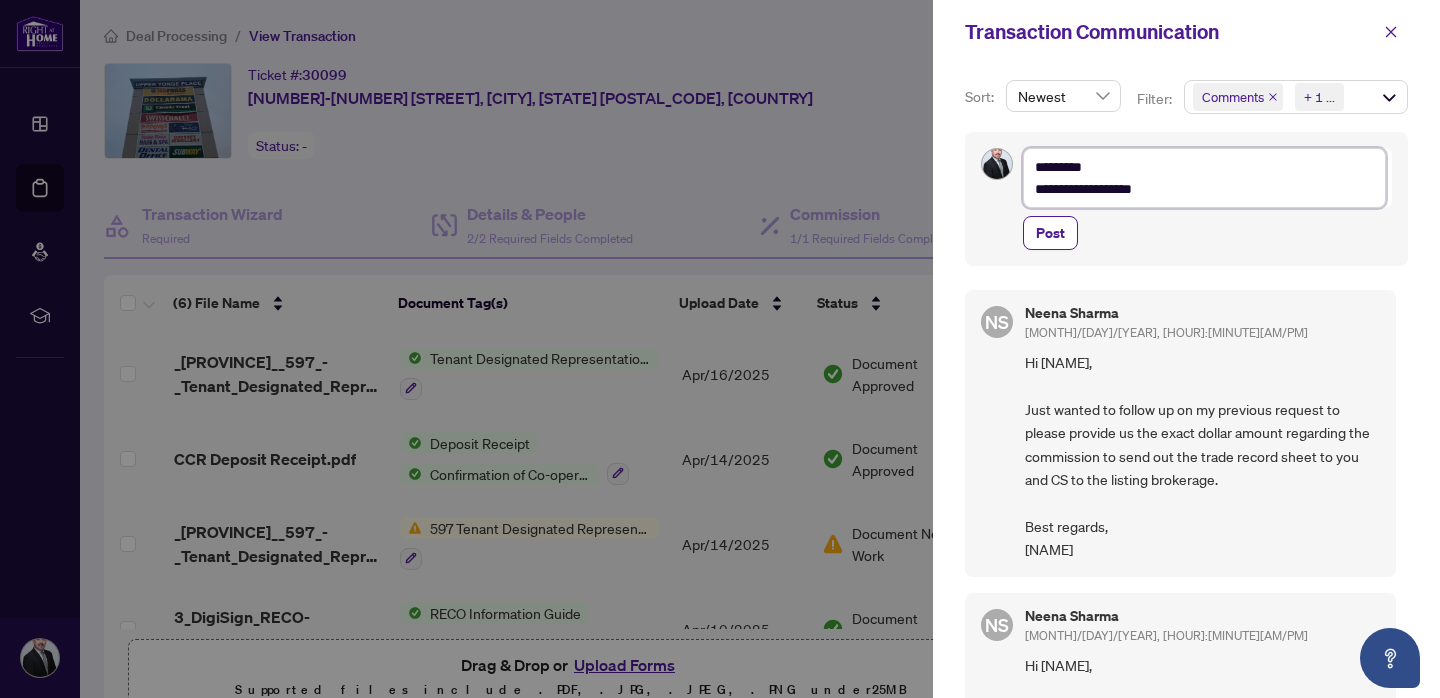 type on "**********" 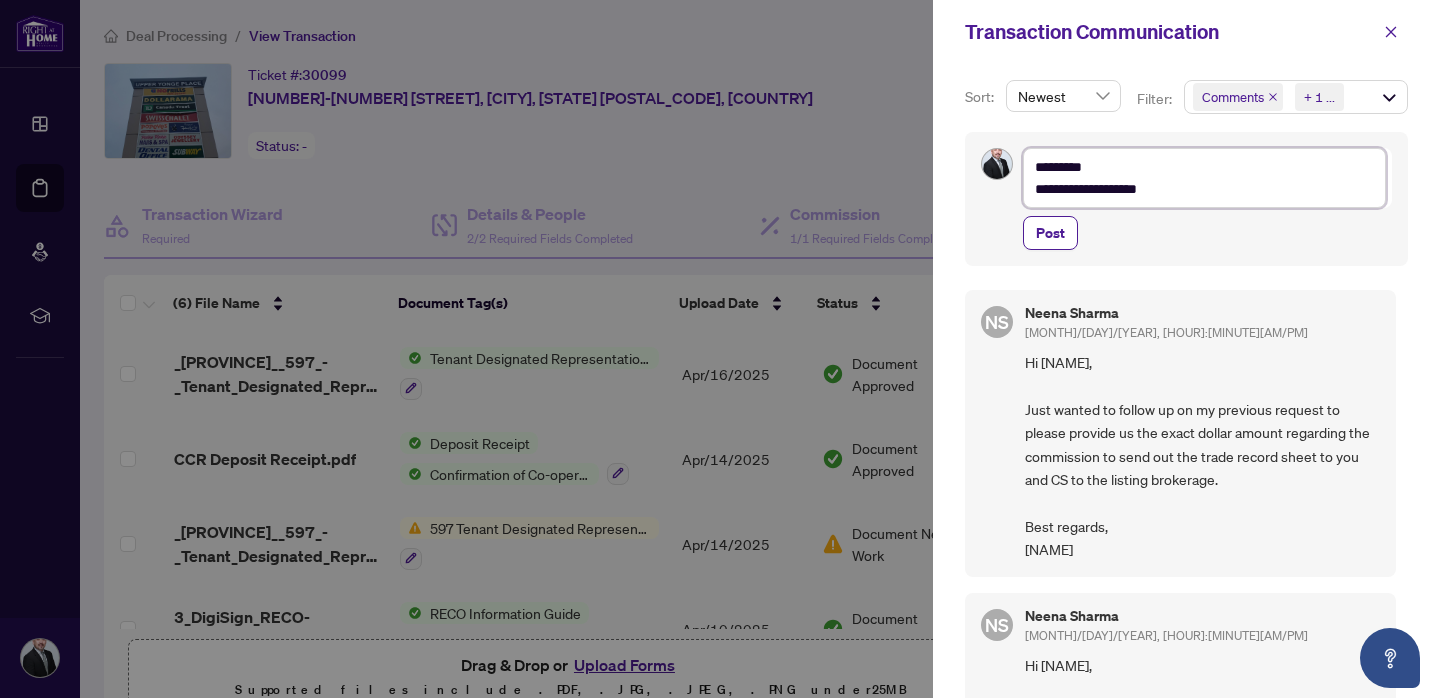 type on "**********" 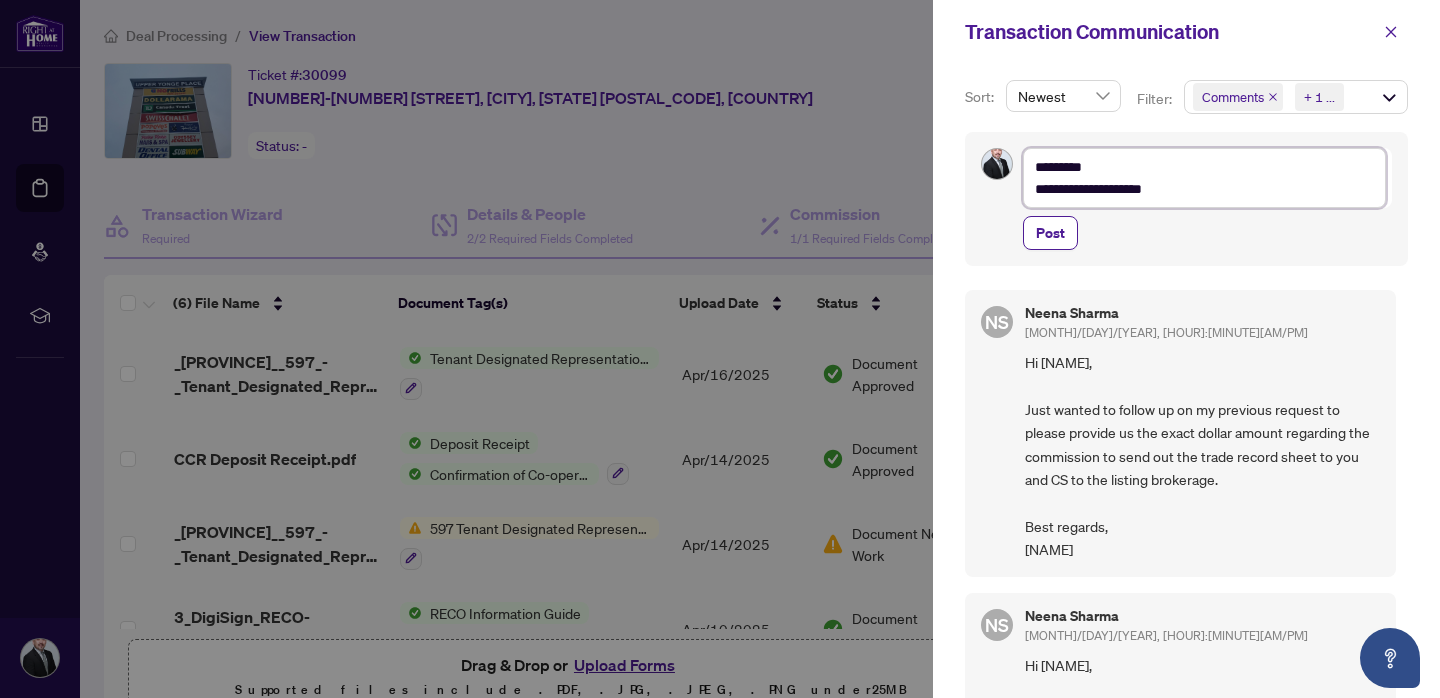type on "**********" 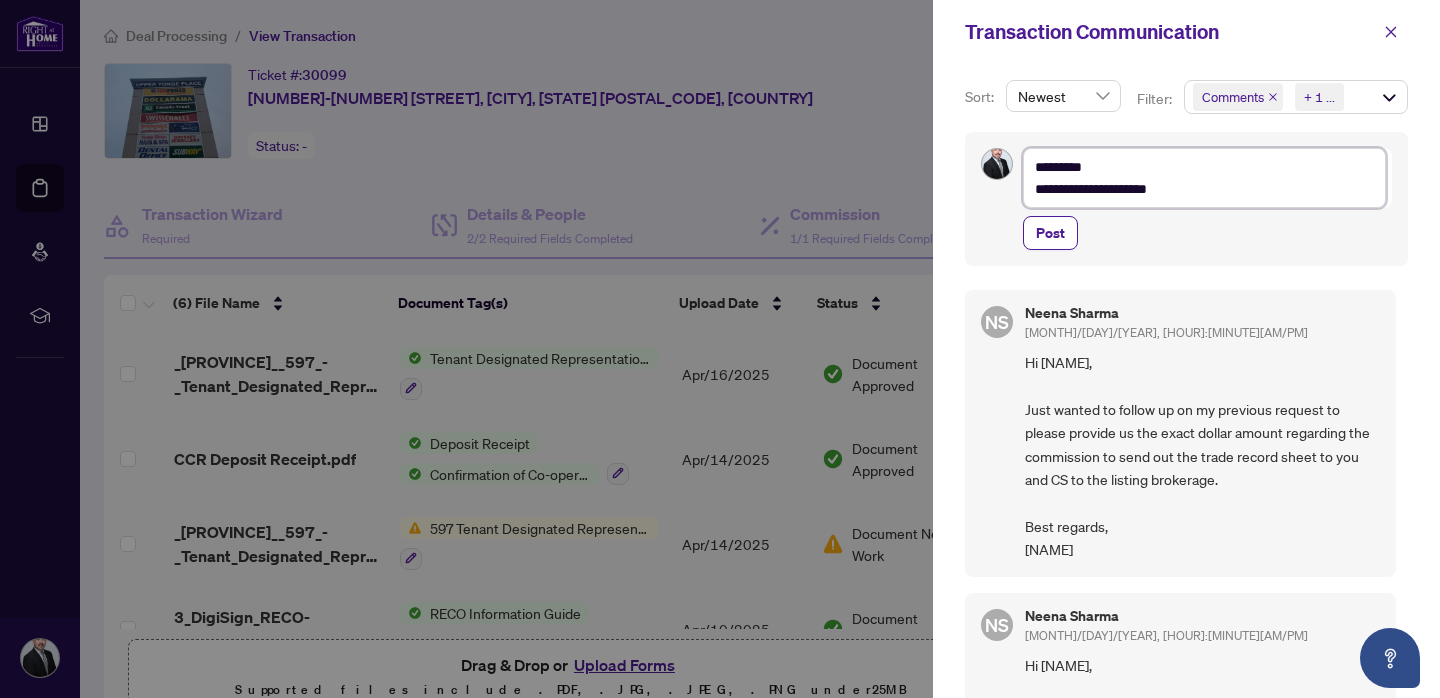 type on "**********" 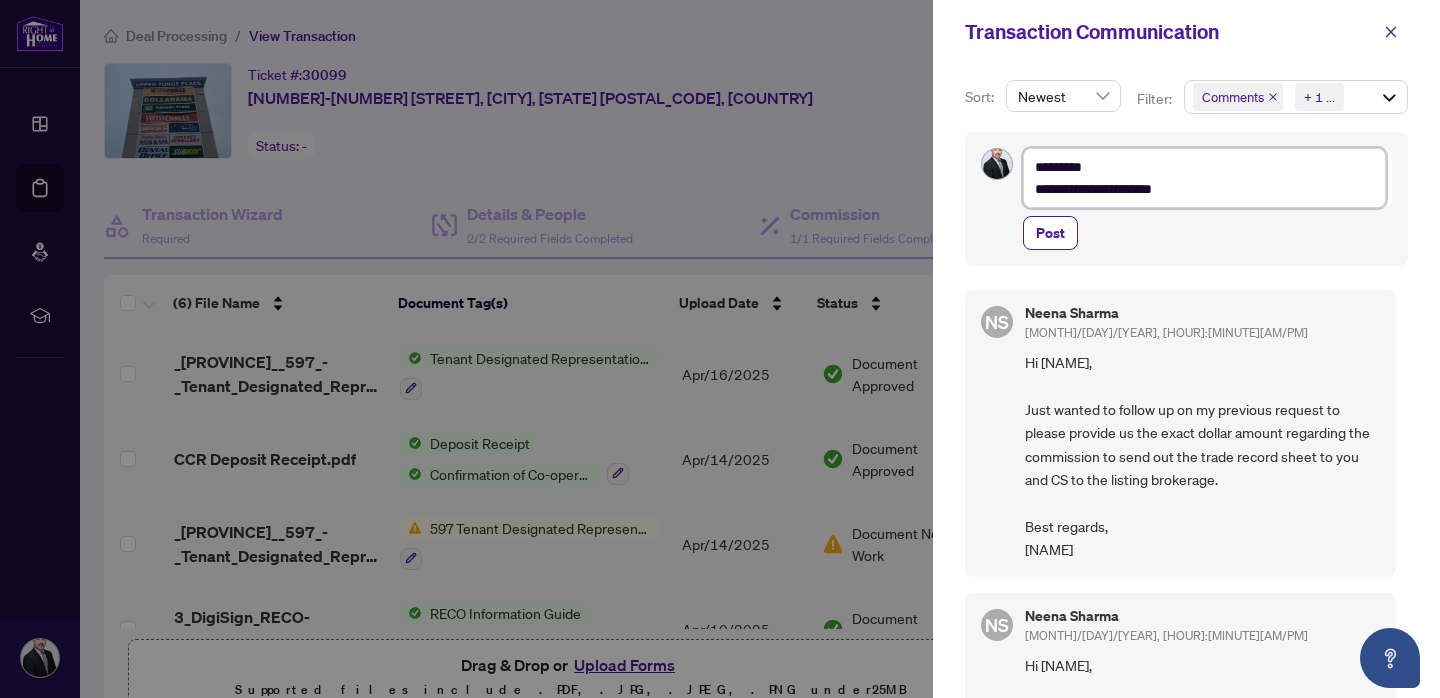 type on "**********" 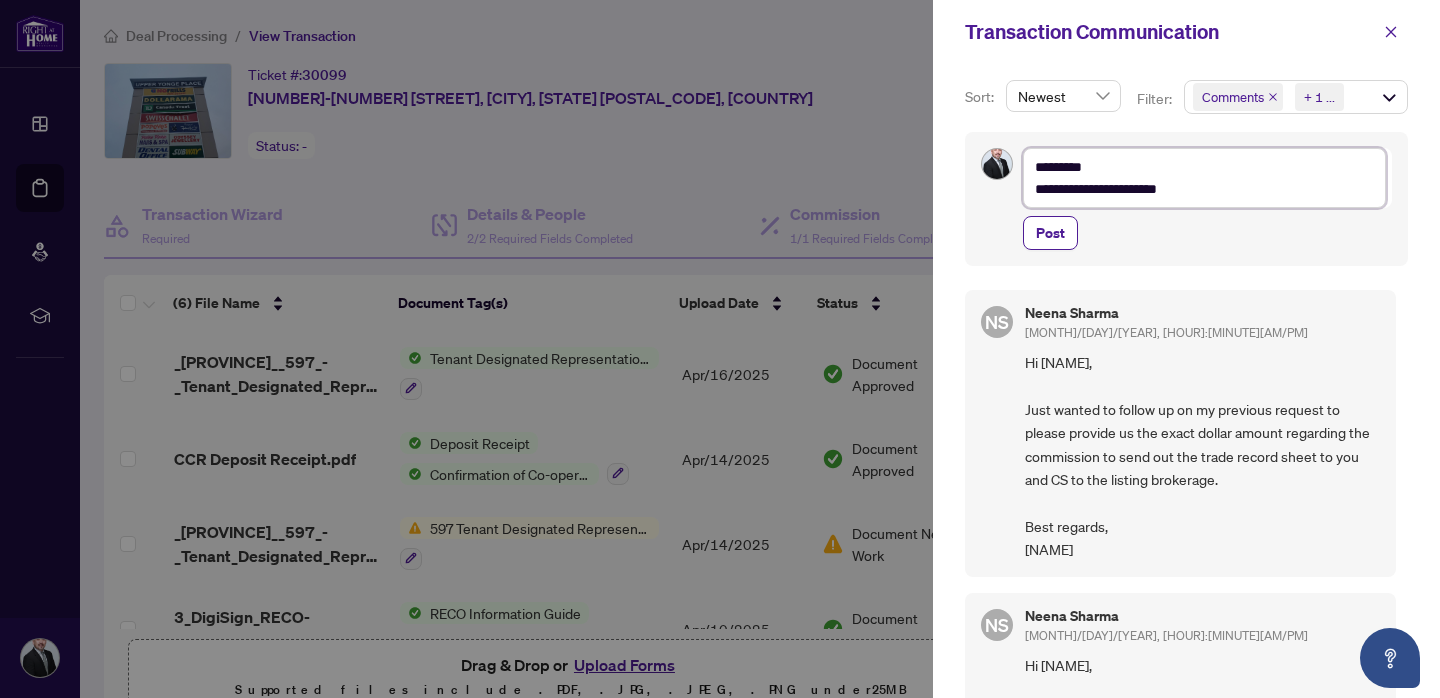 type on "**********" 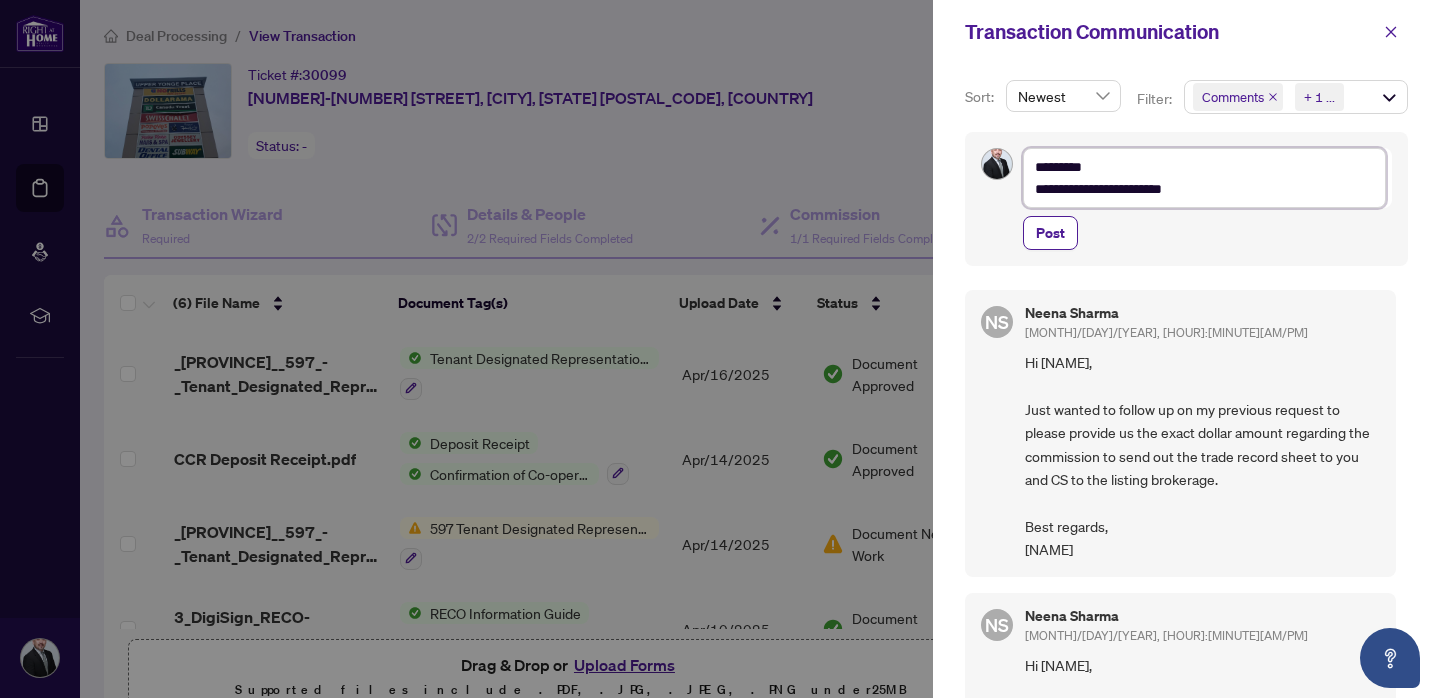 type on "**********" 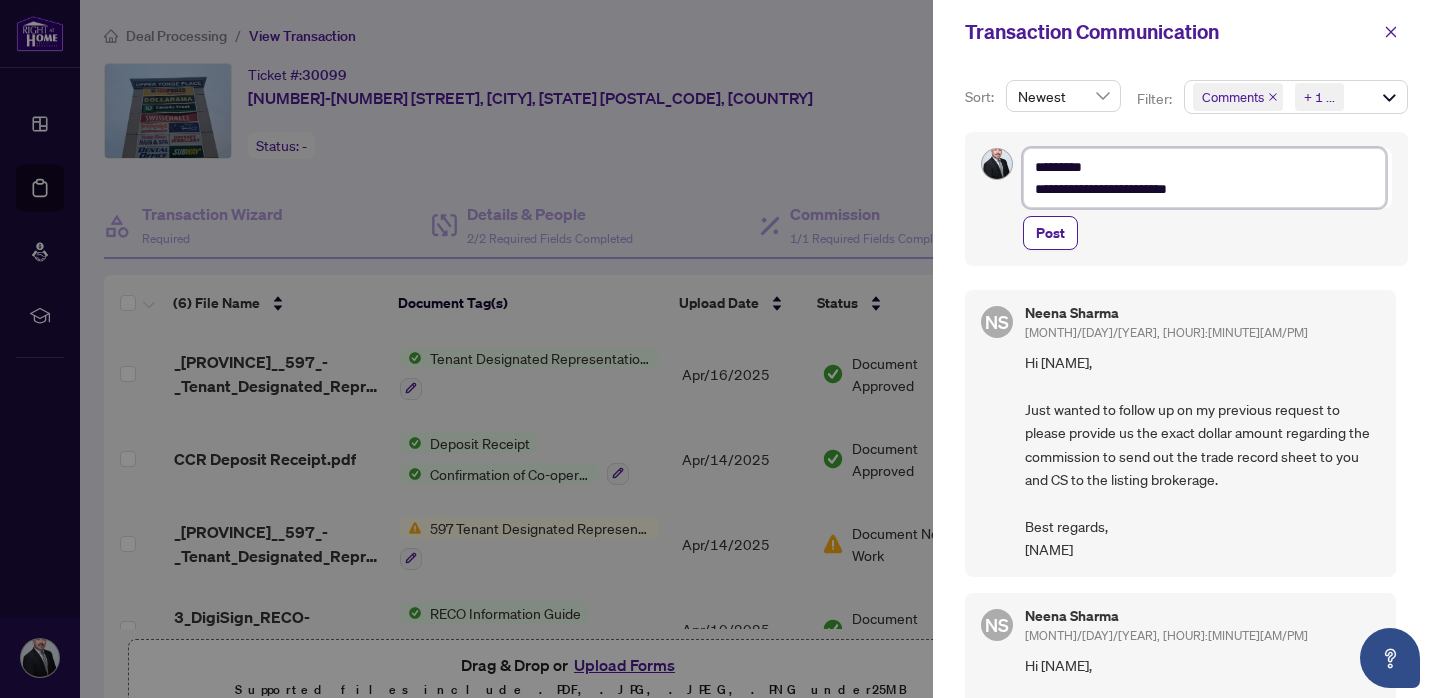 type on "**********" 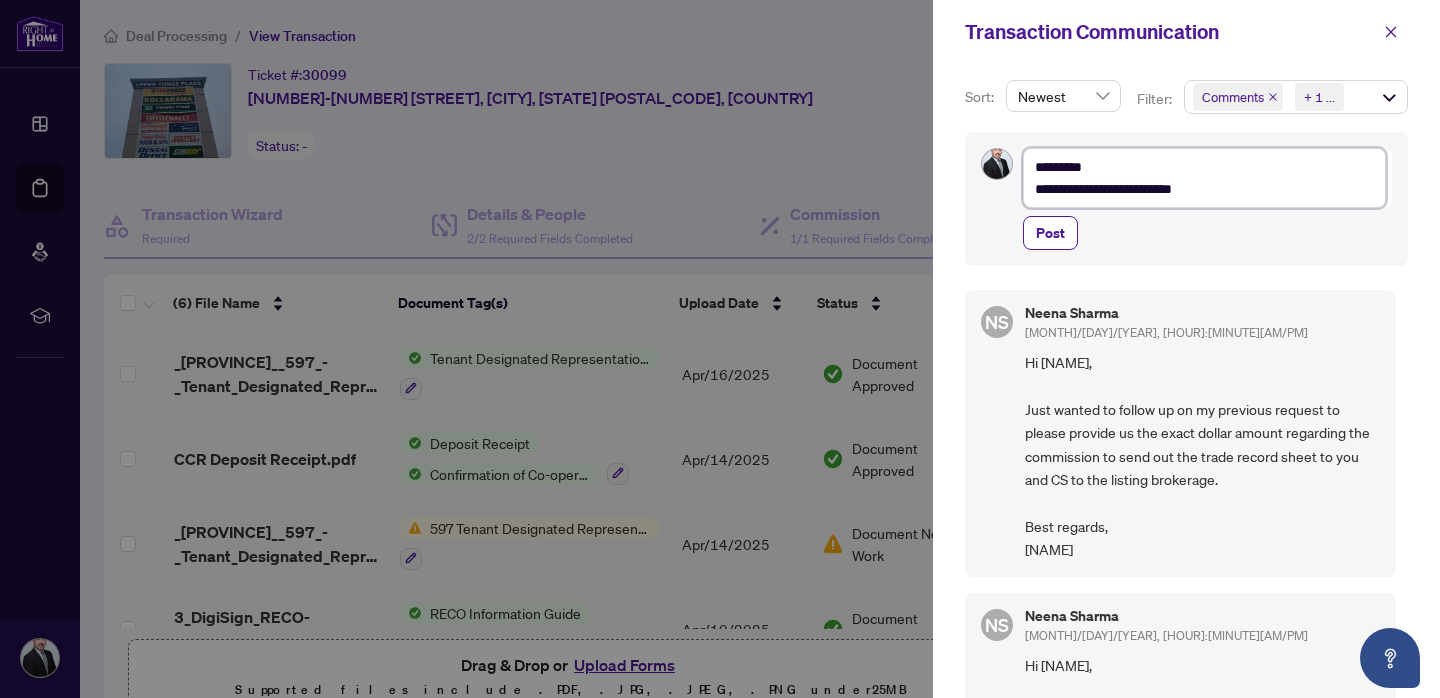 type on "**********" 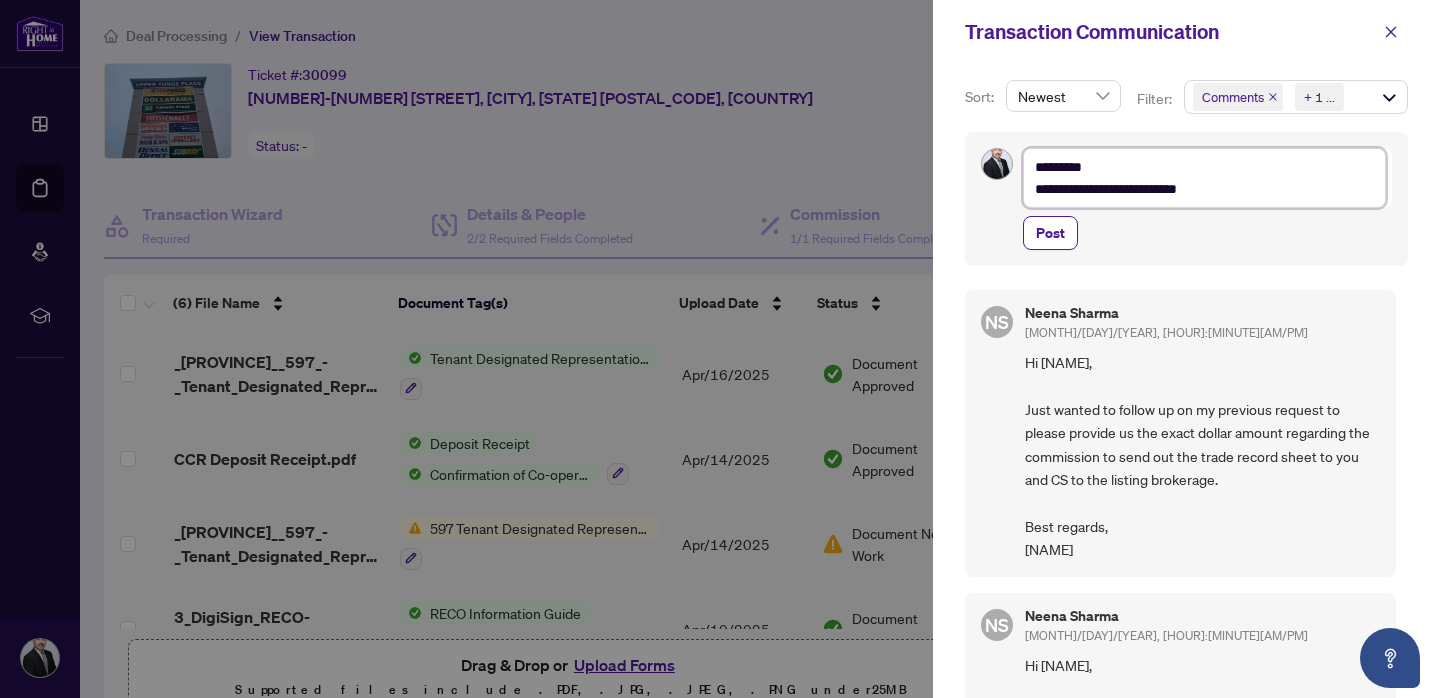 type on "**********" 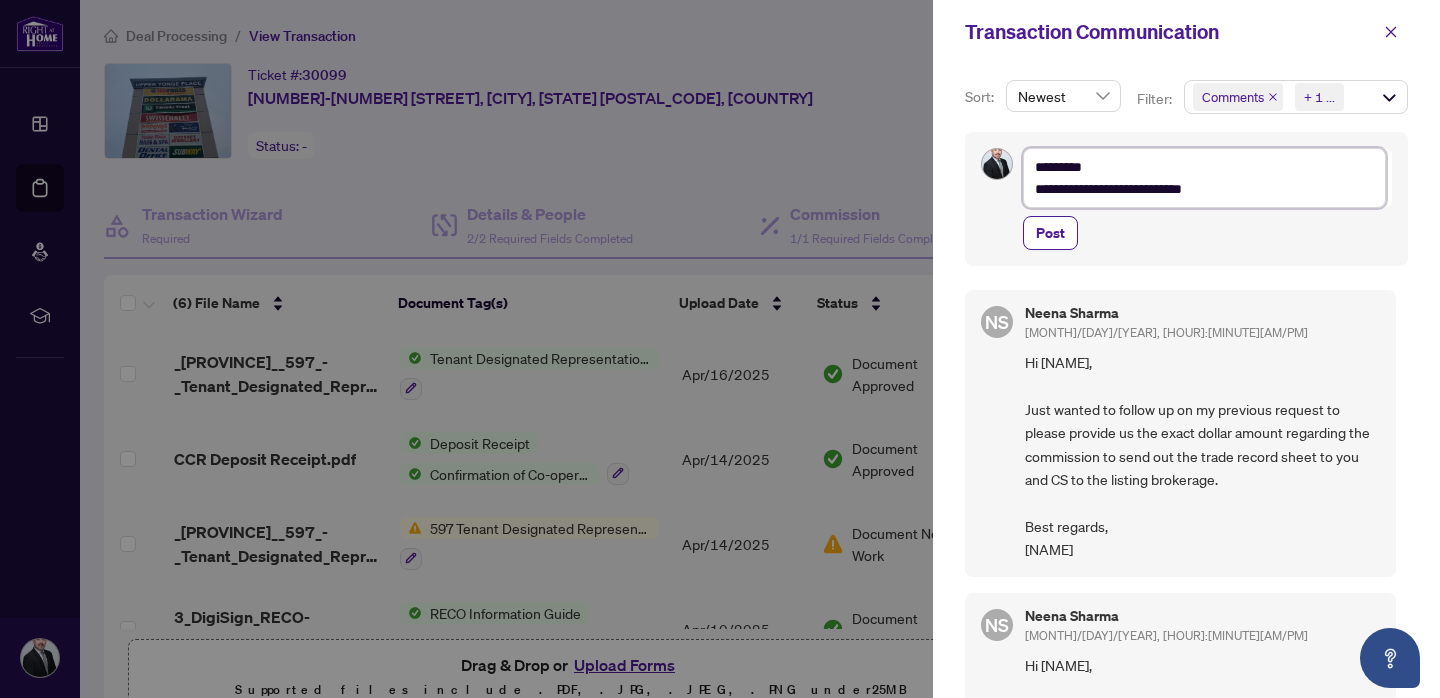 type on "**********" 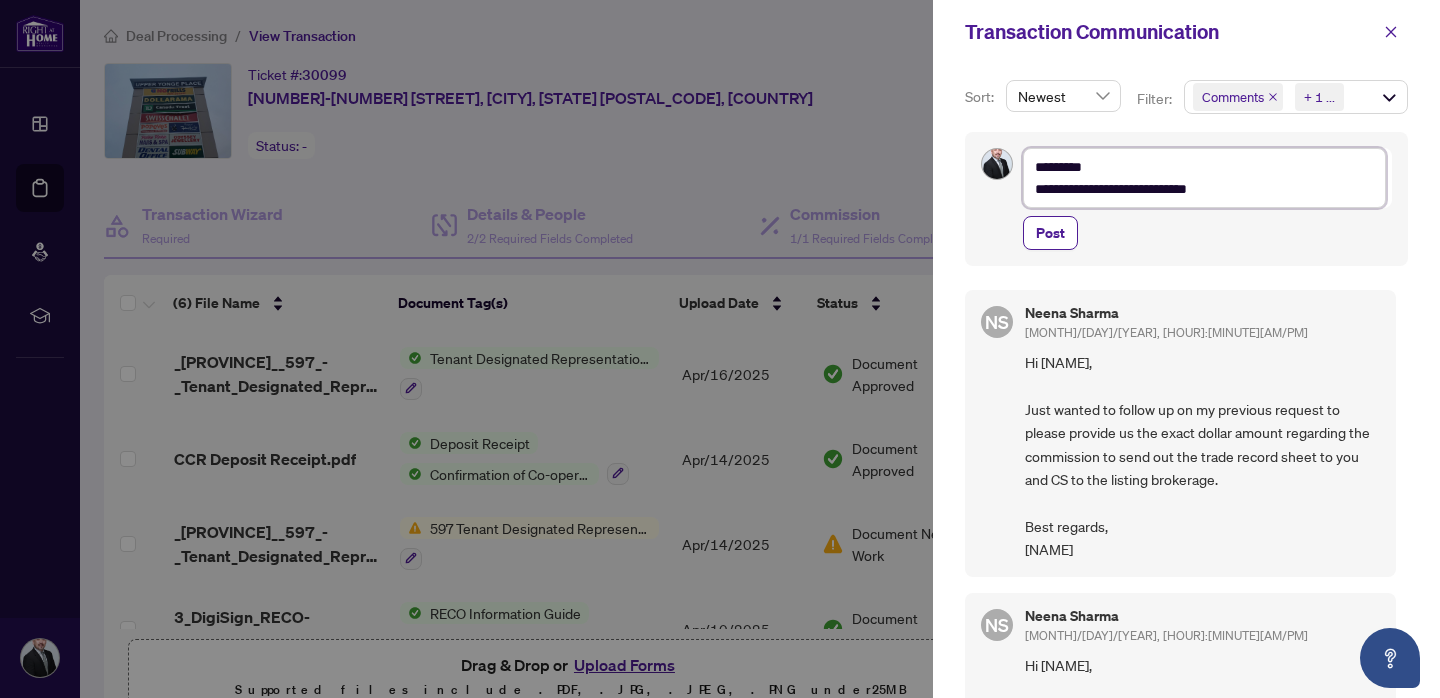 type on "**********" 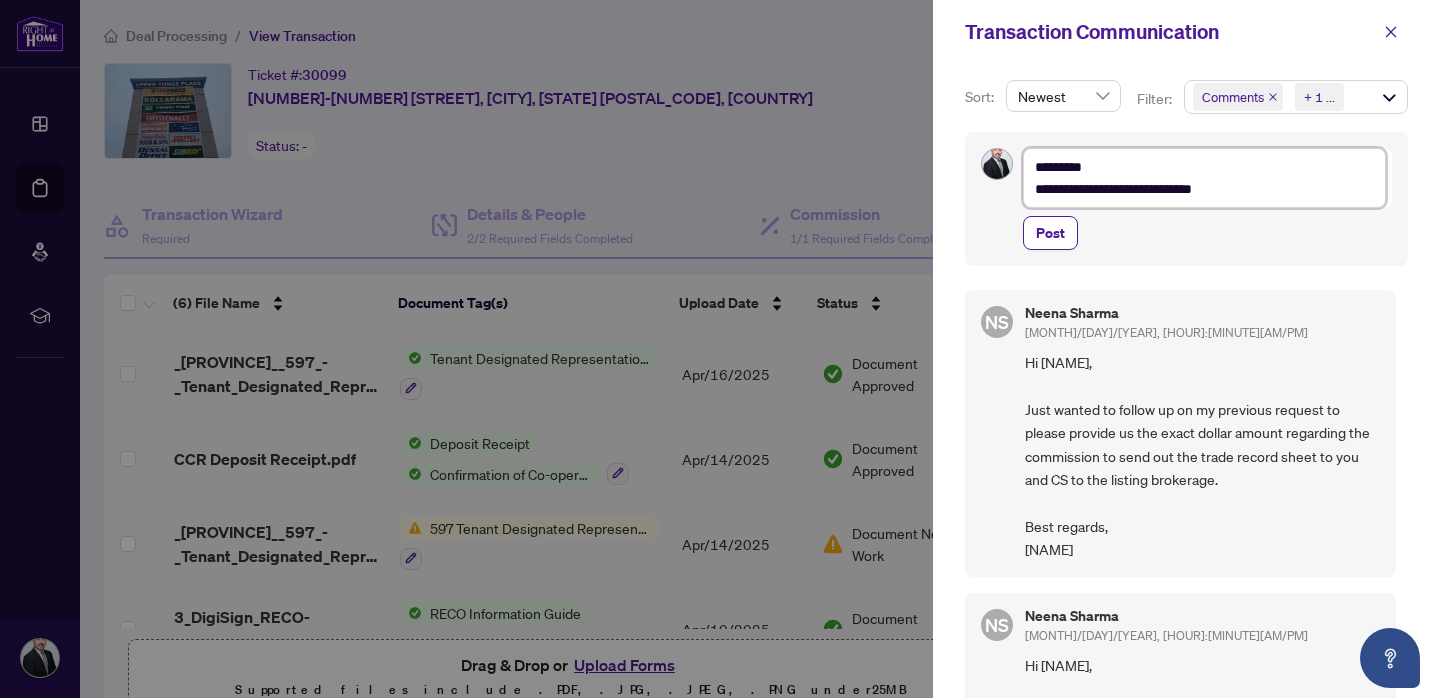 type on "**********" 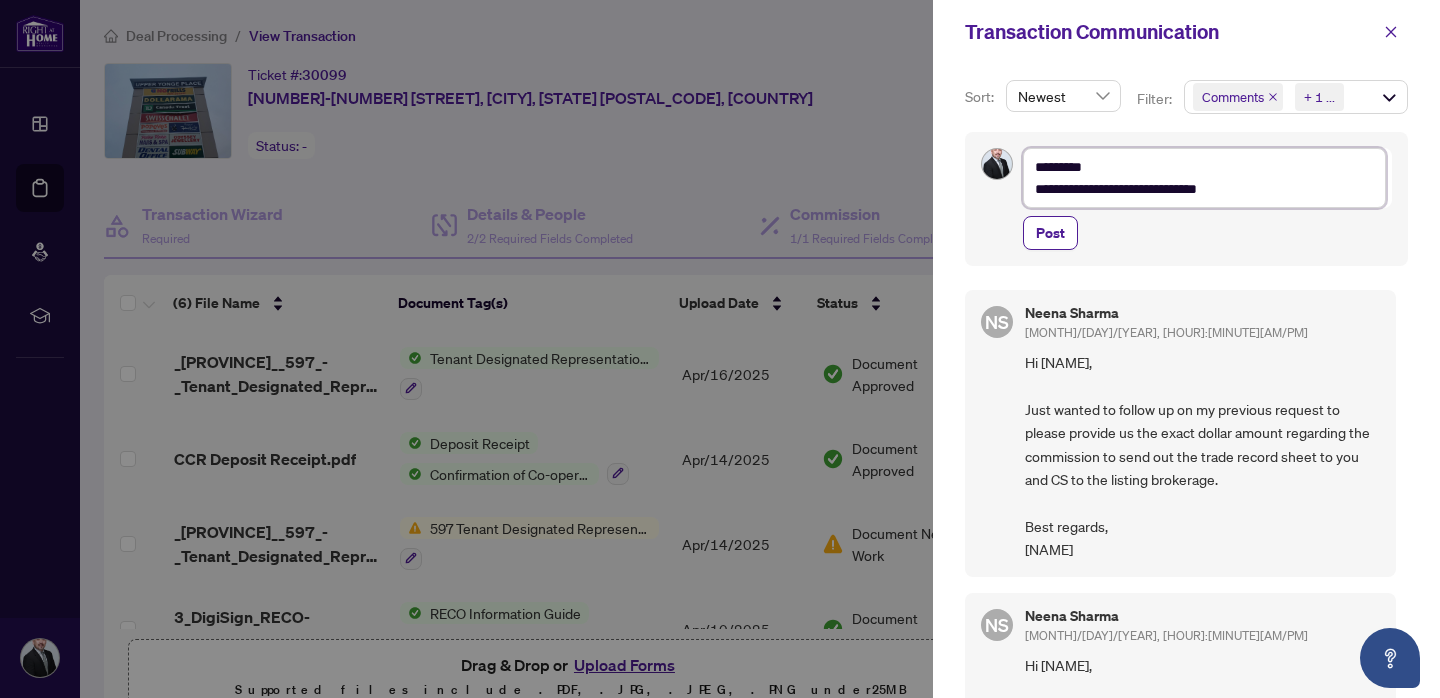 type on "**********" 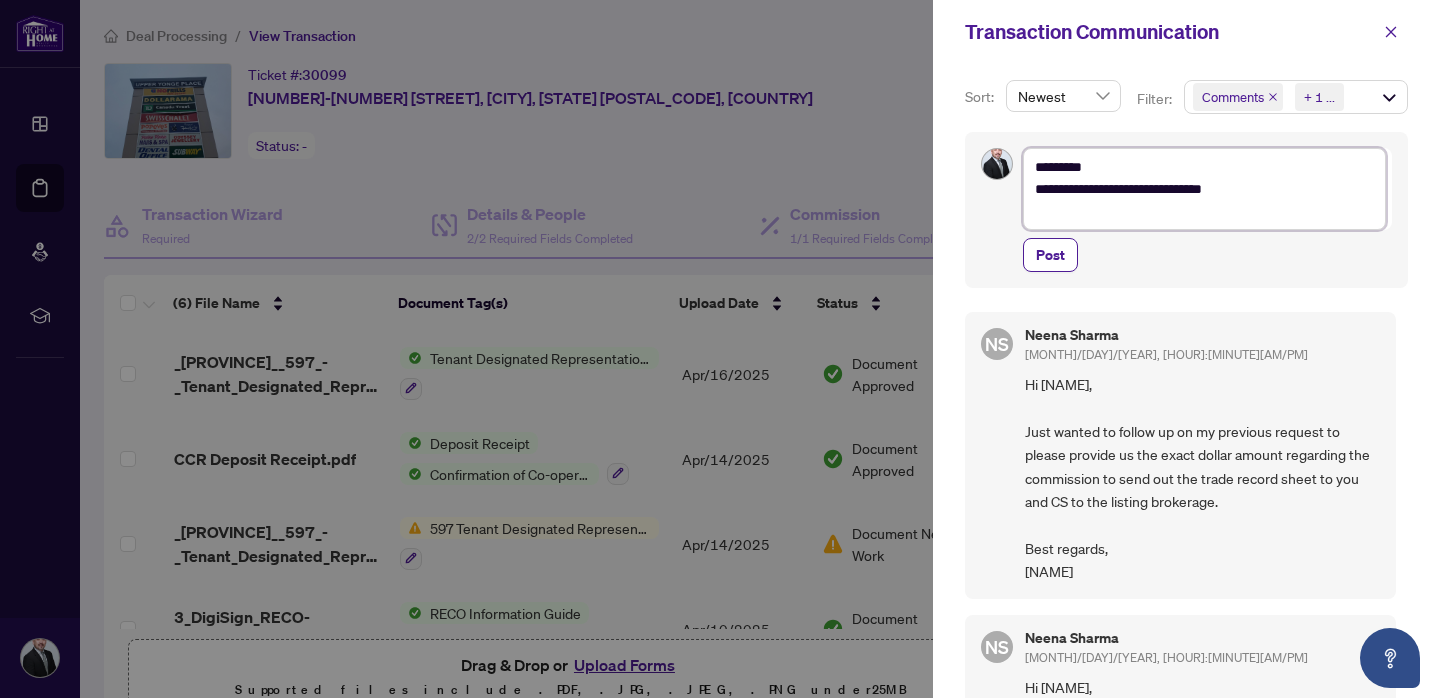 type on "**********" 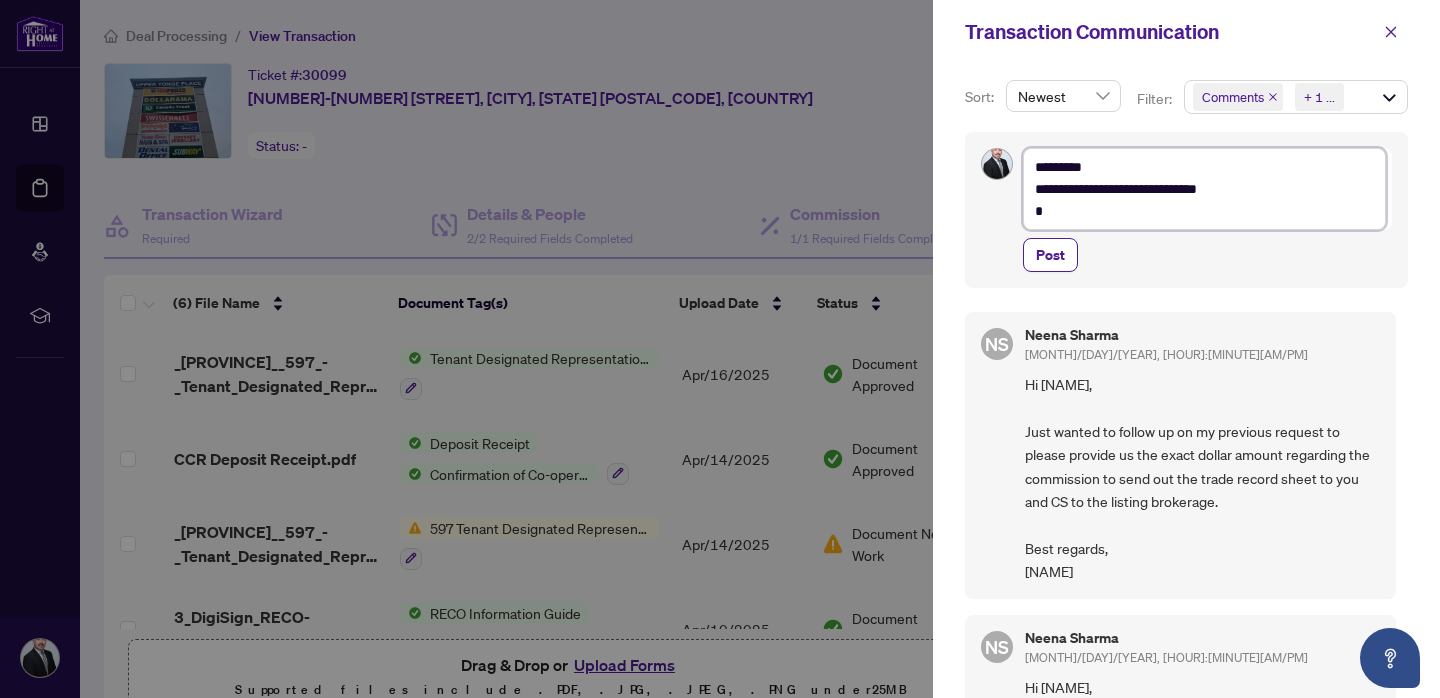 type on "**********" 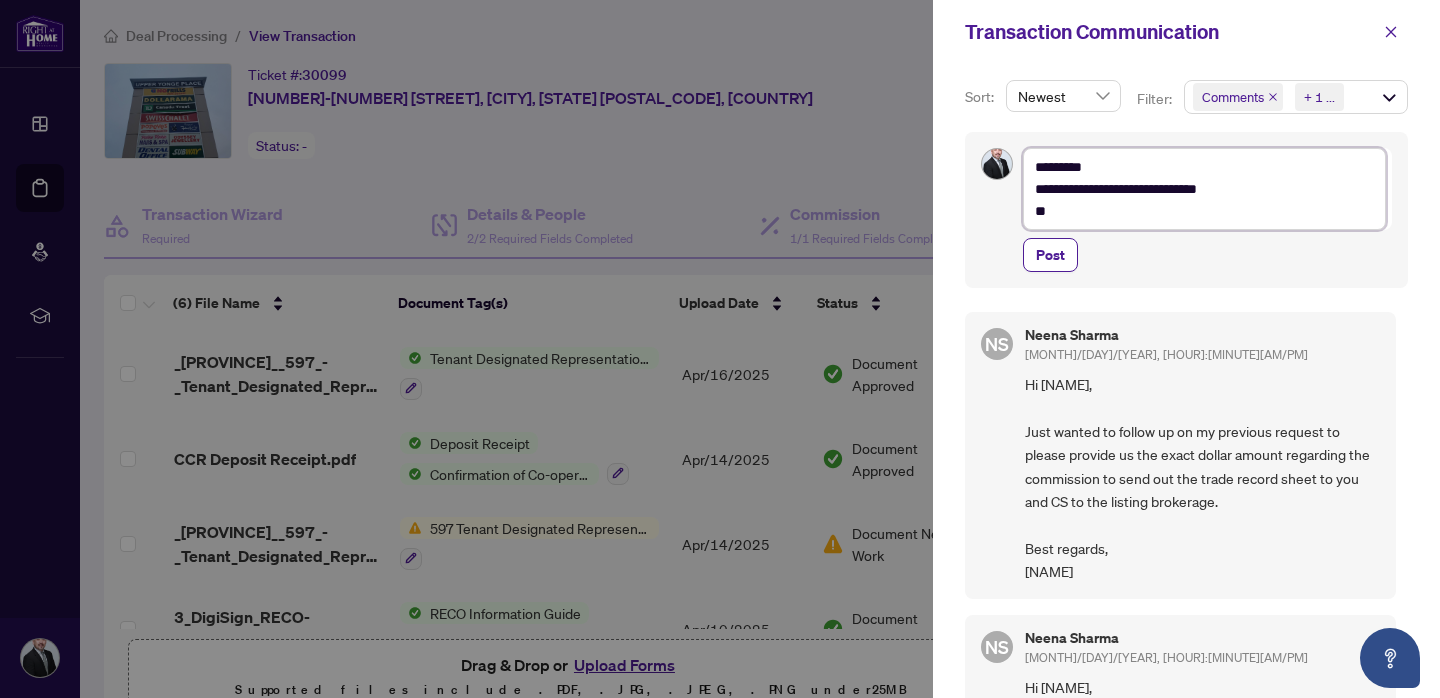 type on "**********" 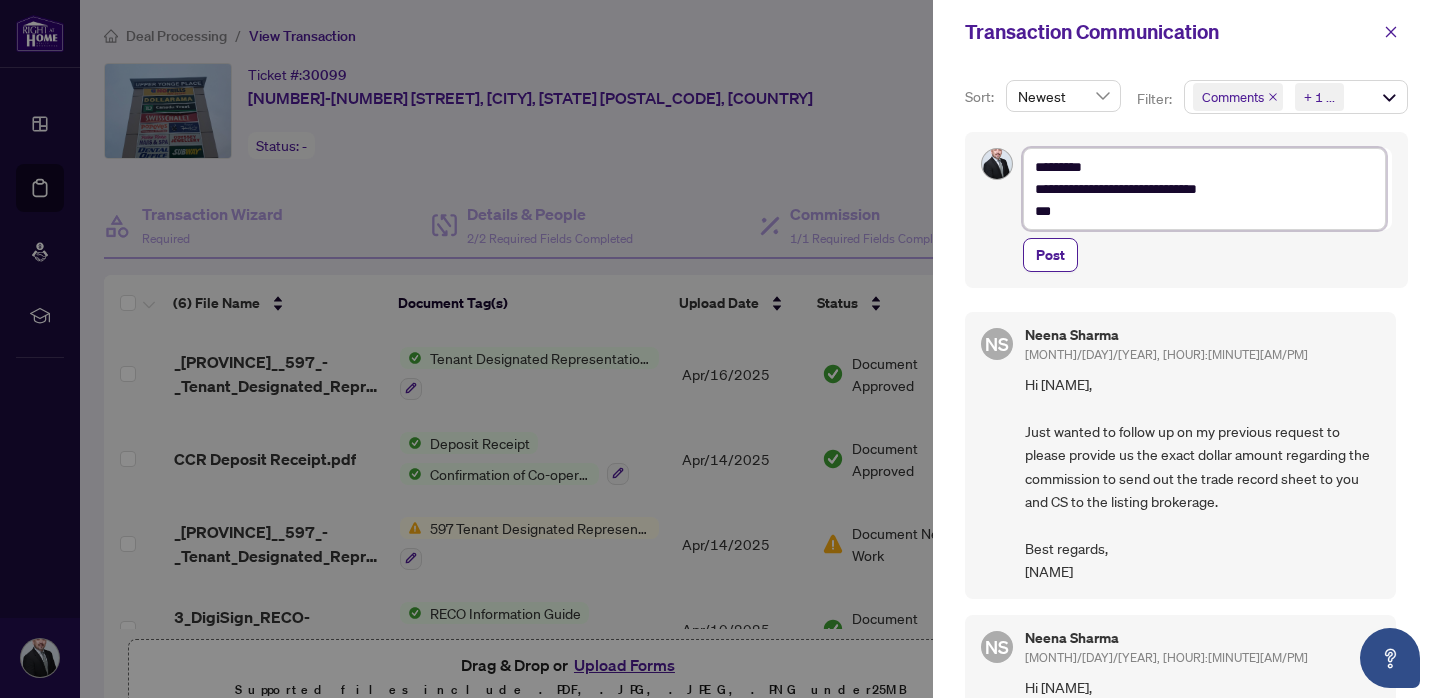 type on "**********" 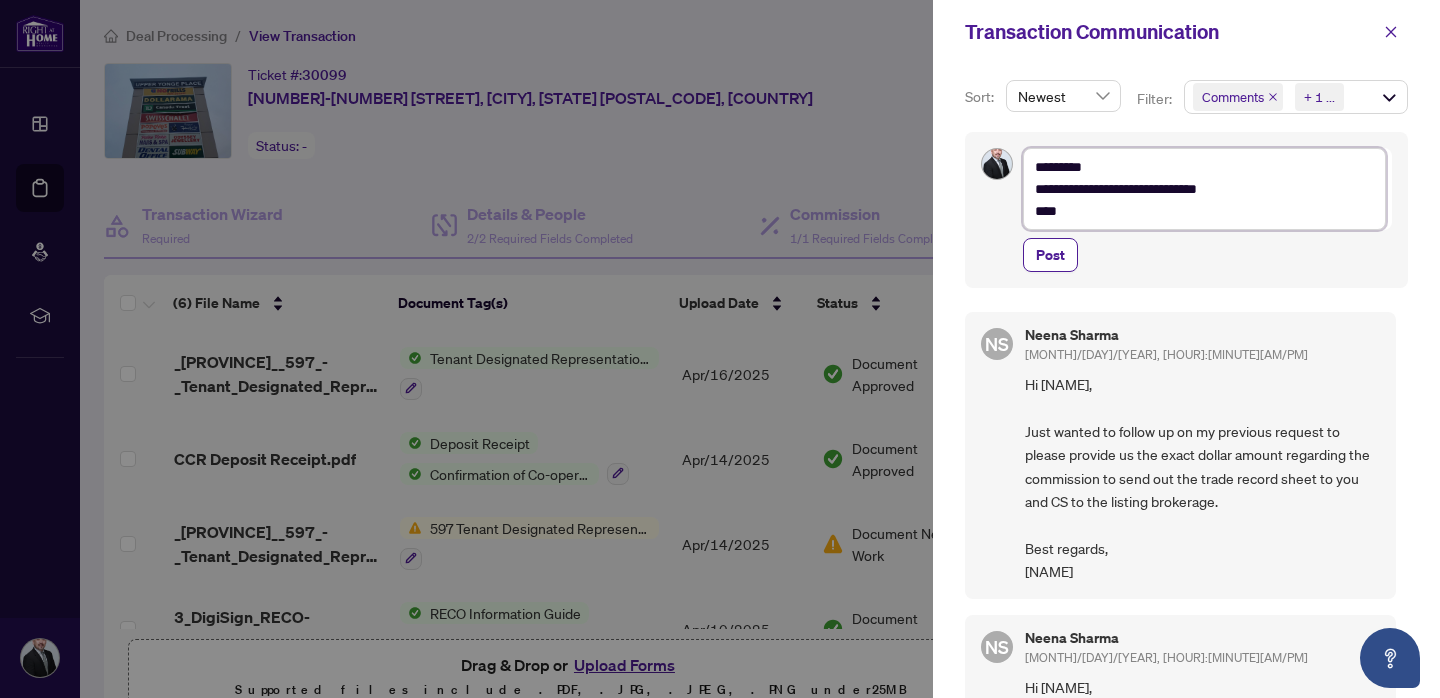 type on "**********" 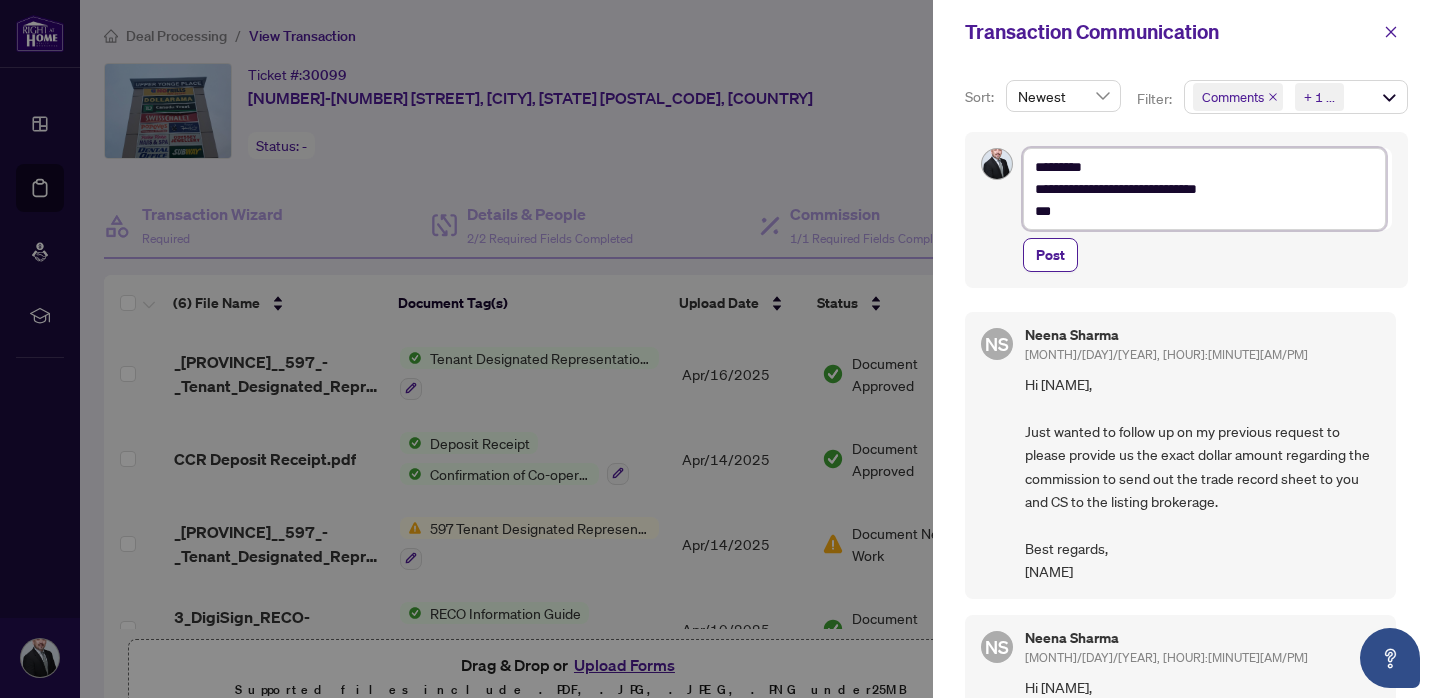 type on "**********" 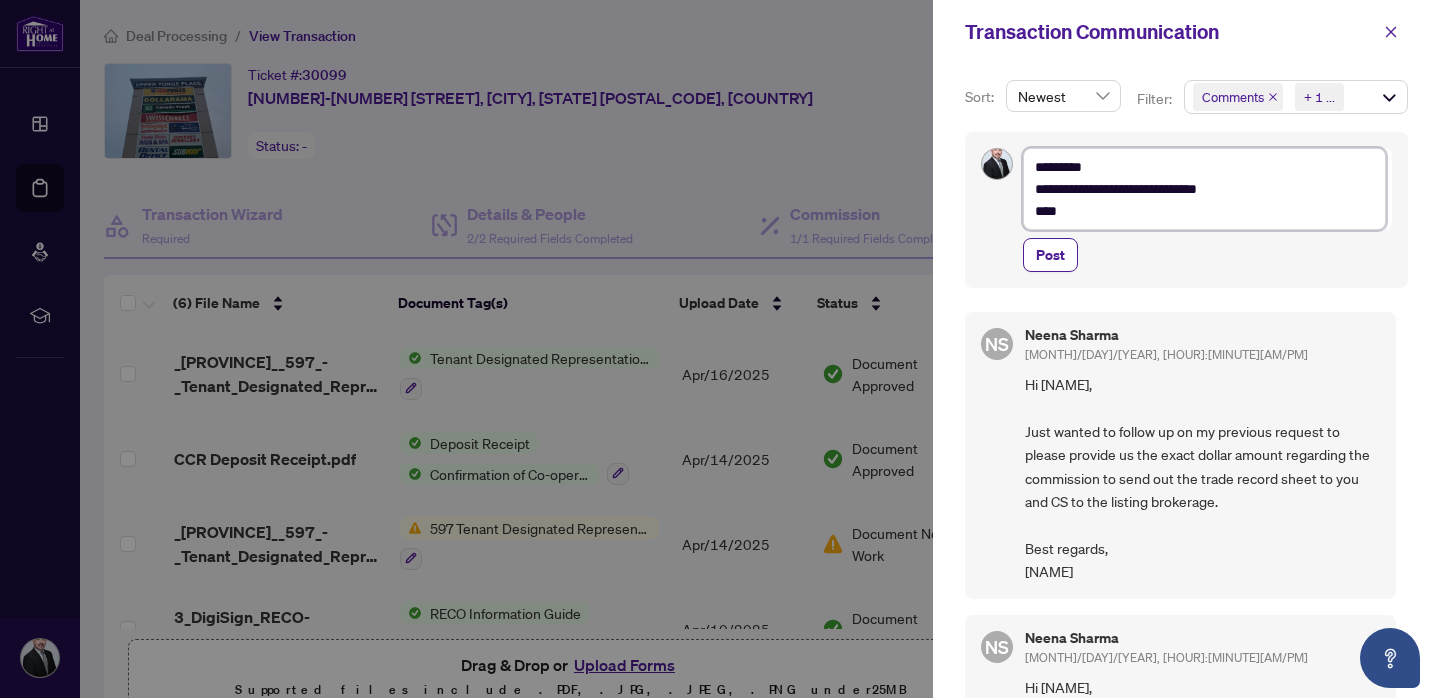 type on "**********" 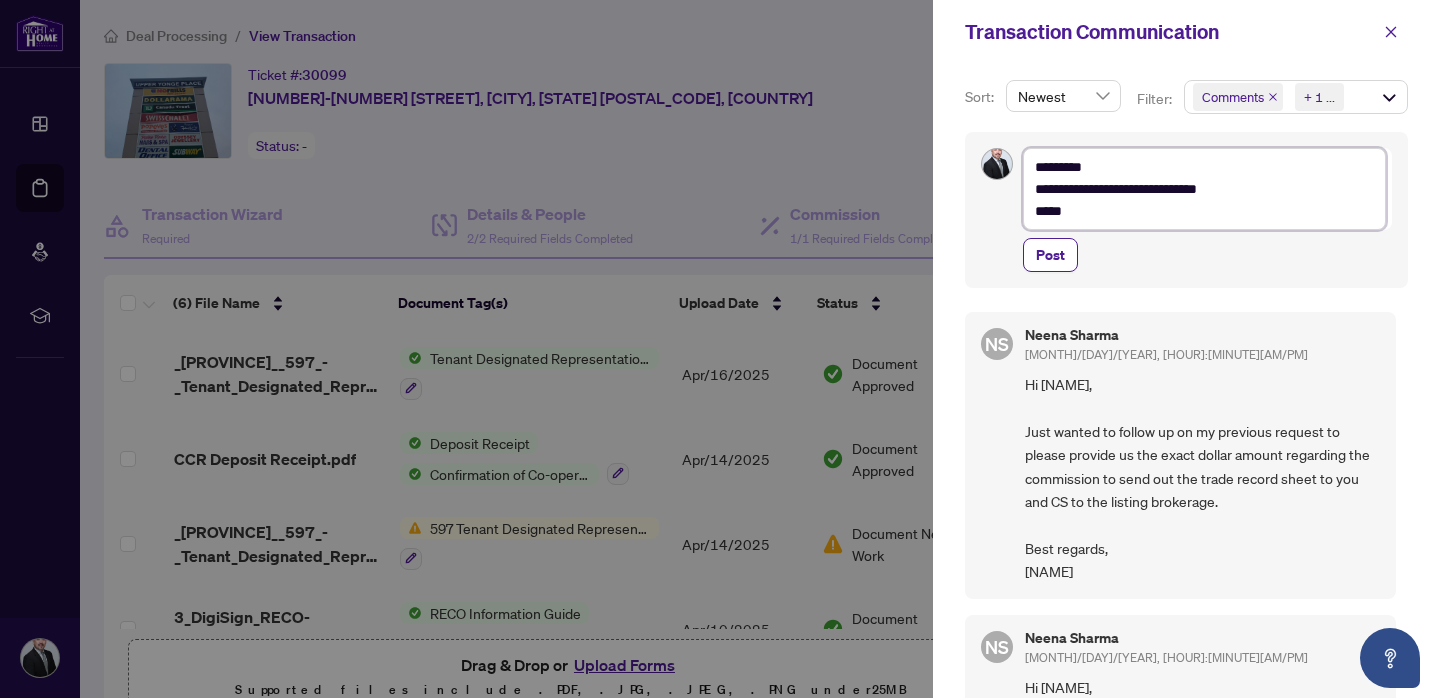 type on "**********" 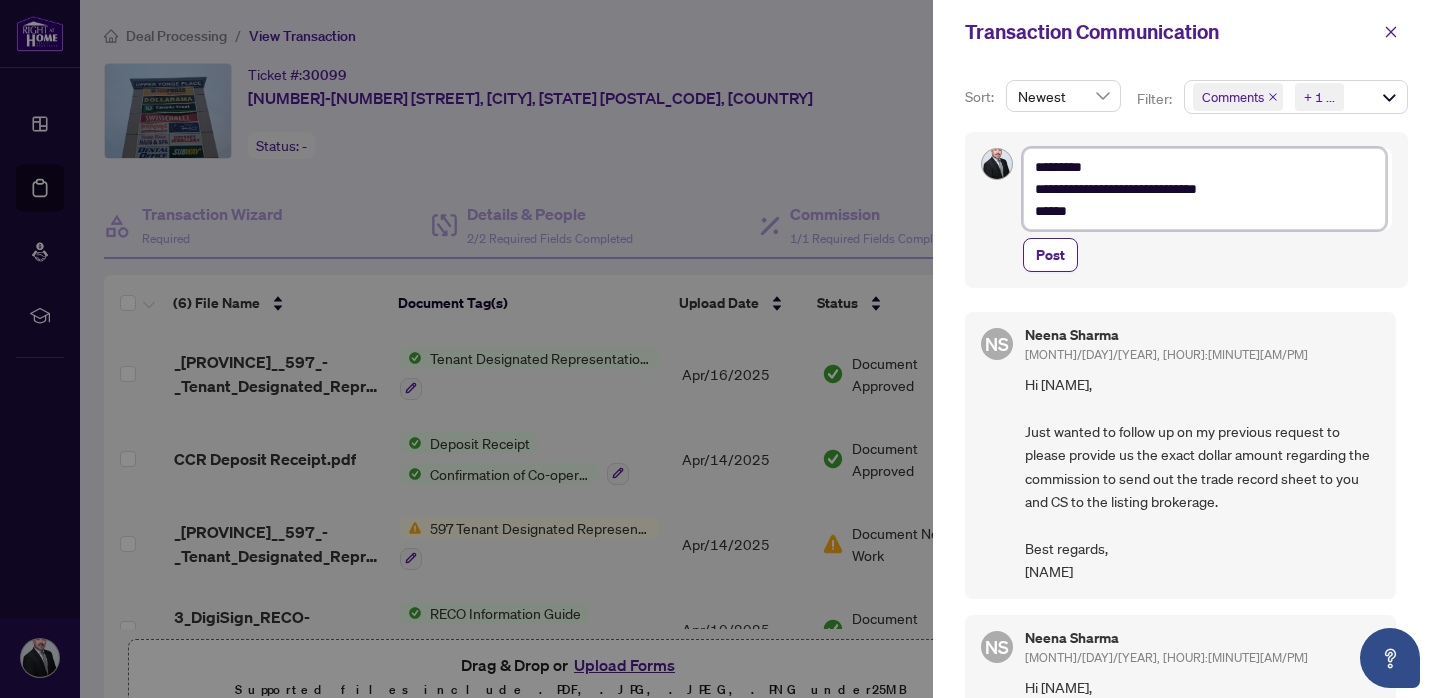 type on "**********" 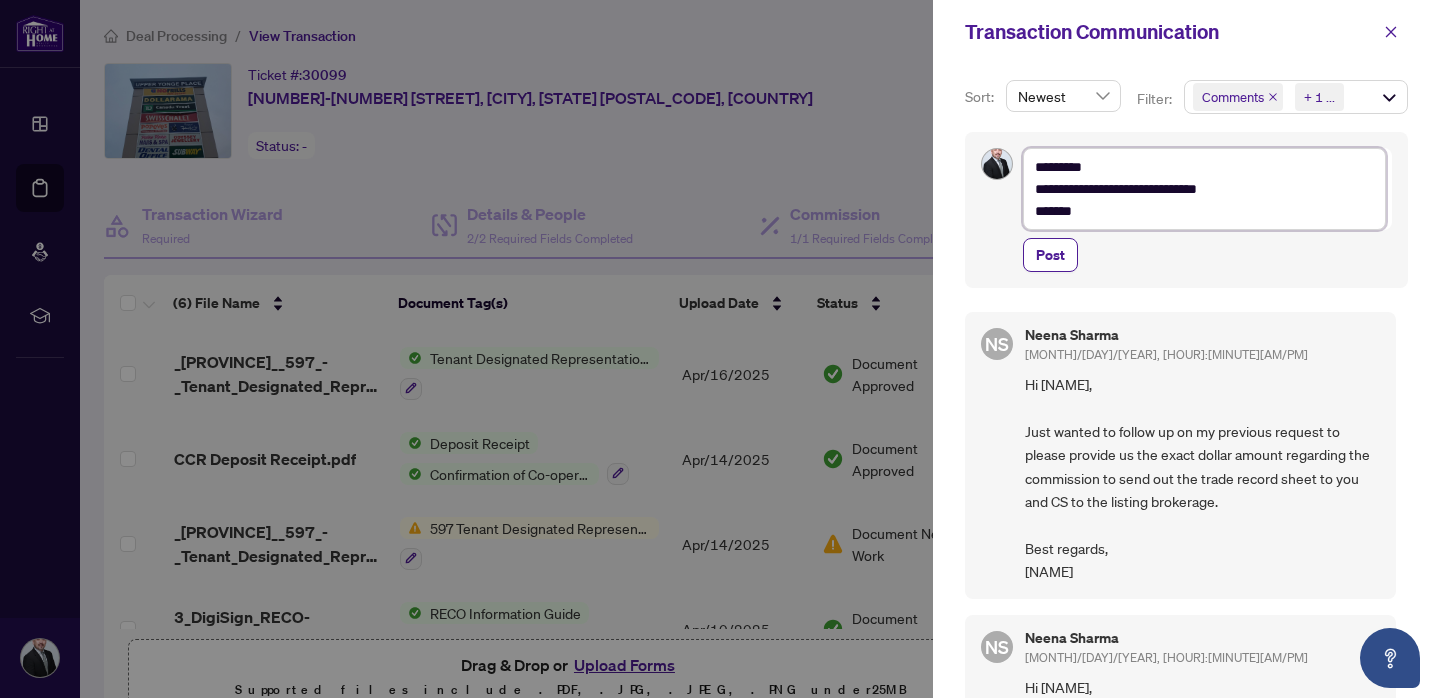 type on "**********" 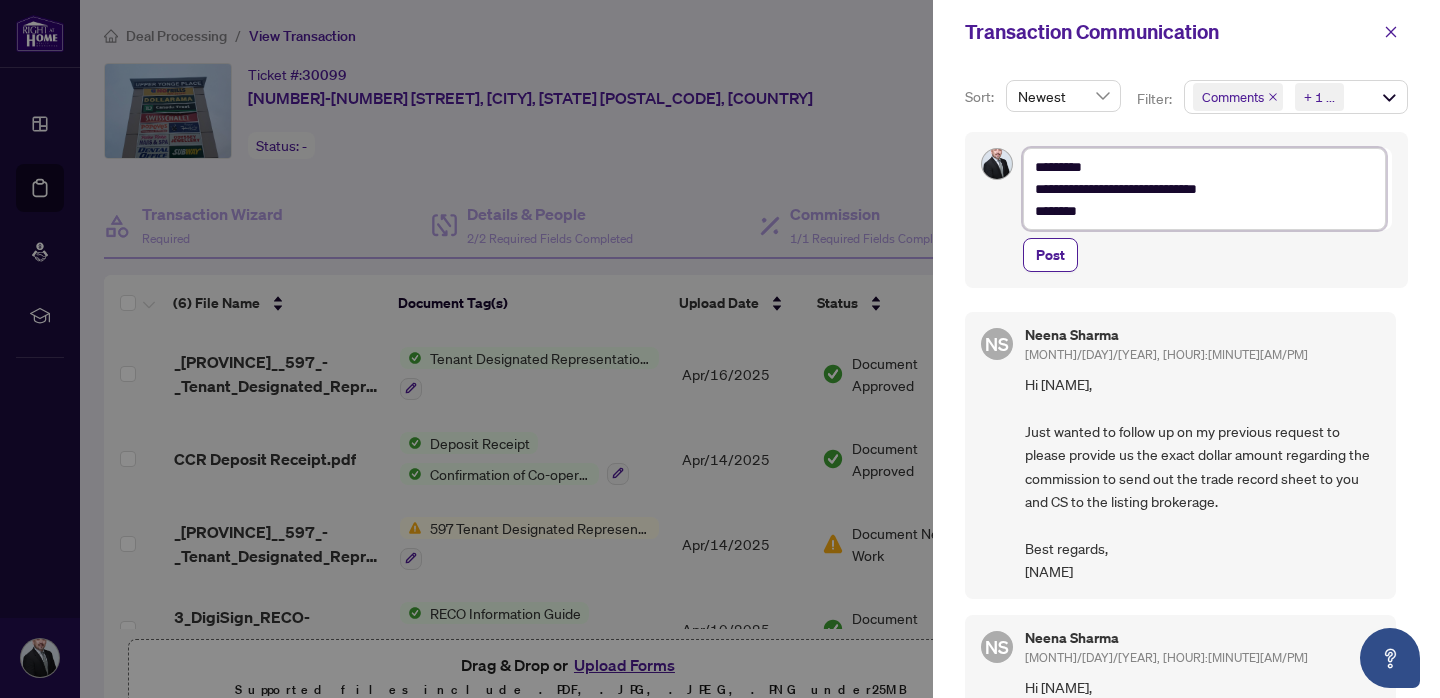 type on "**********" 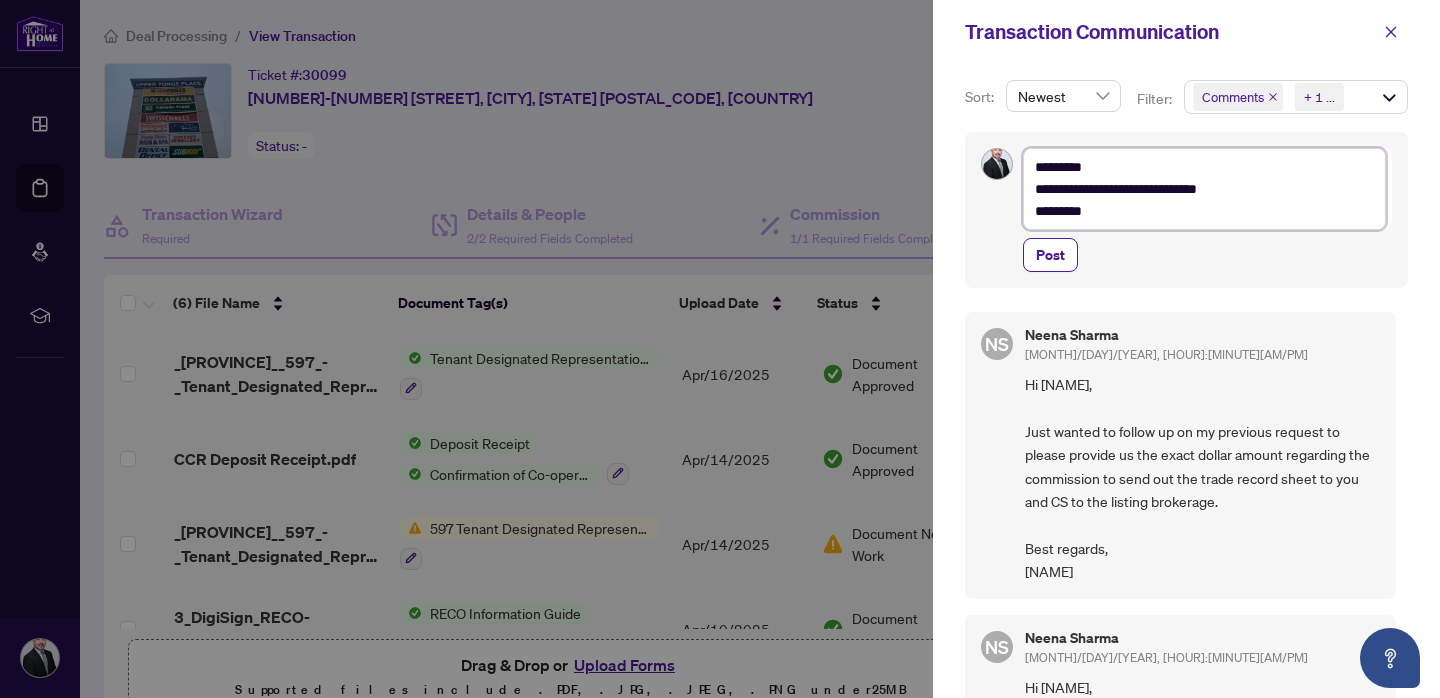 type on "**********" 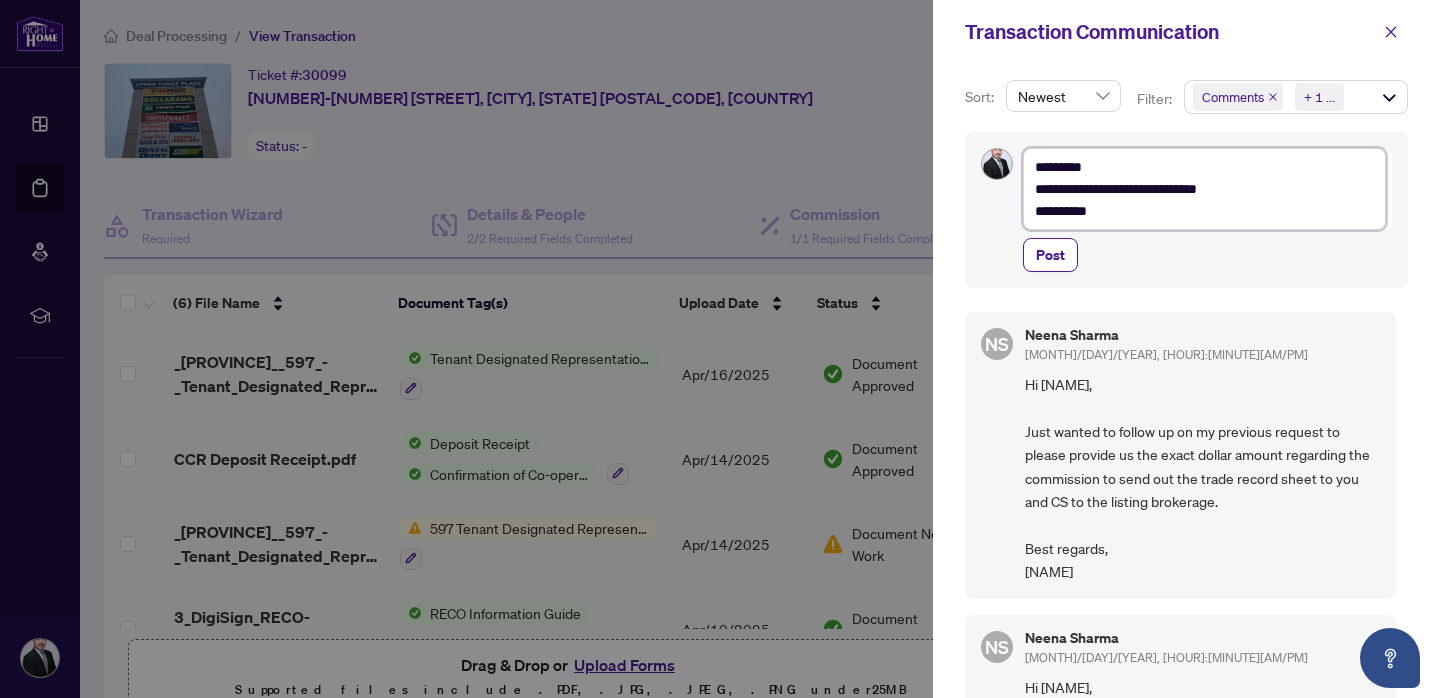 type on "**********" 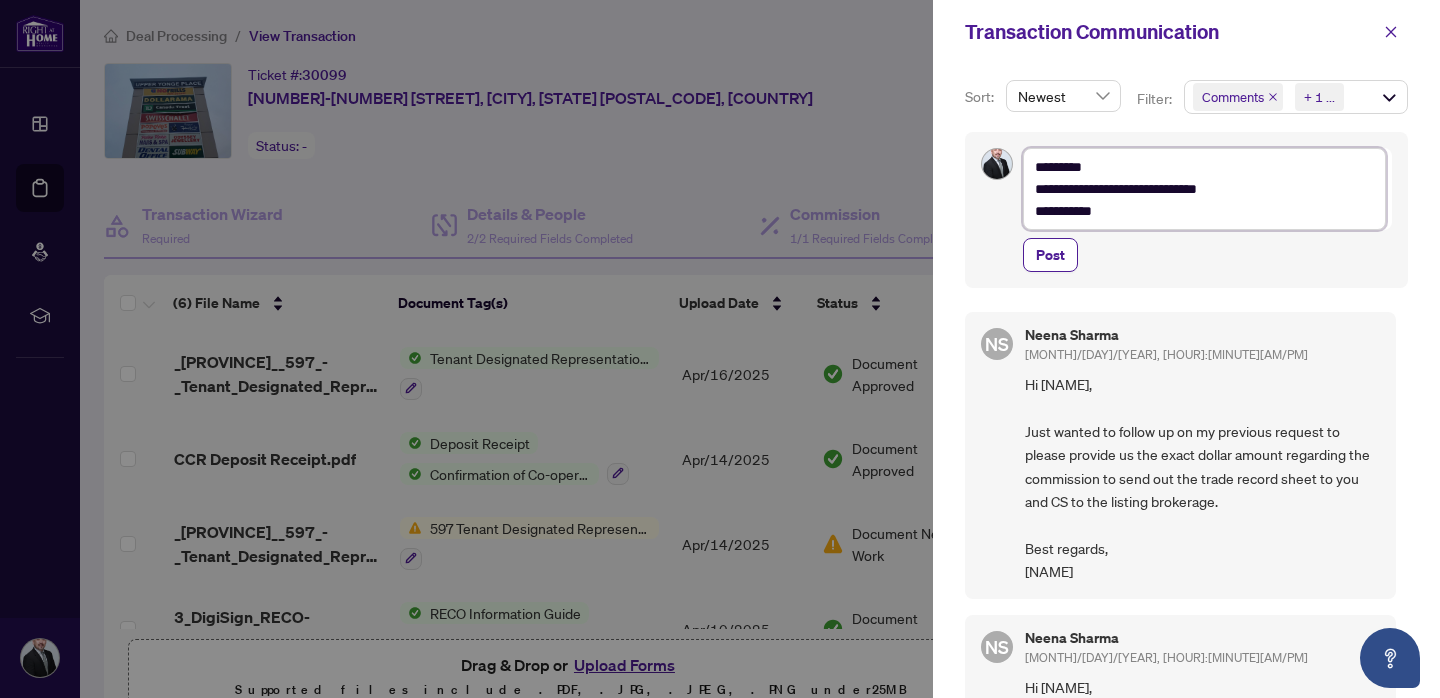 type on "**********" 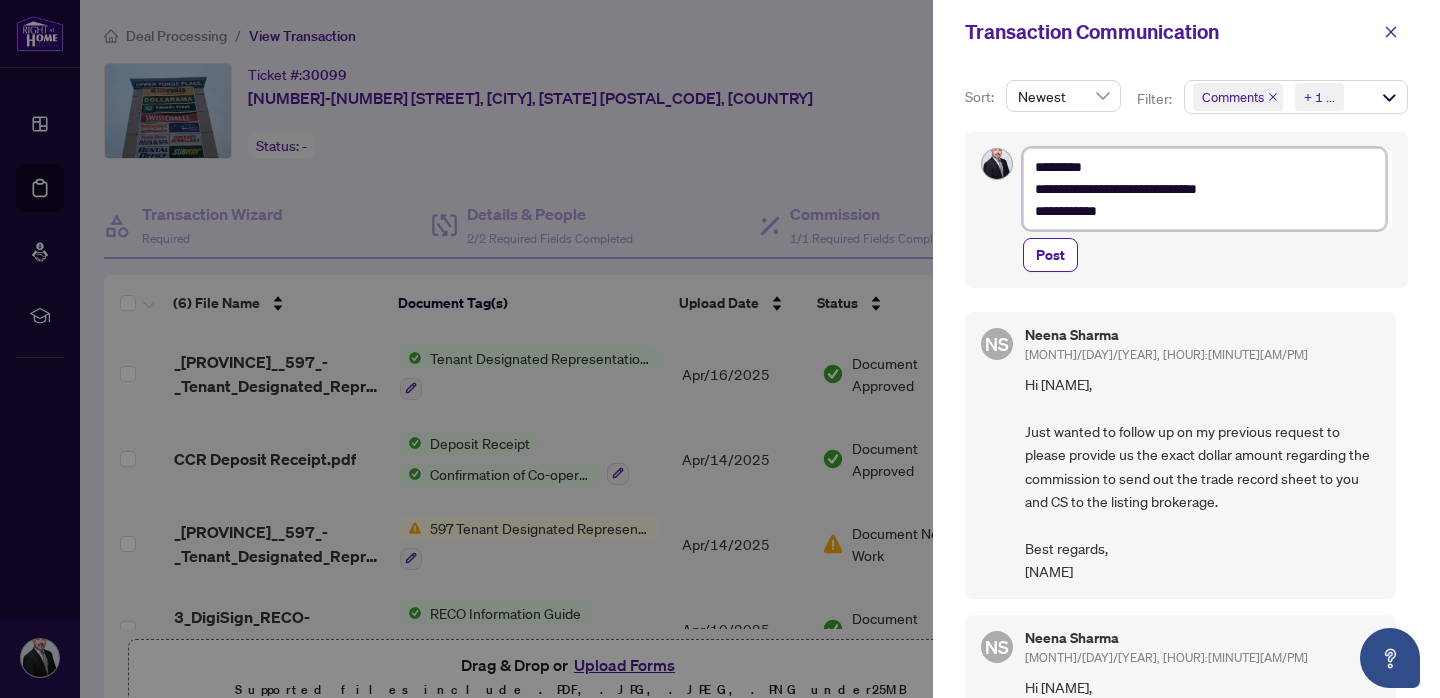 type on "**********" 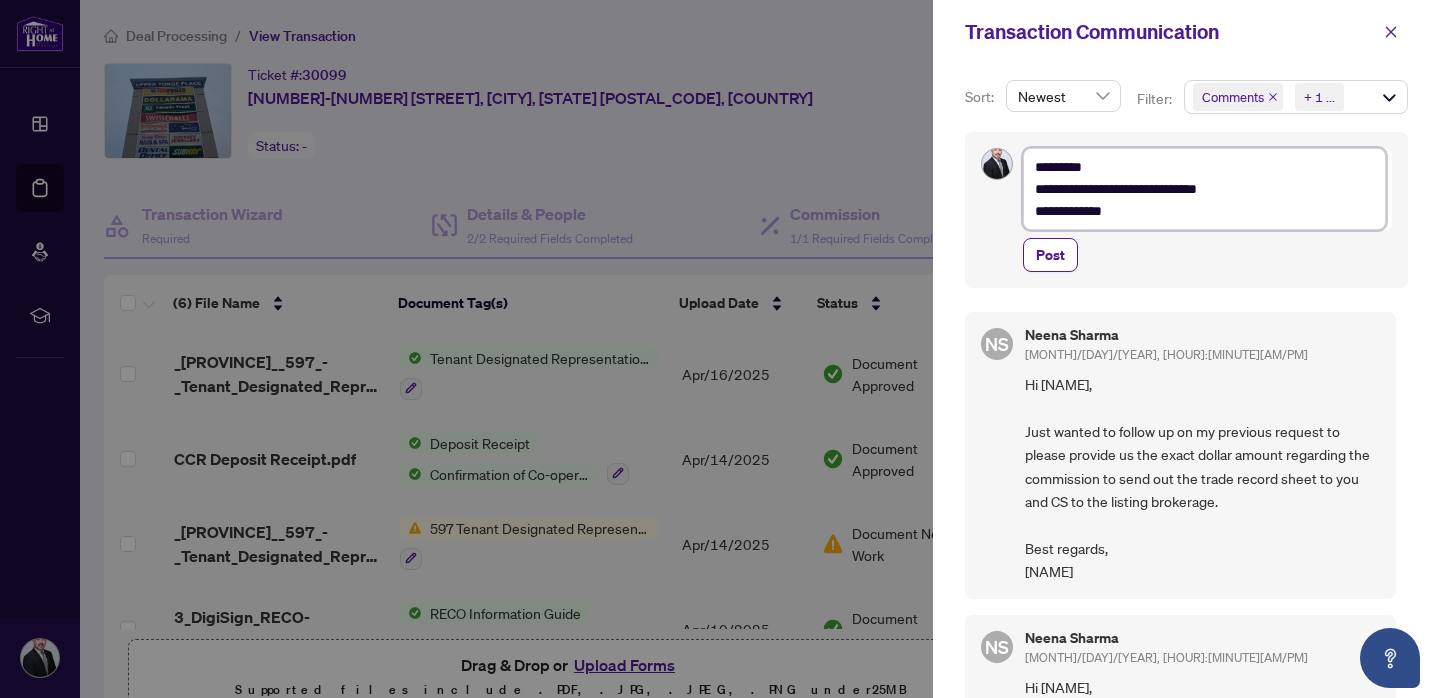 type on "**********" 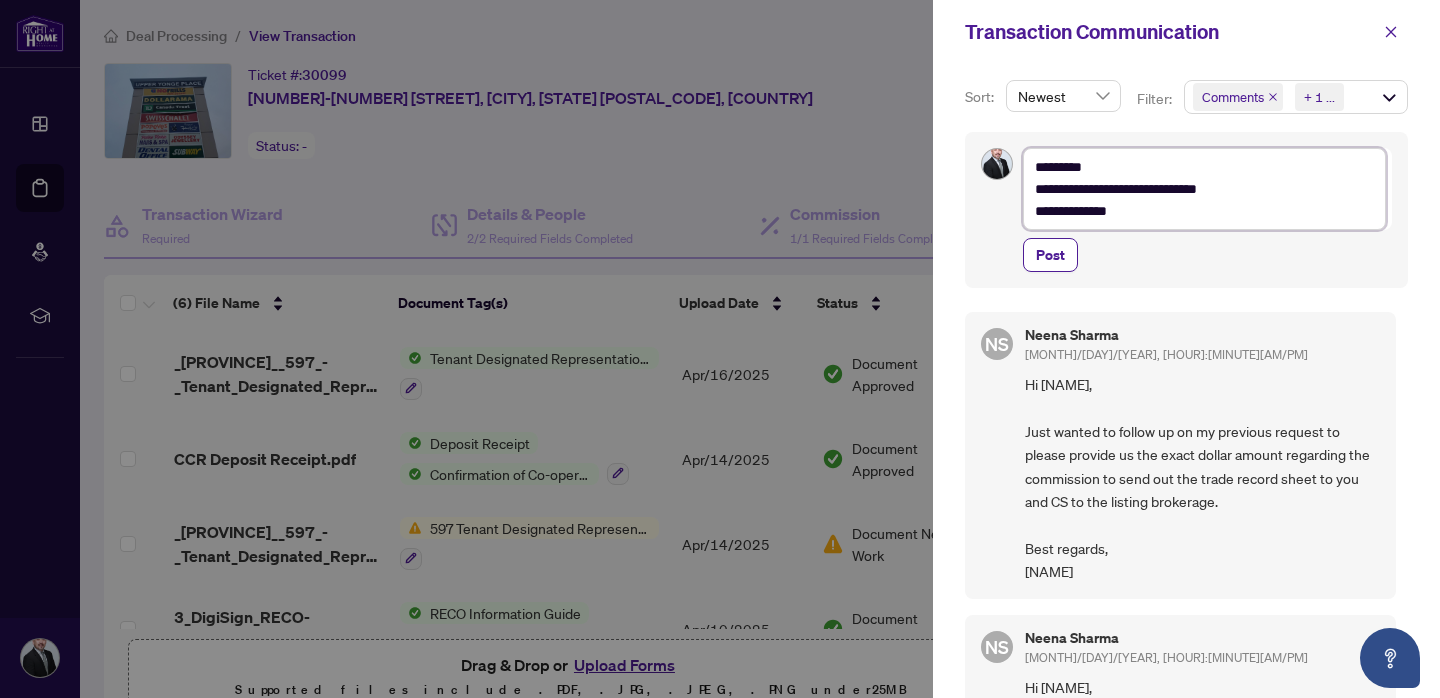 type on "**********" 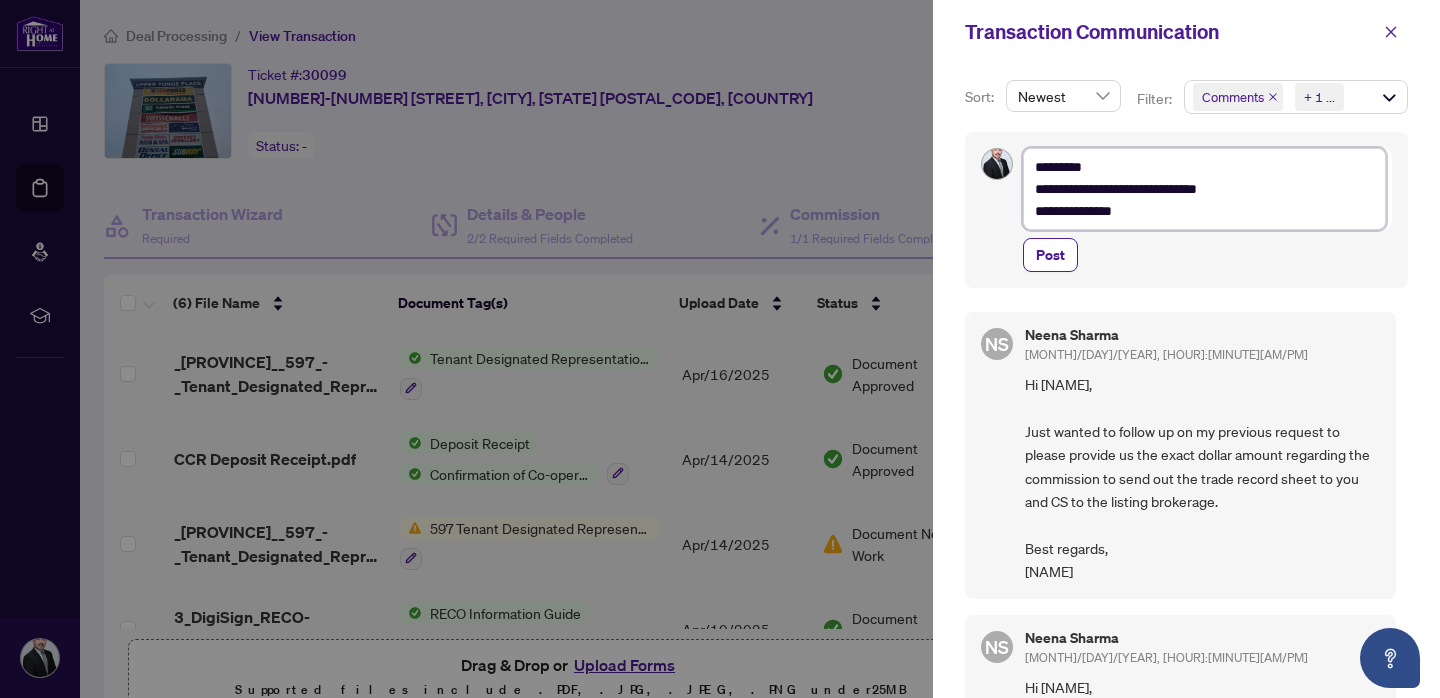 type on "**********" 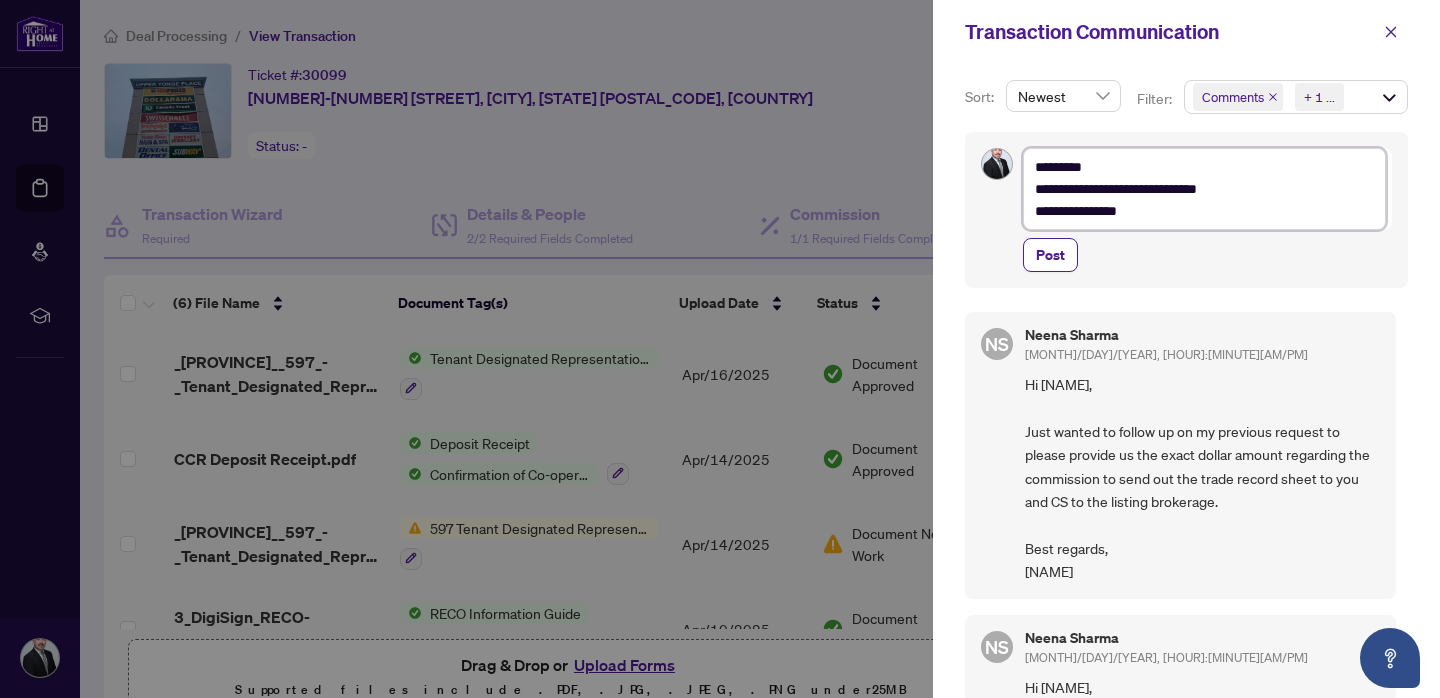 type on "**********" 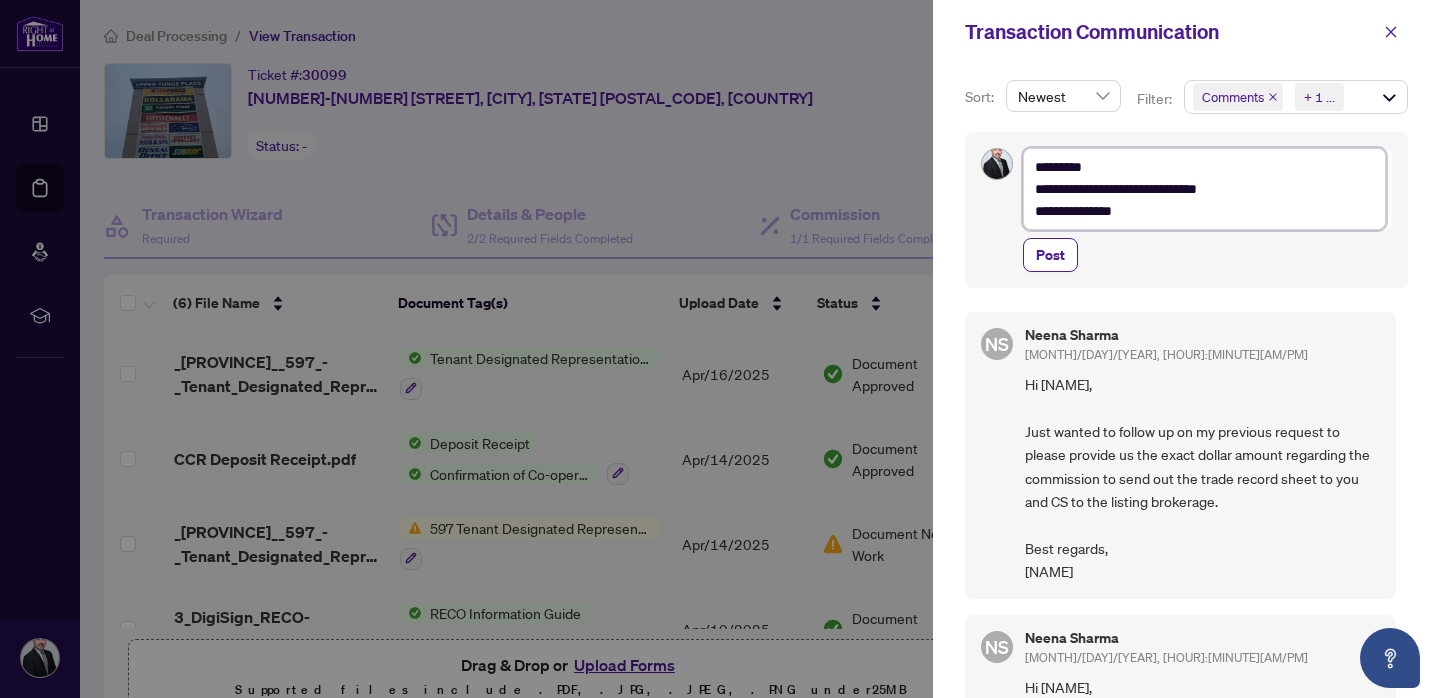 type on "**********" 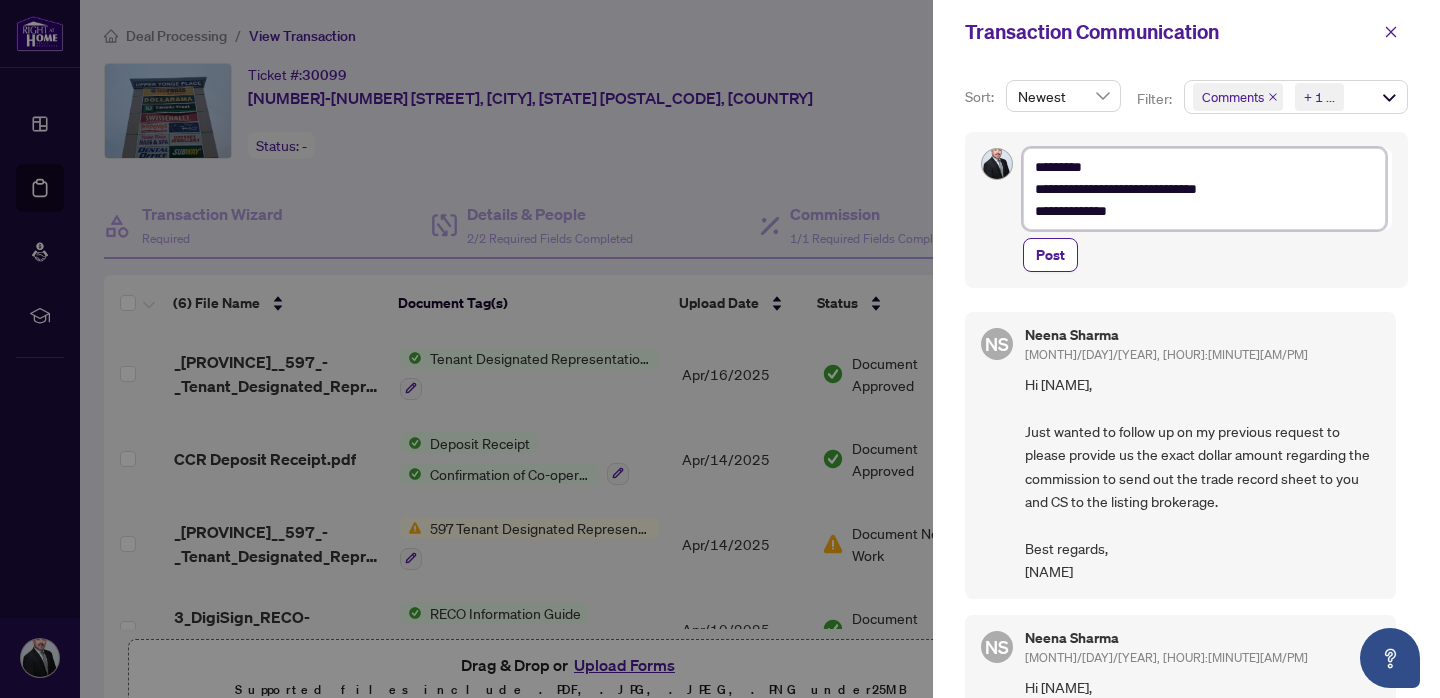 type on "**********" 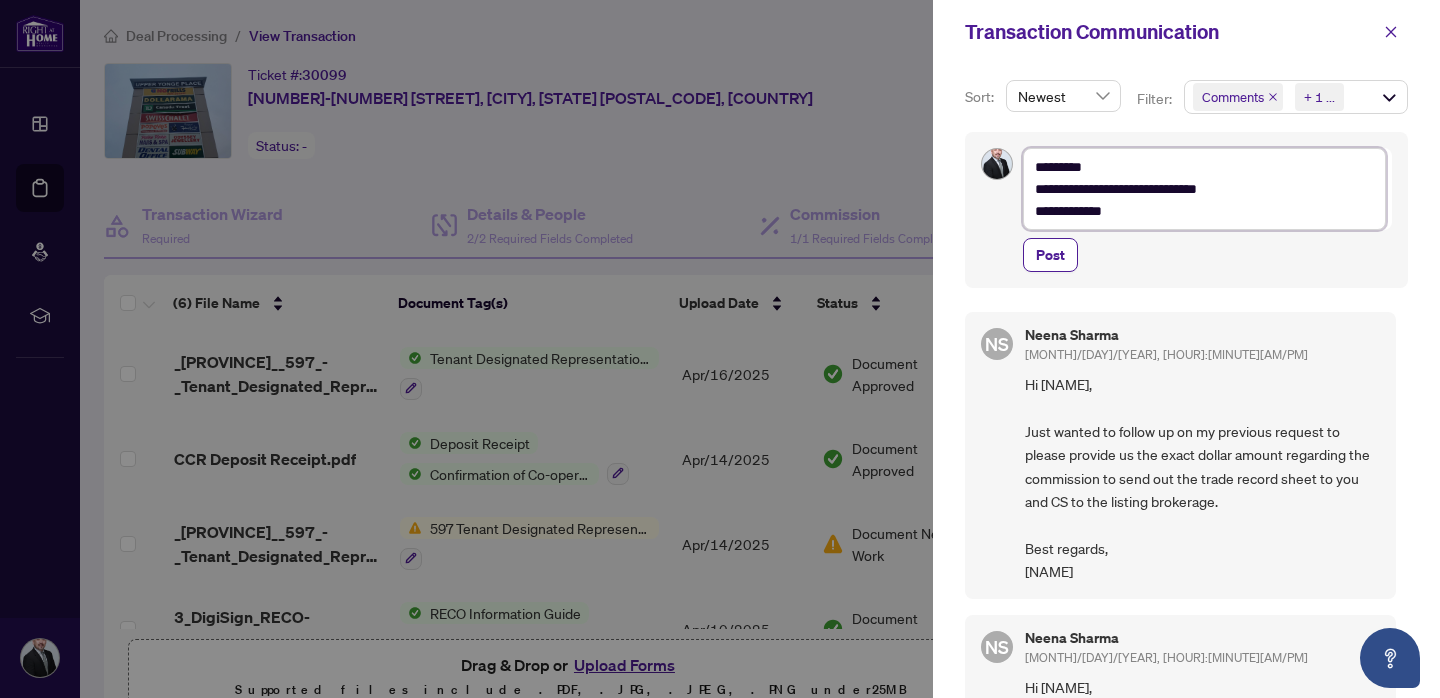 type on "**********" 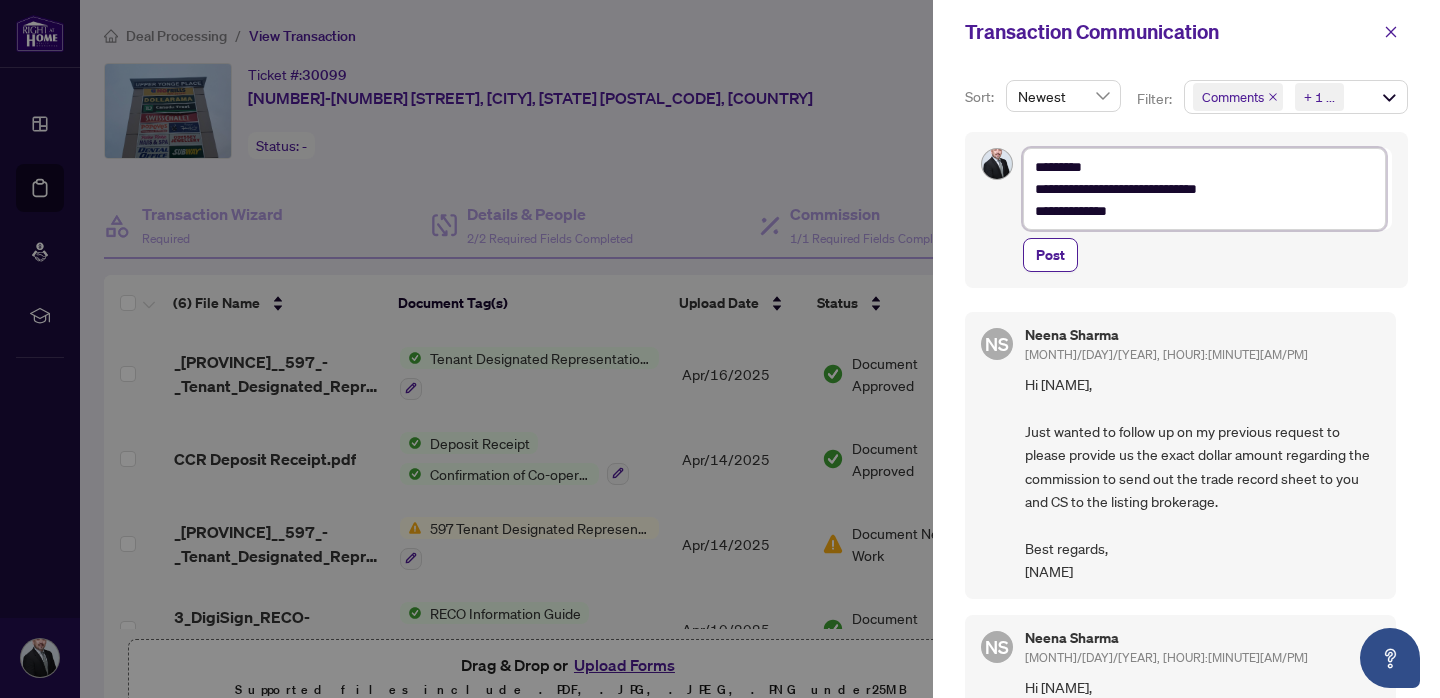 type on "**********" 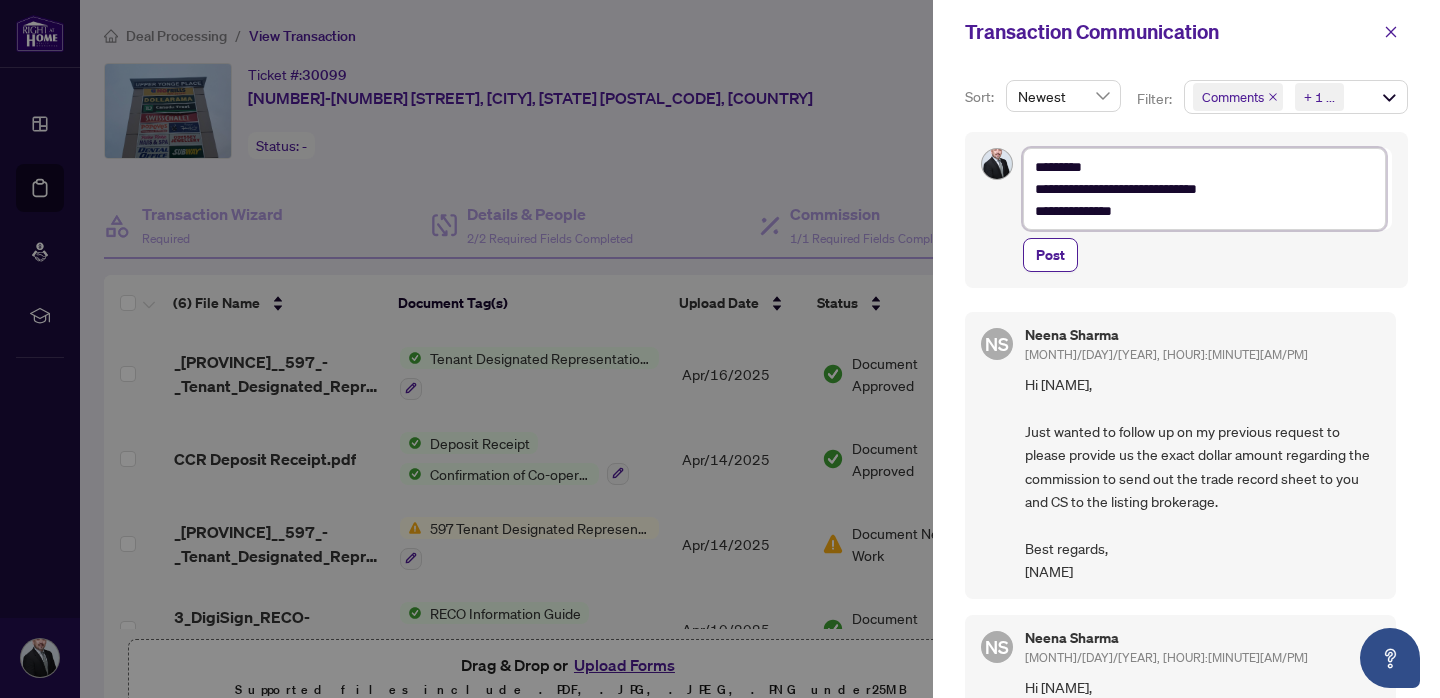 type on "**********" 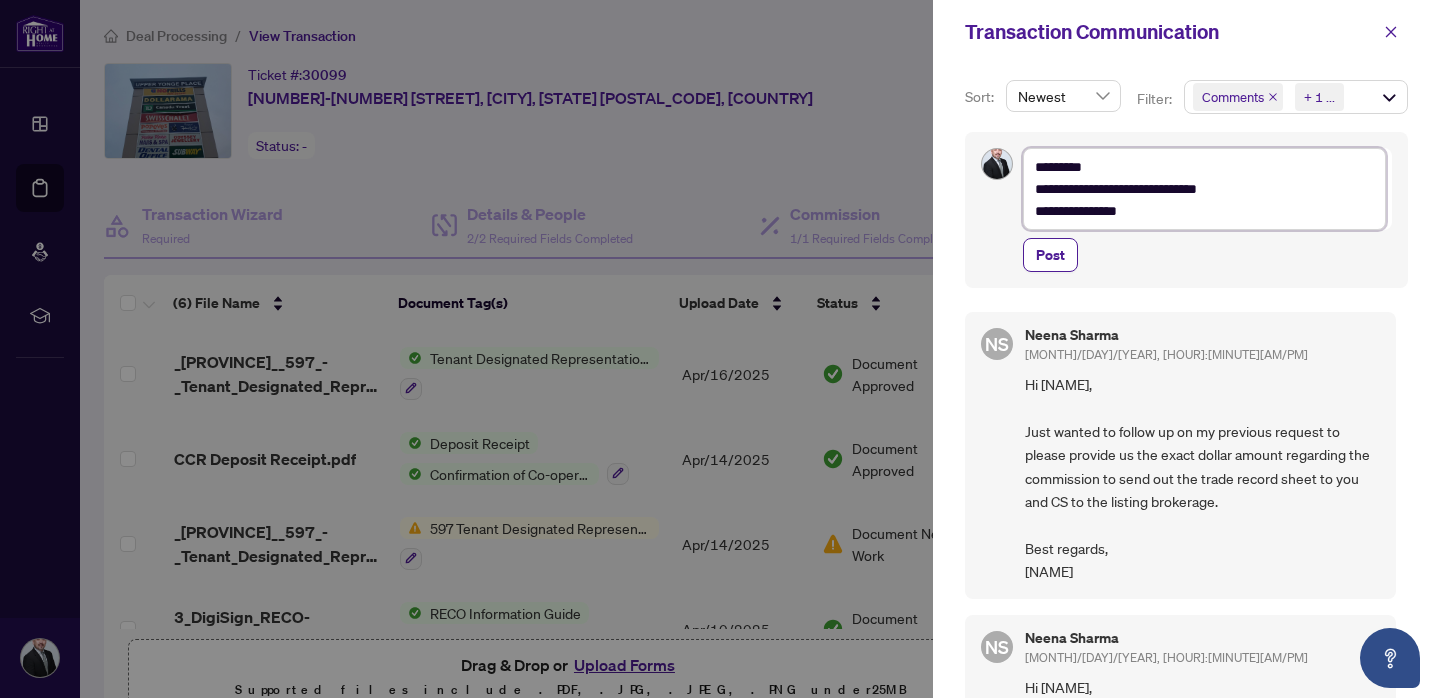type on "**********" 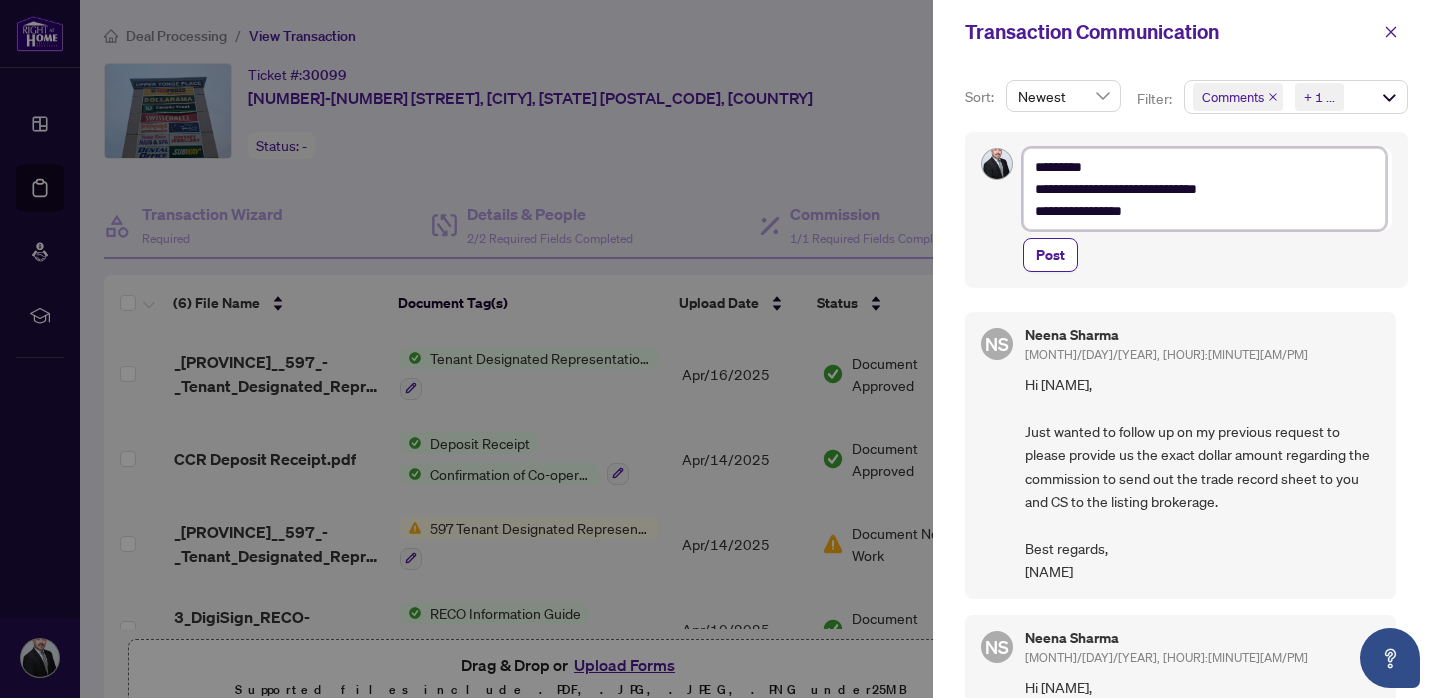 type on "**********" 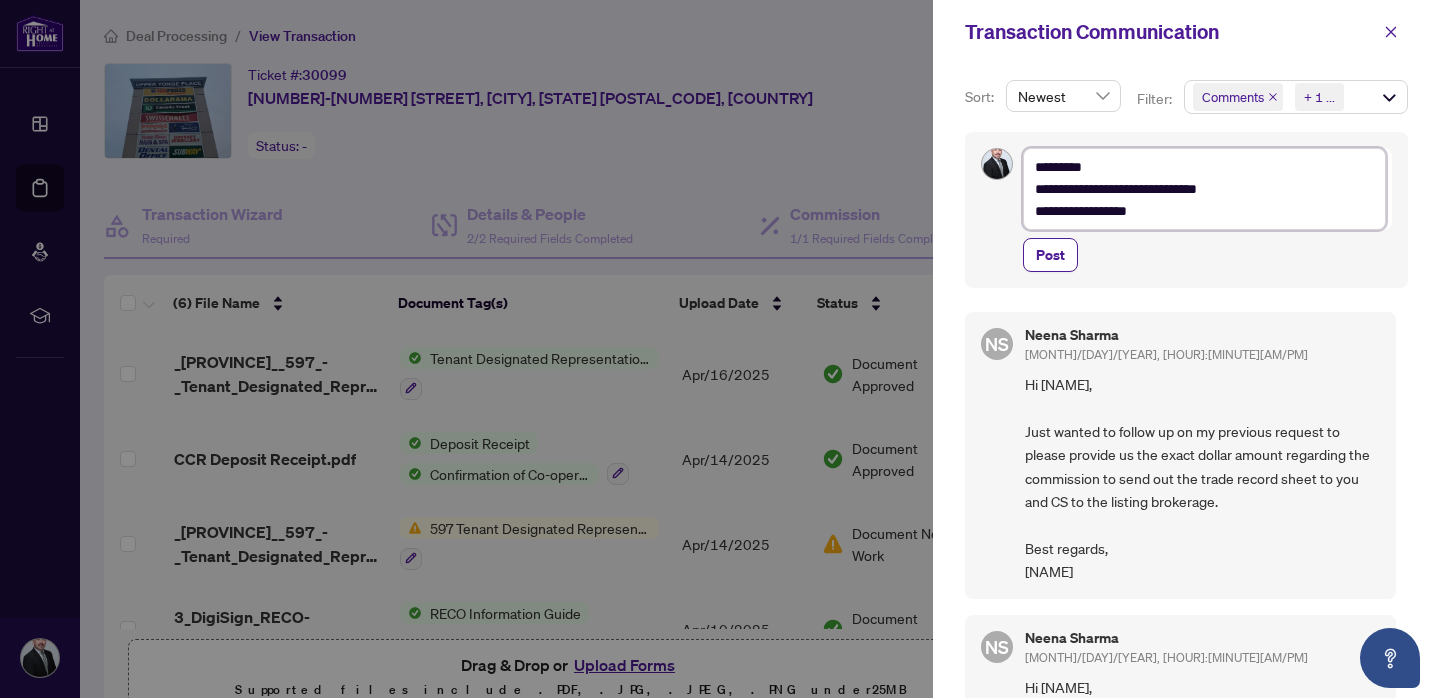 type on "**********" 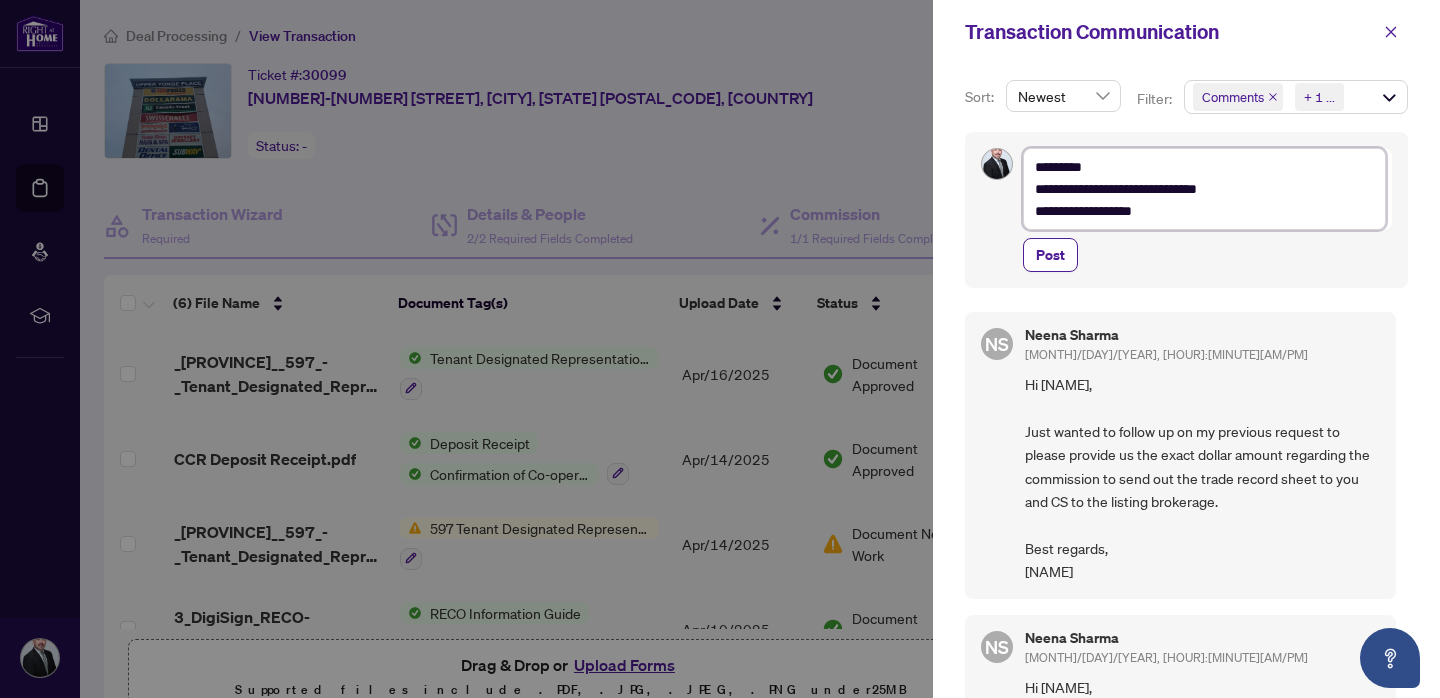 type on "**********" 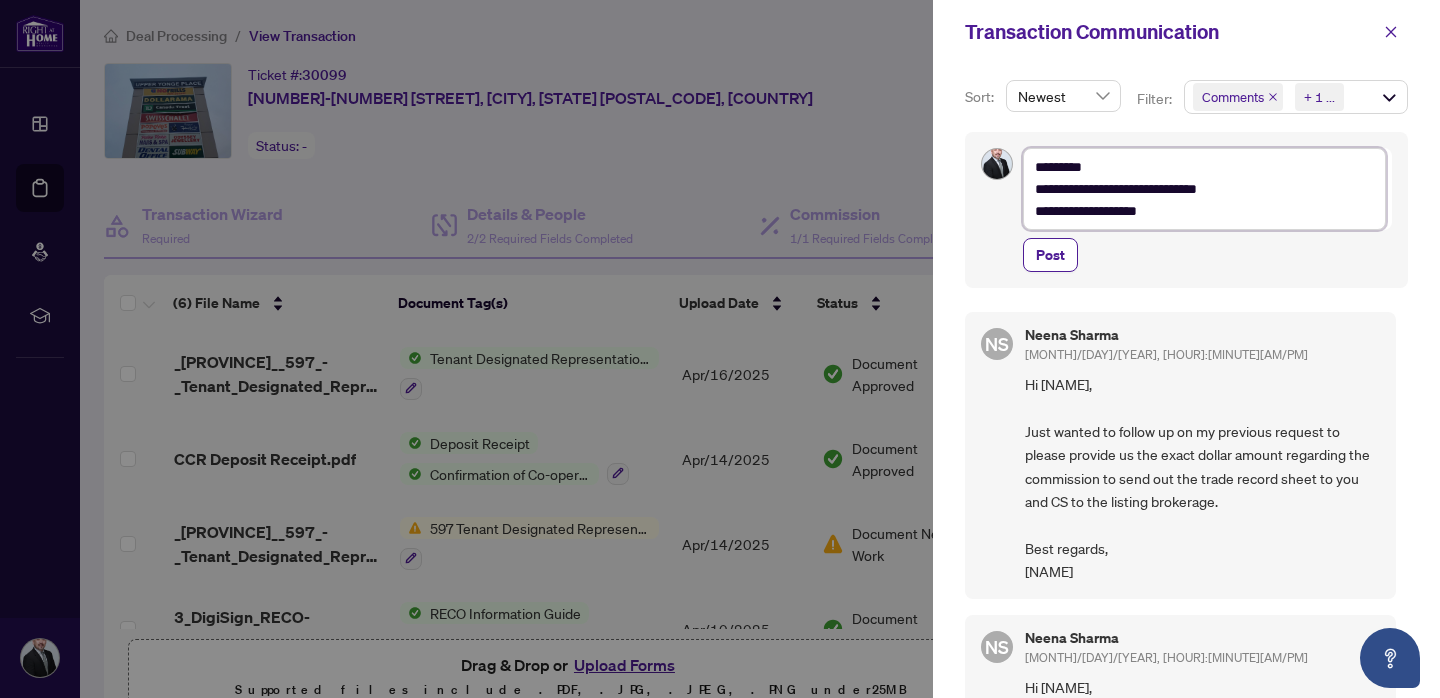 type on "**********" 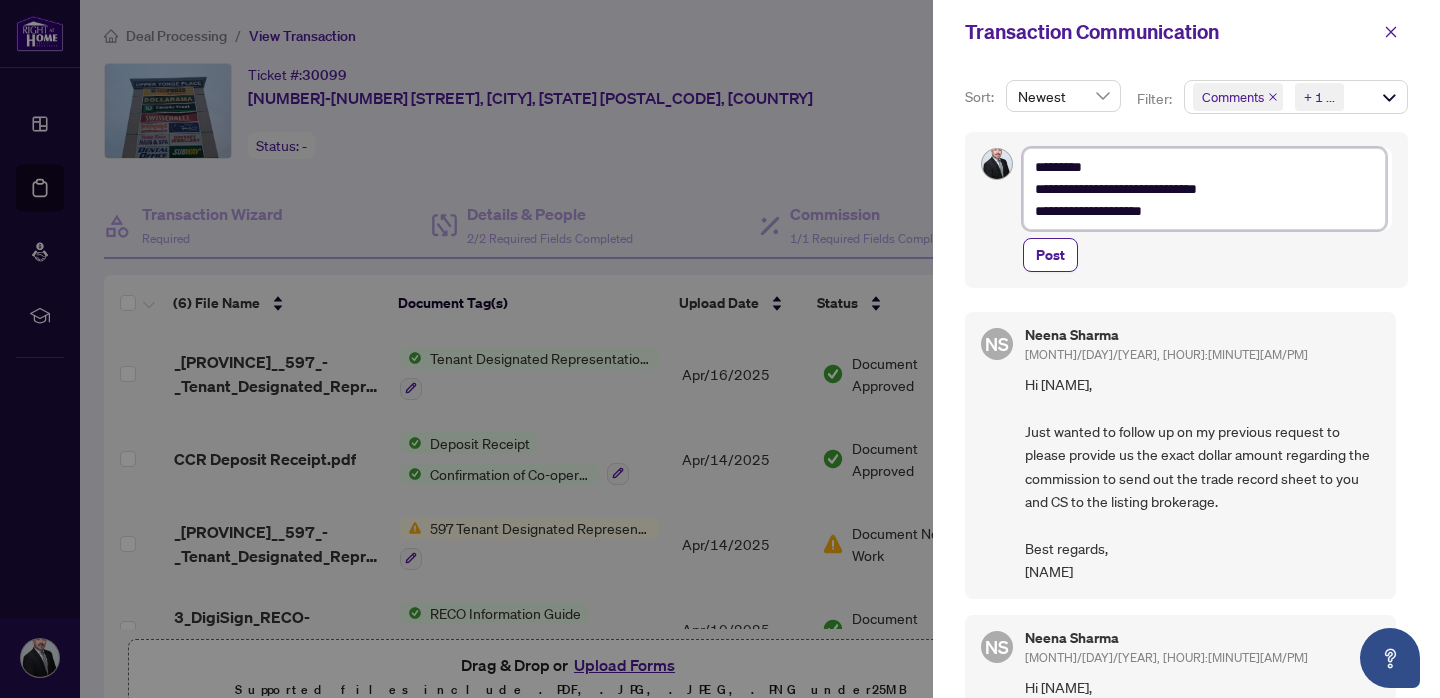 type on "**********" 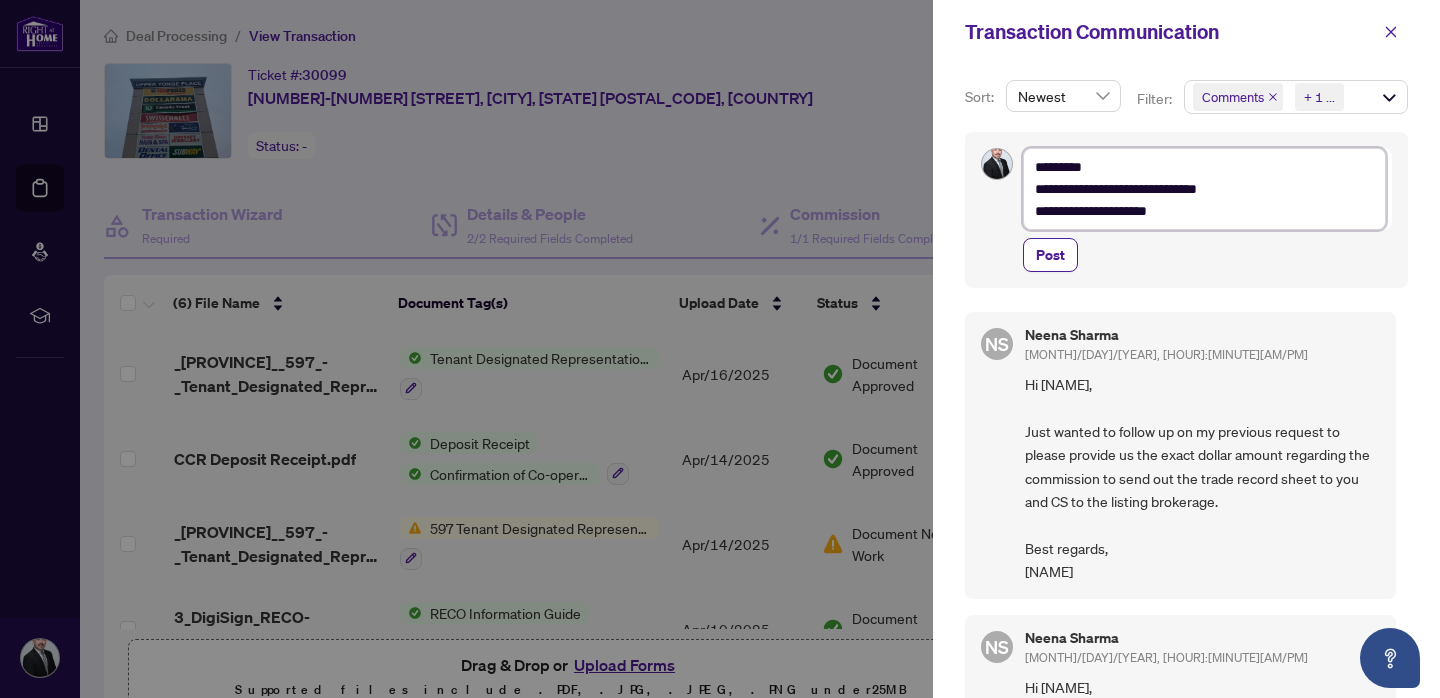 type on "**********" 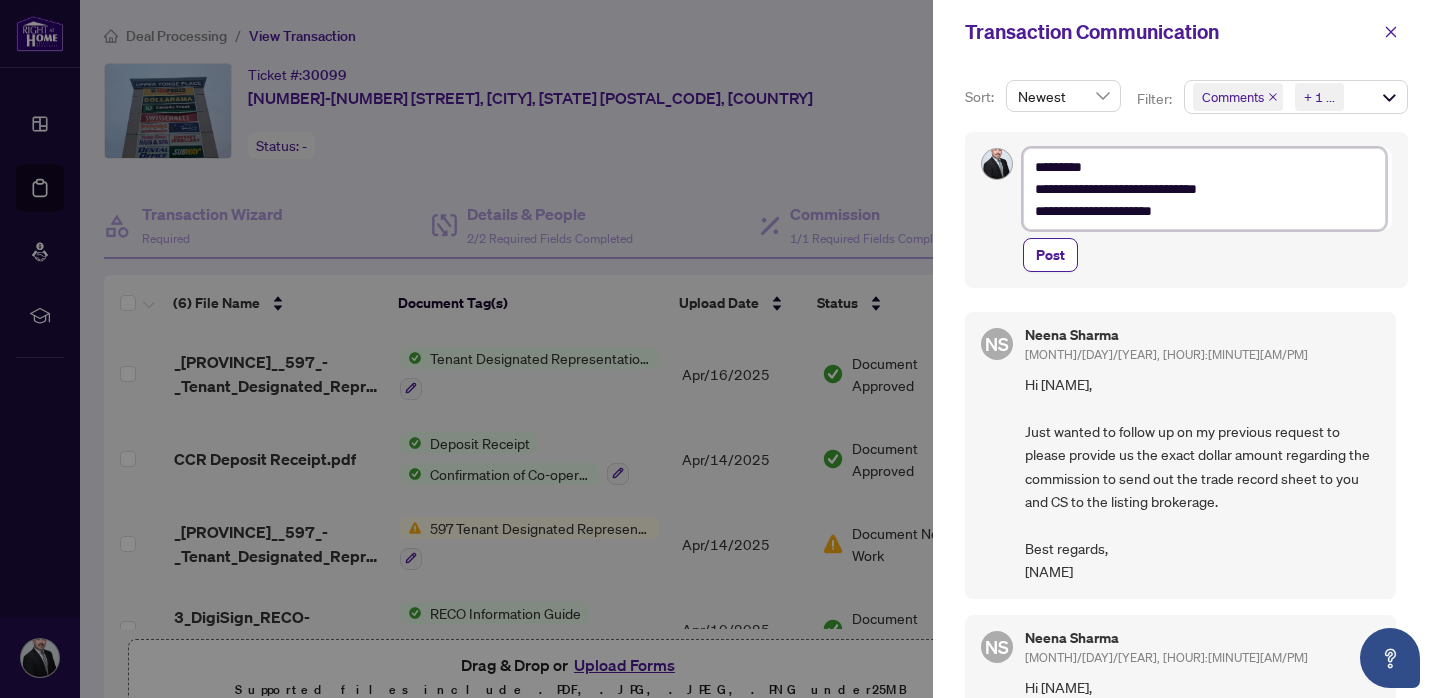 type on "**********" 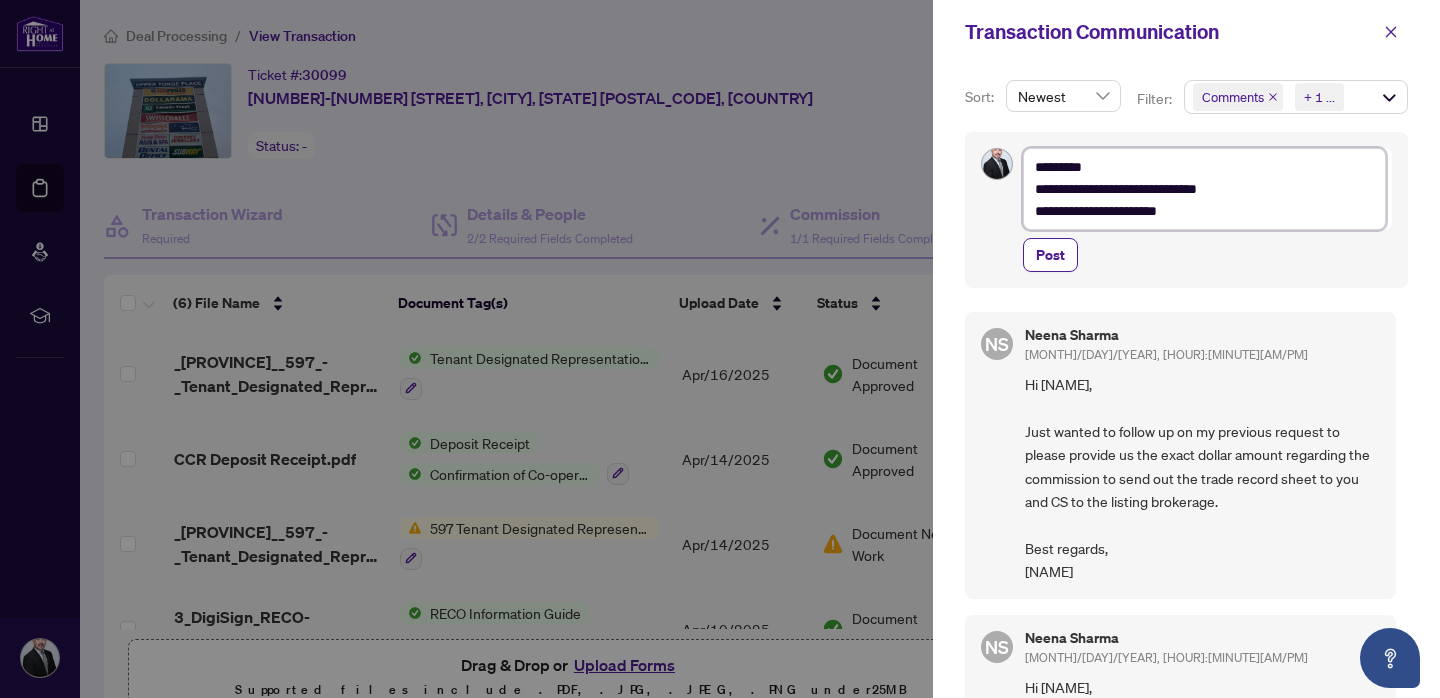 type on "**********" 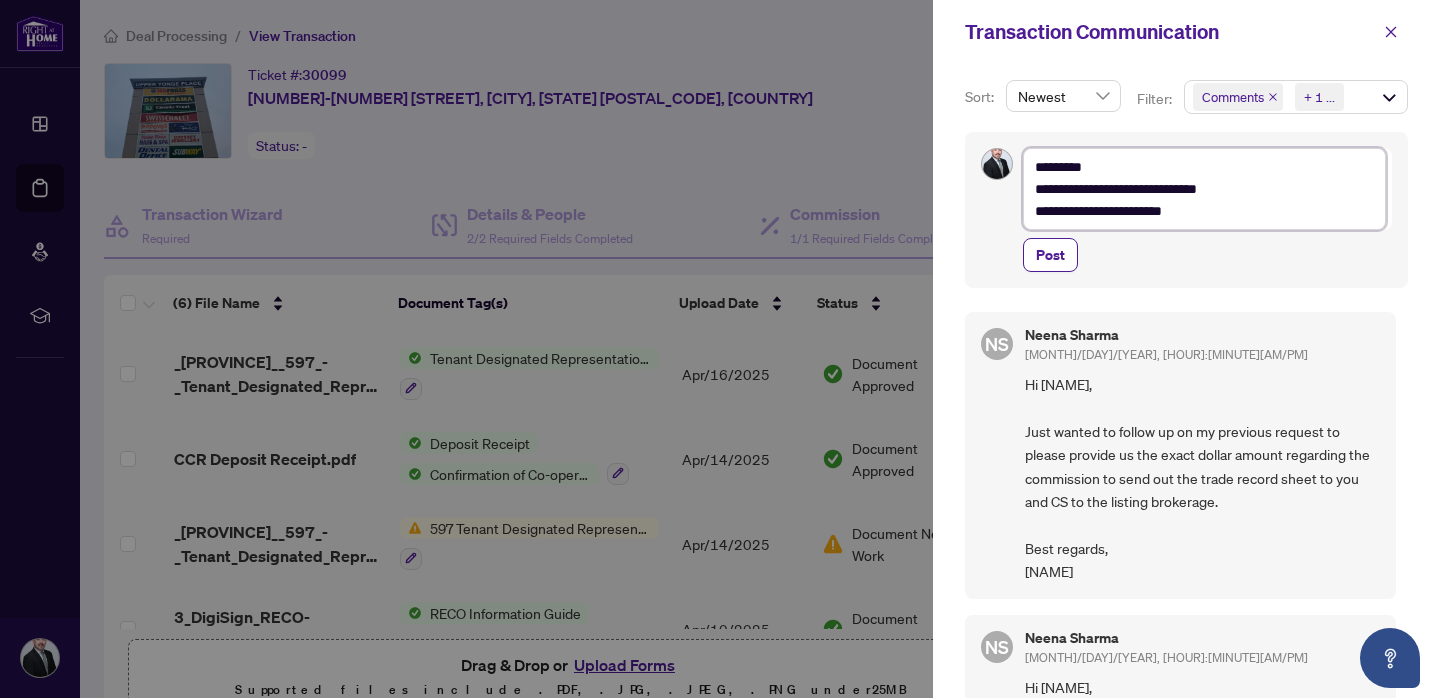 type on "**********" 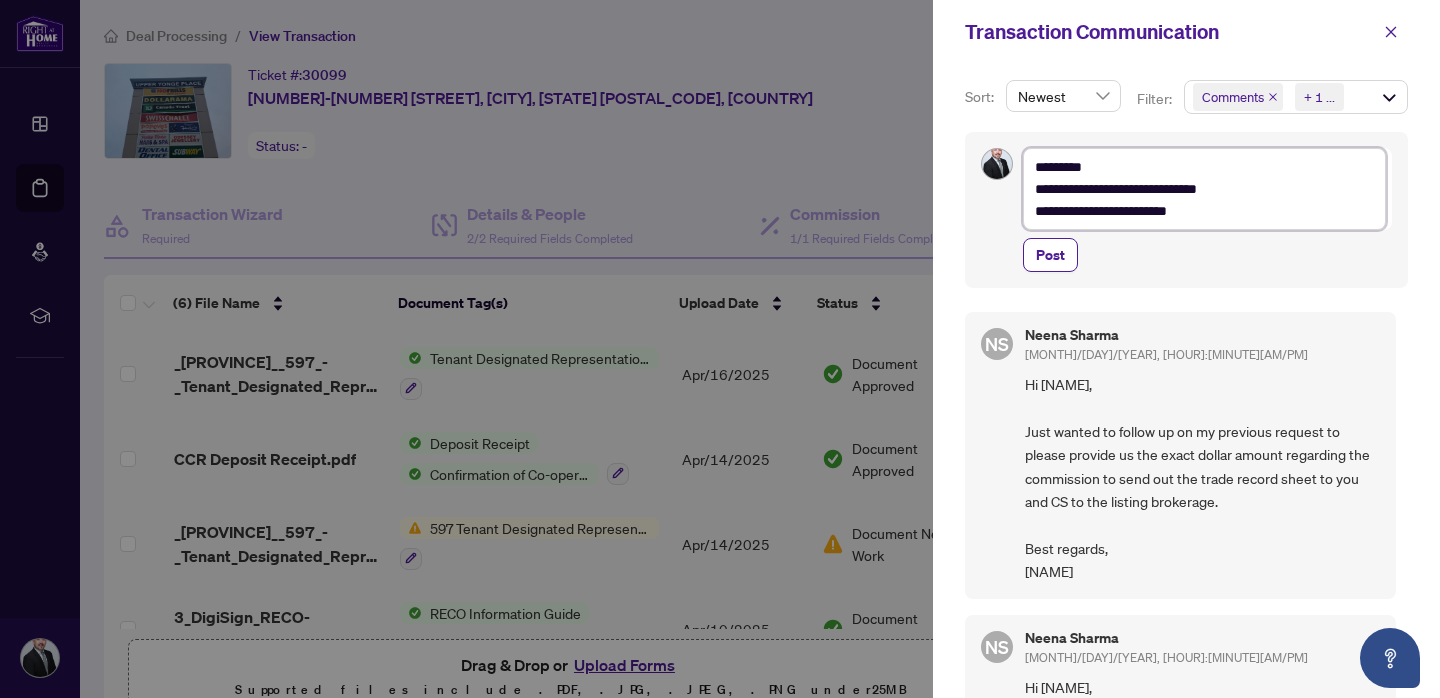 type on "**********" 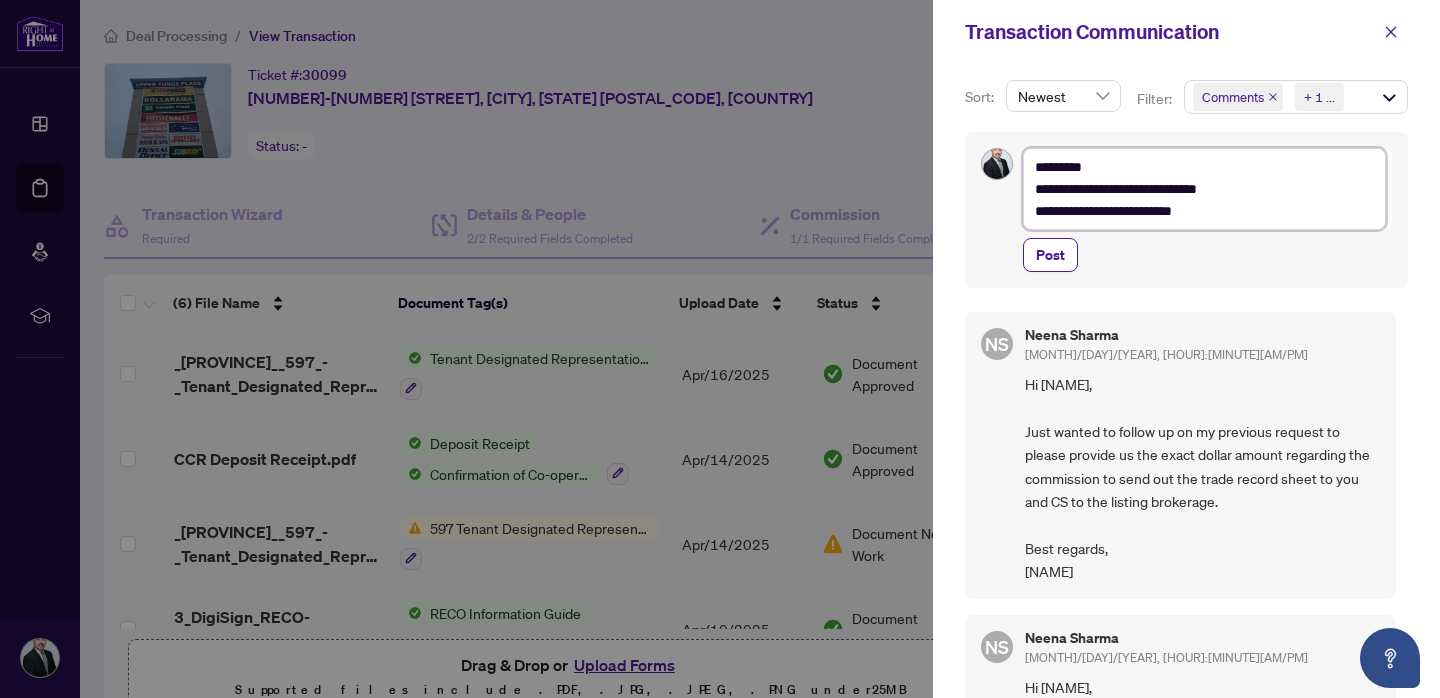 type on "**********" 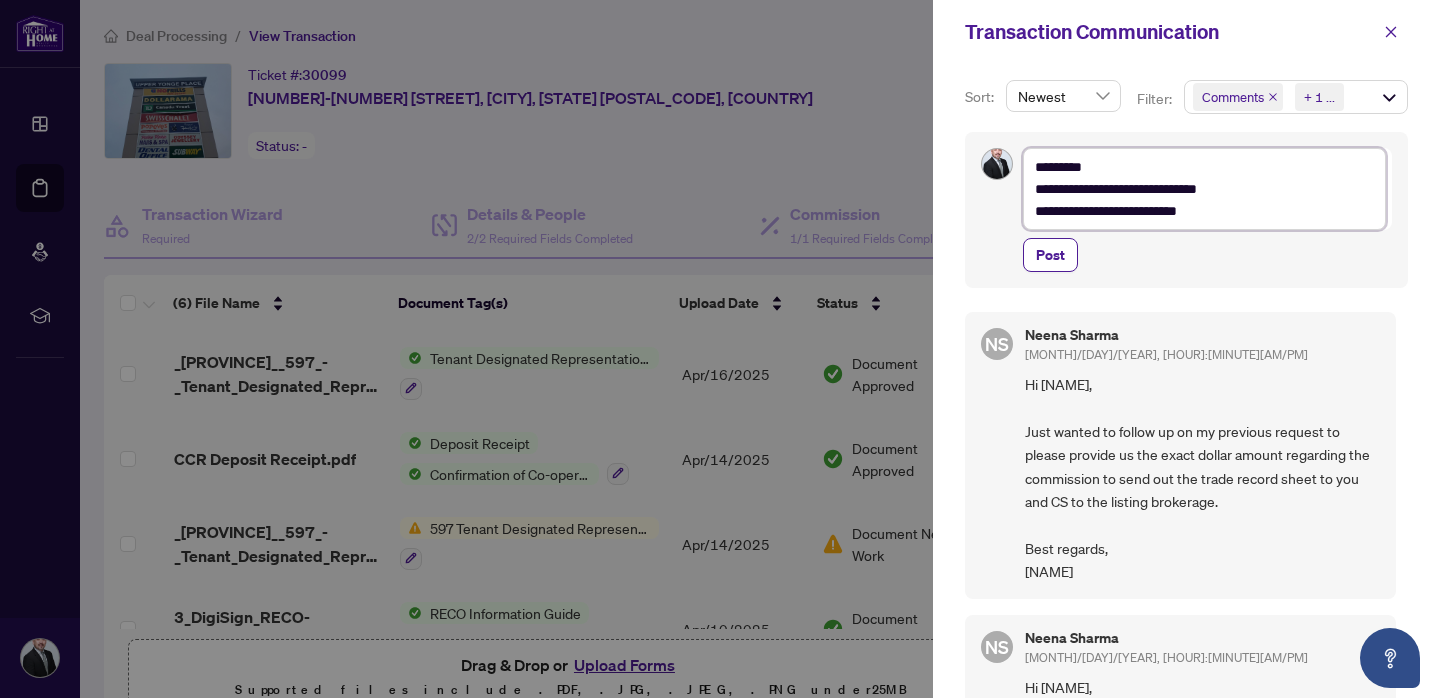 type on "**********" 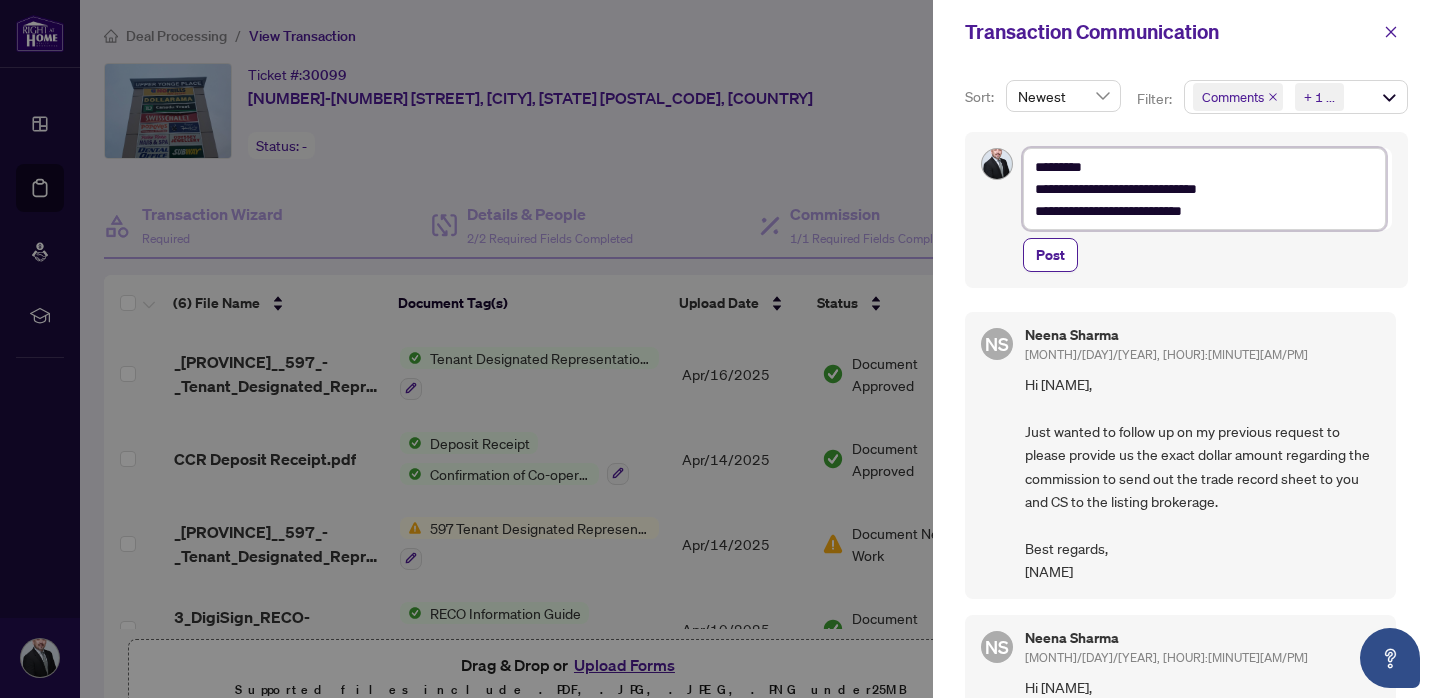 type on "**********" 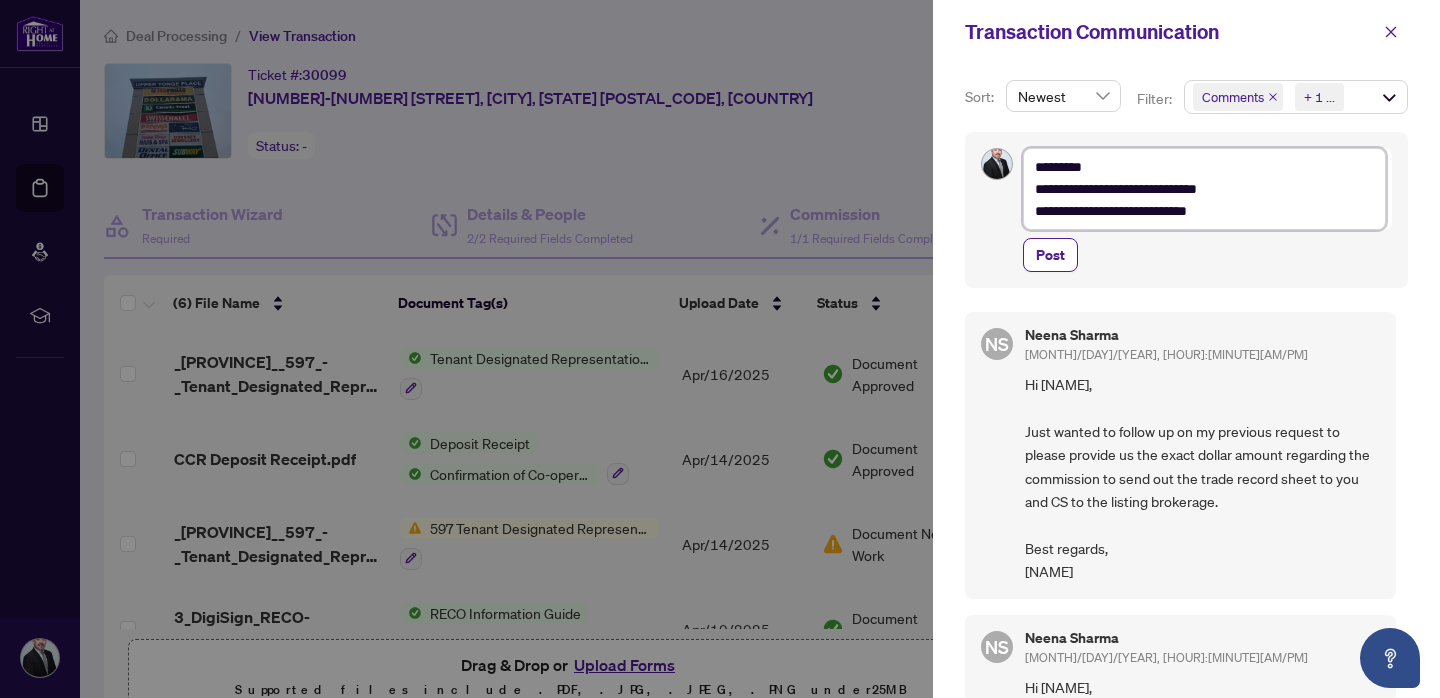type on "**********" 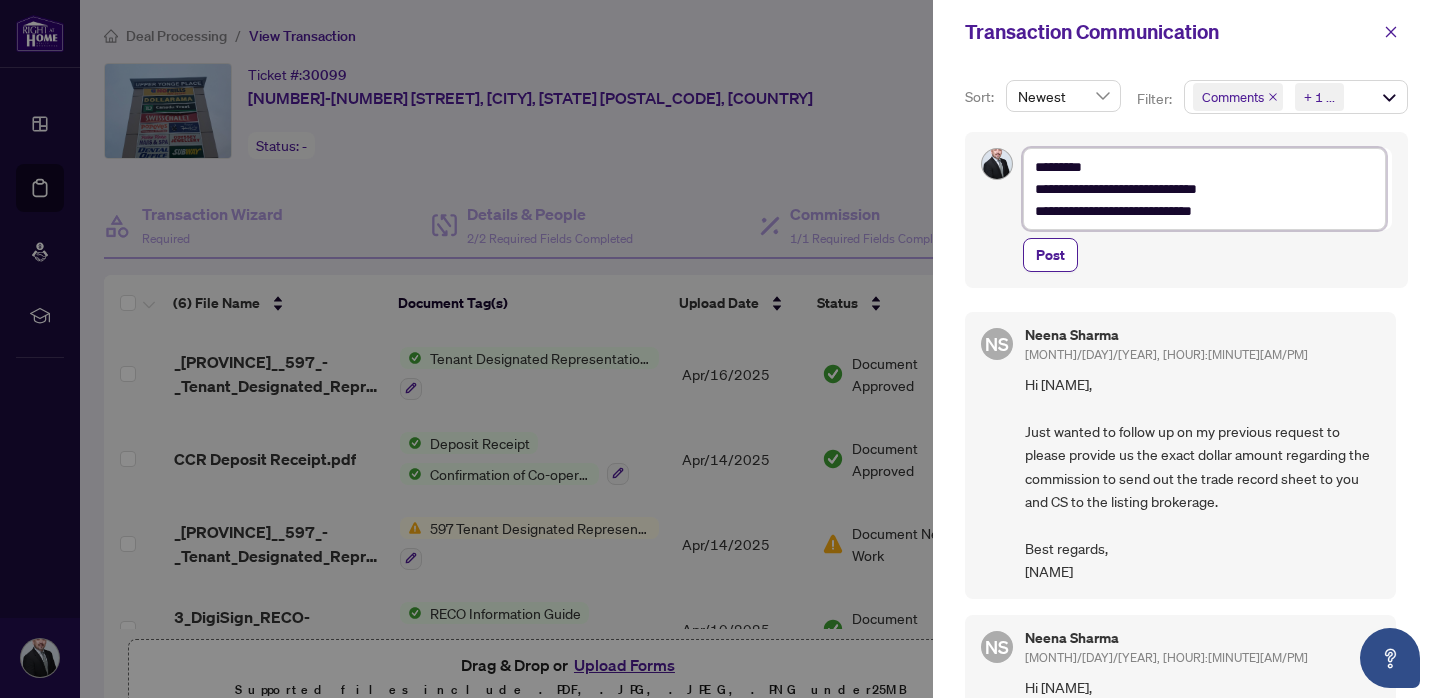 type on "**********" 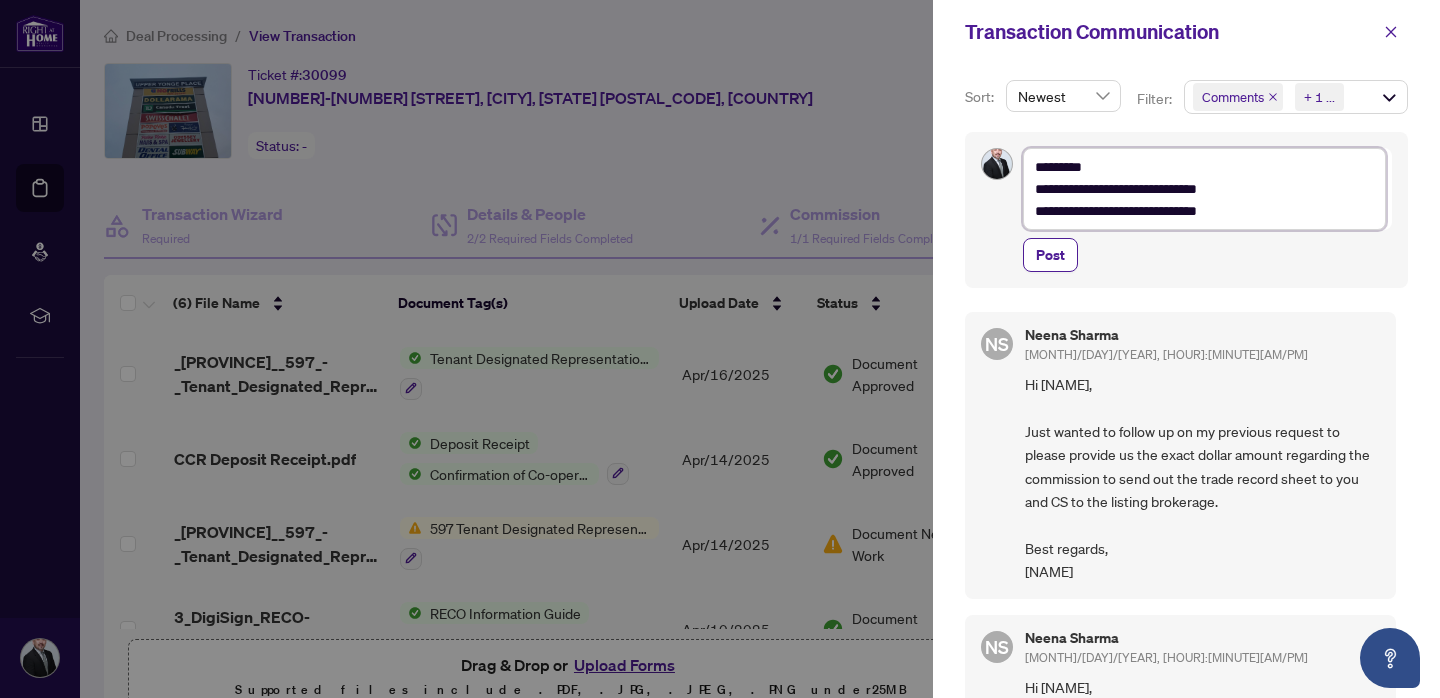 type on "**********" 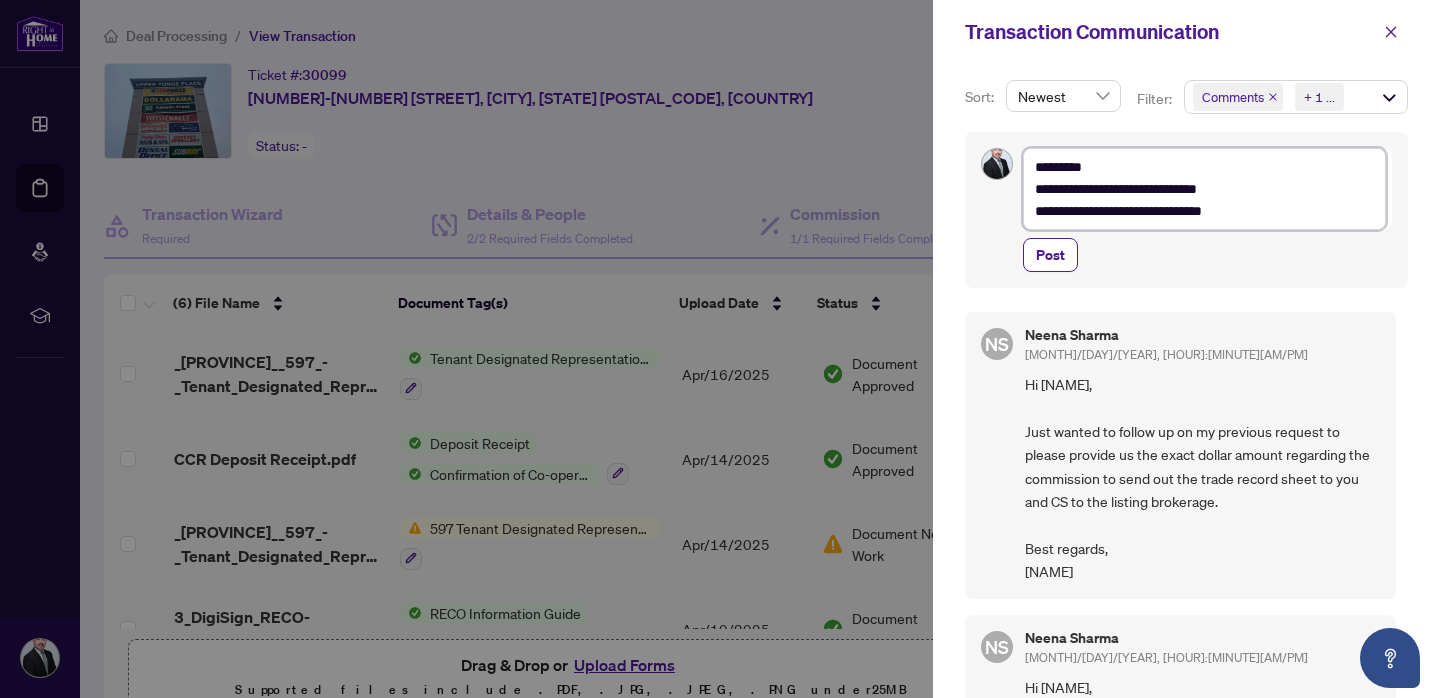 type on "**********" 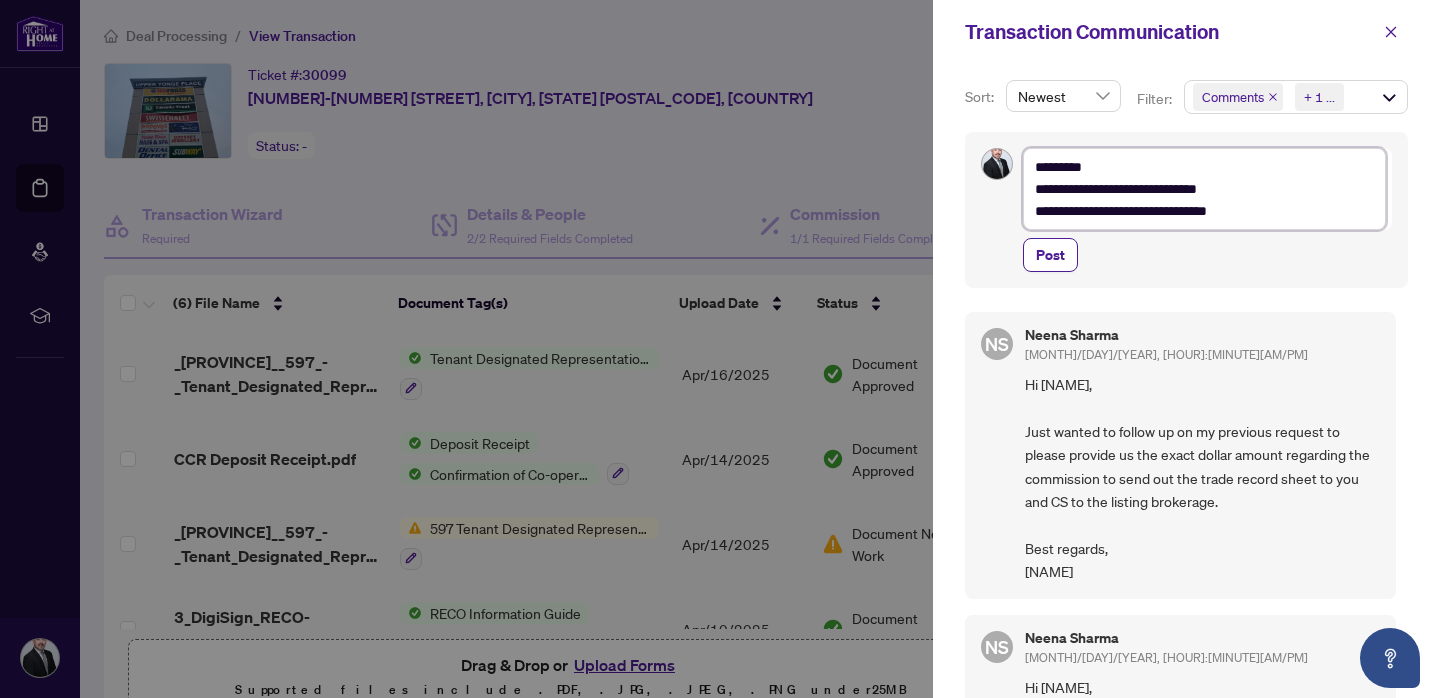type on "**********" 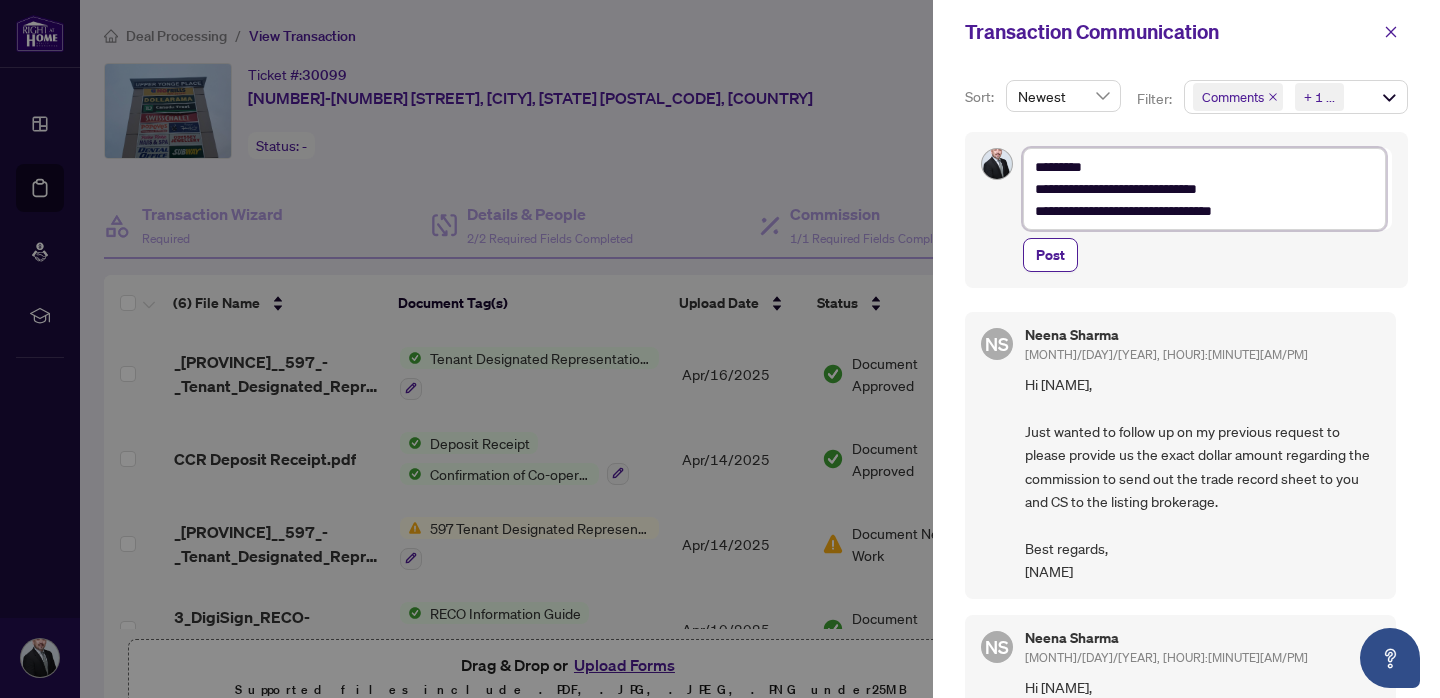 type on "**********" 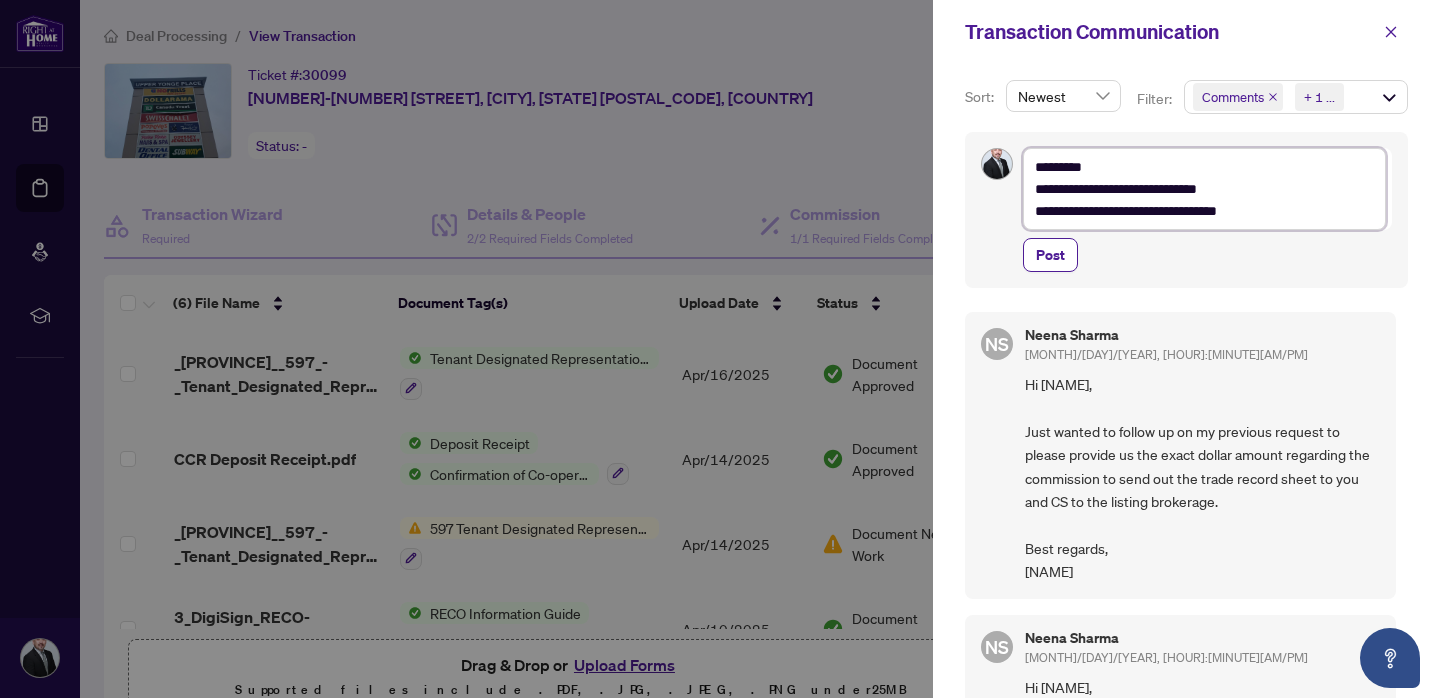 type on "**********" 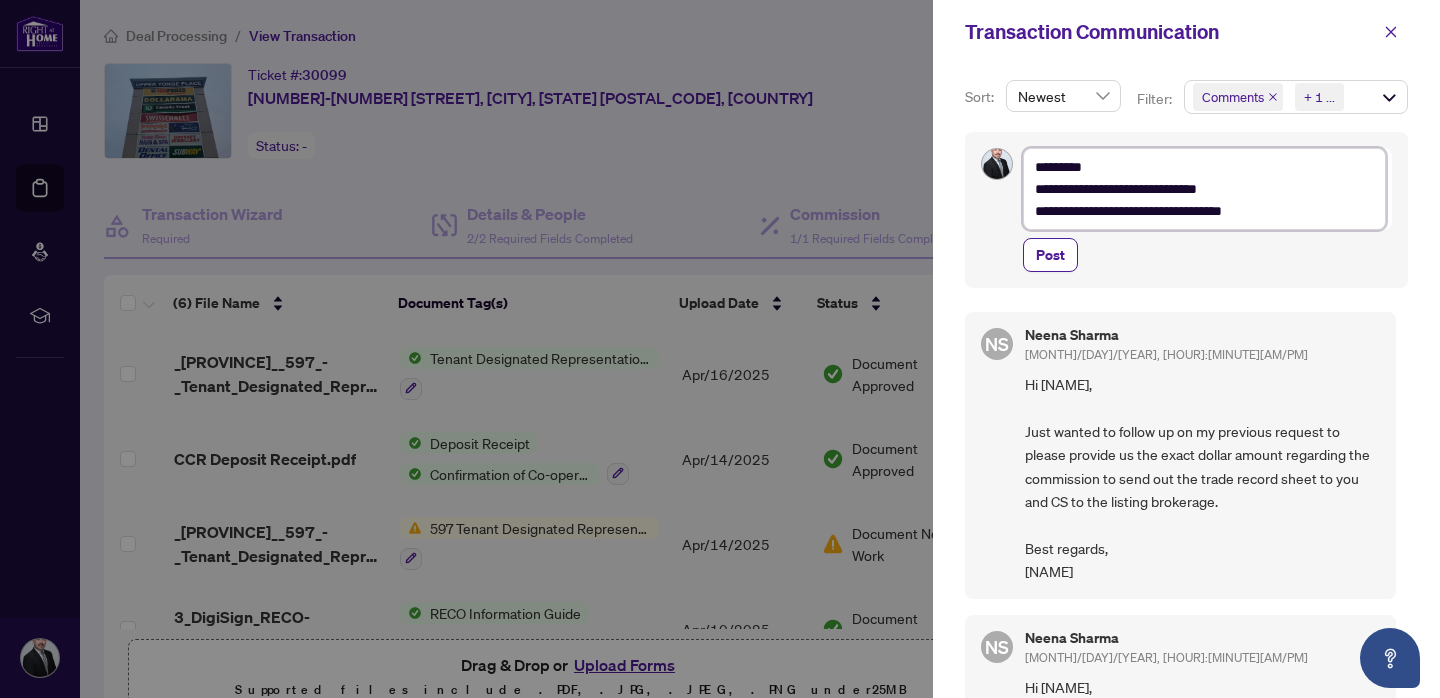 type on "**********" 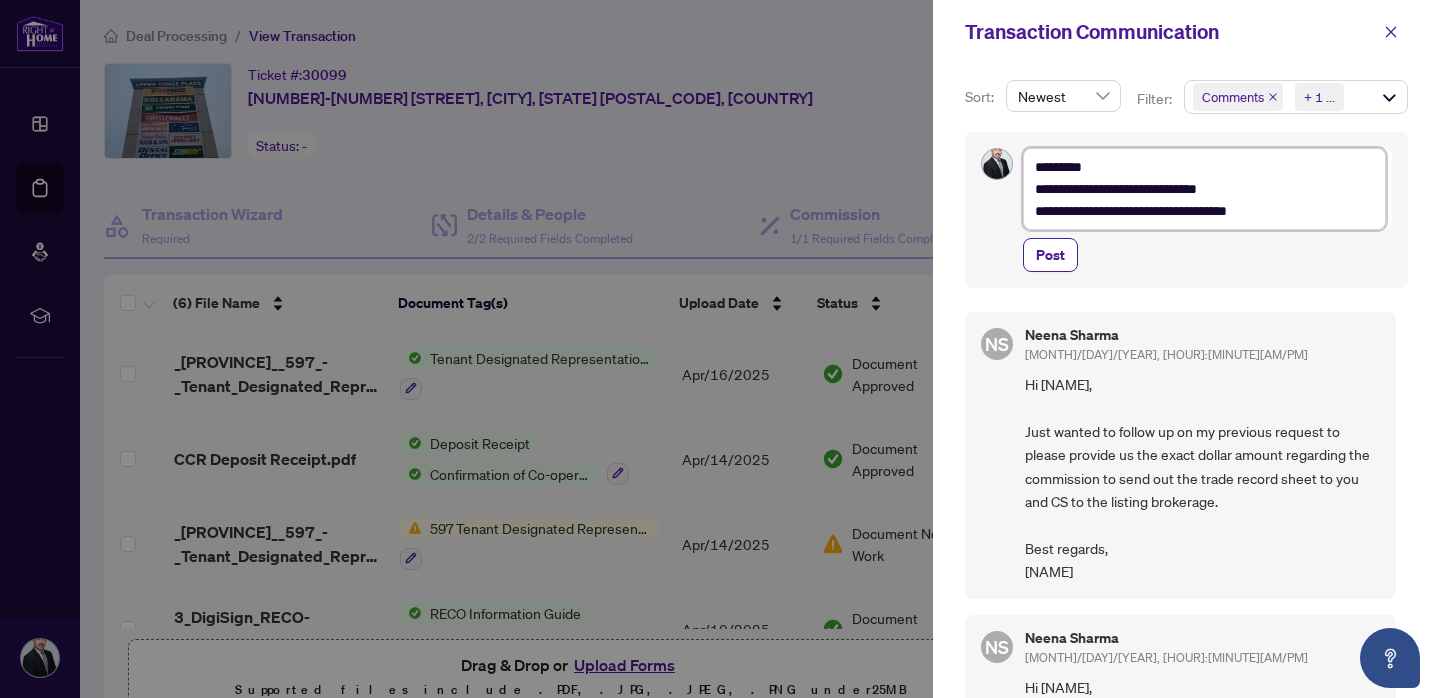 type on "**********" 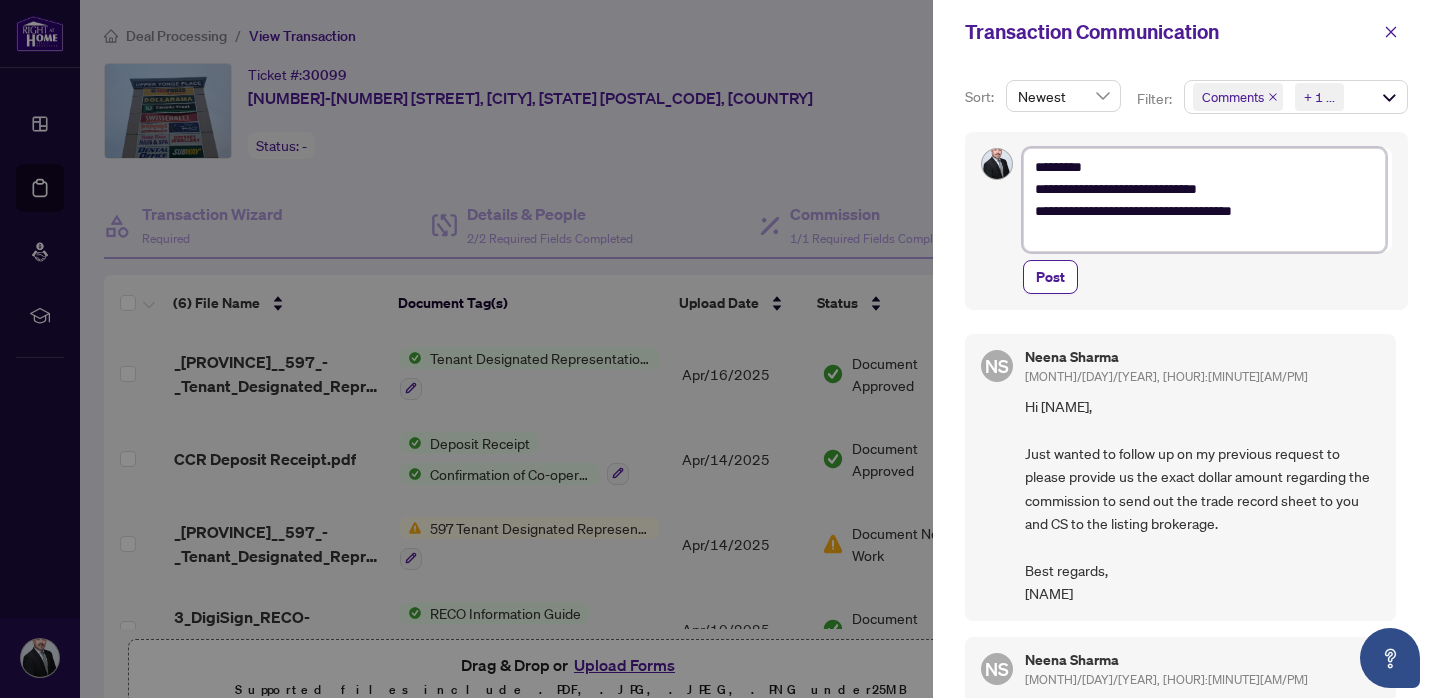 type on "**********" 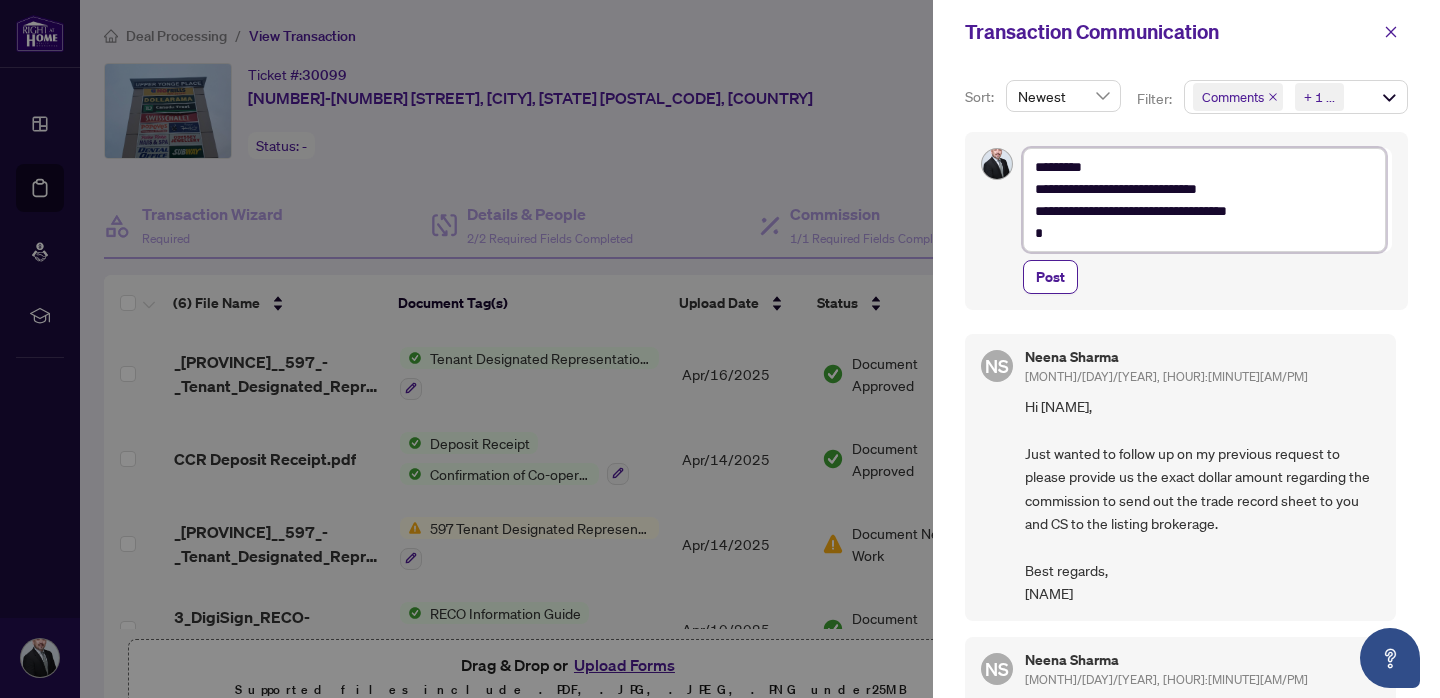 type on "**********" 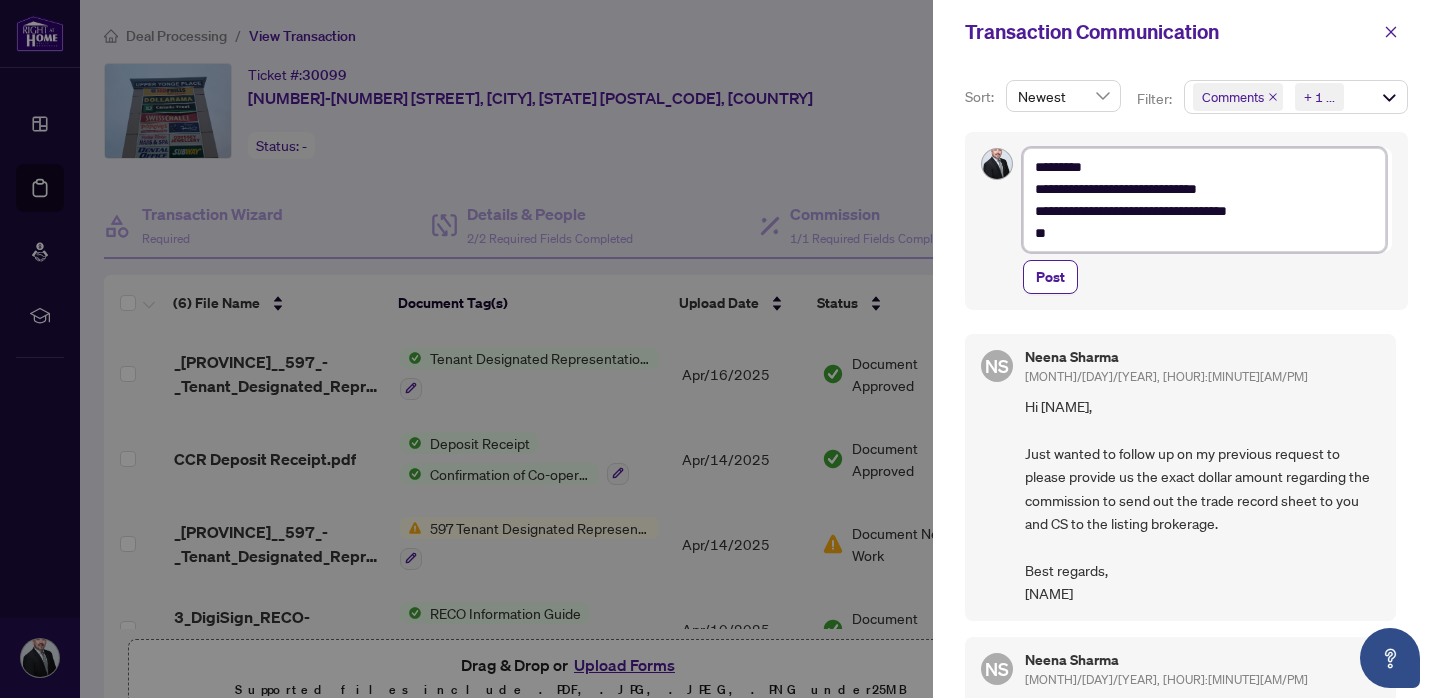 type 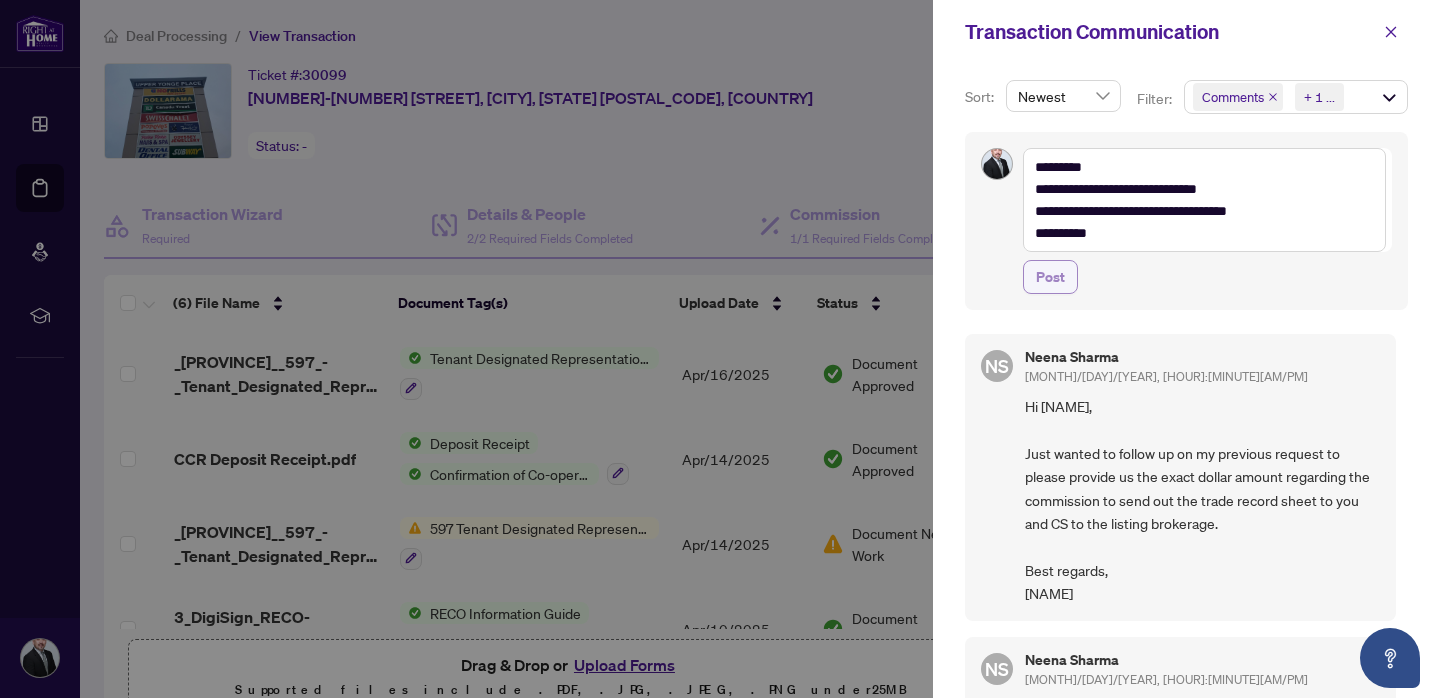 click on "Post" at bounding box center (1050, 277) 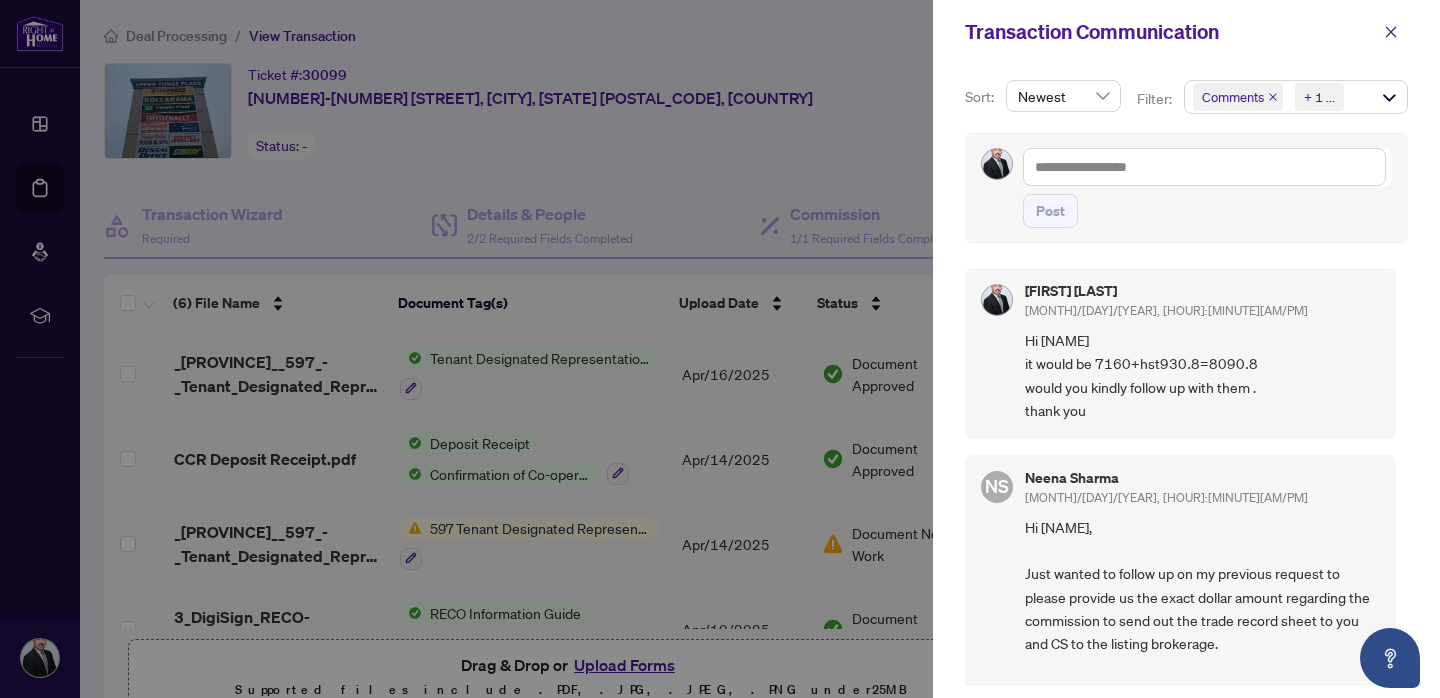 click at bounding box center [720, 349] 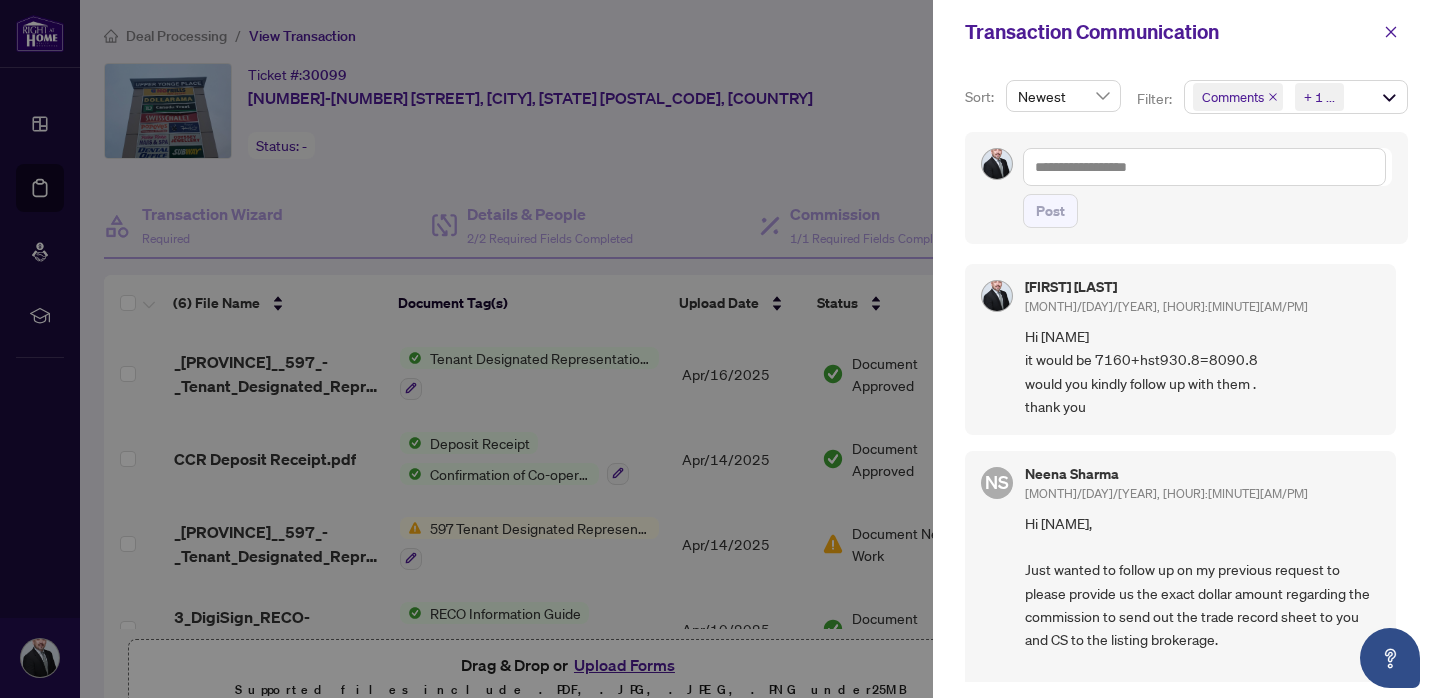 click at bounding box center [720, 349] 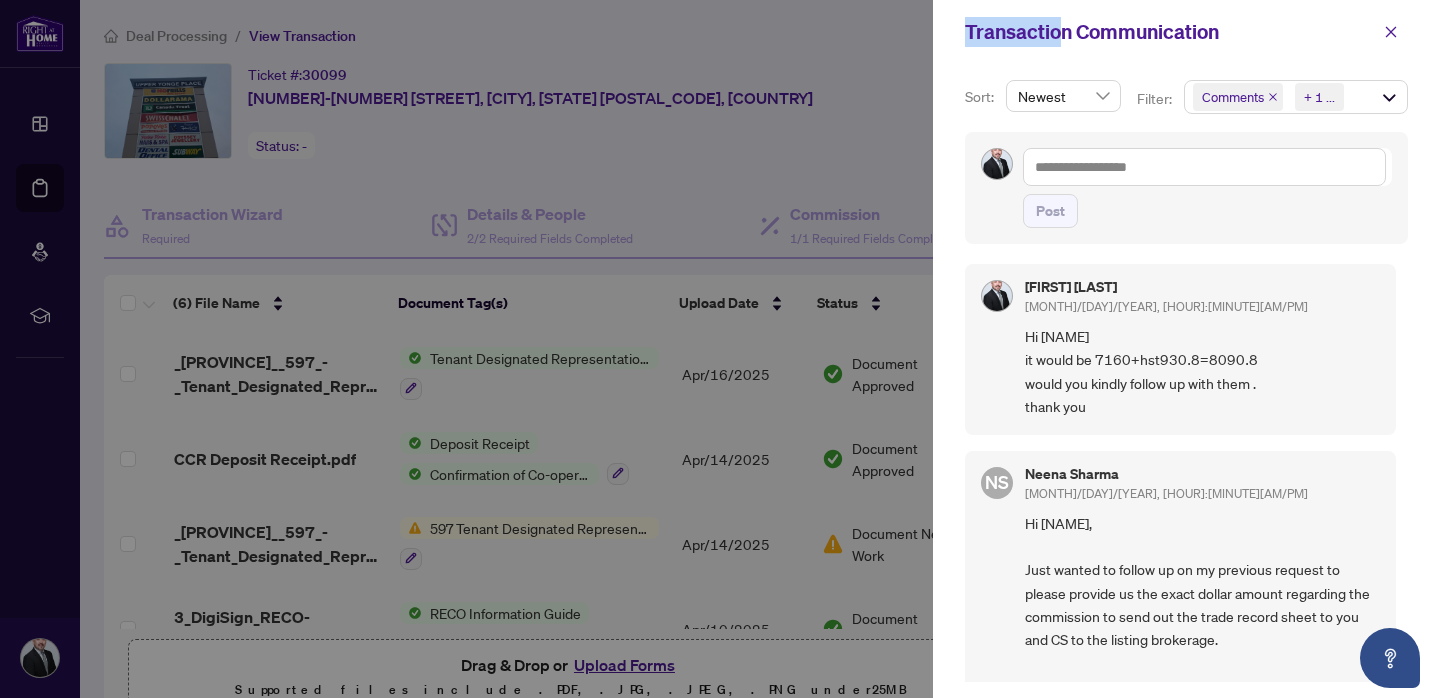 drag, startPoint x: 1056, startPoint y: 22, endPoint x: 827, endPoint y: 163, distance: 268.9275 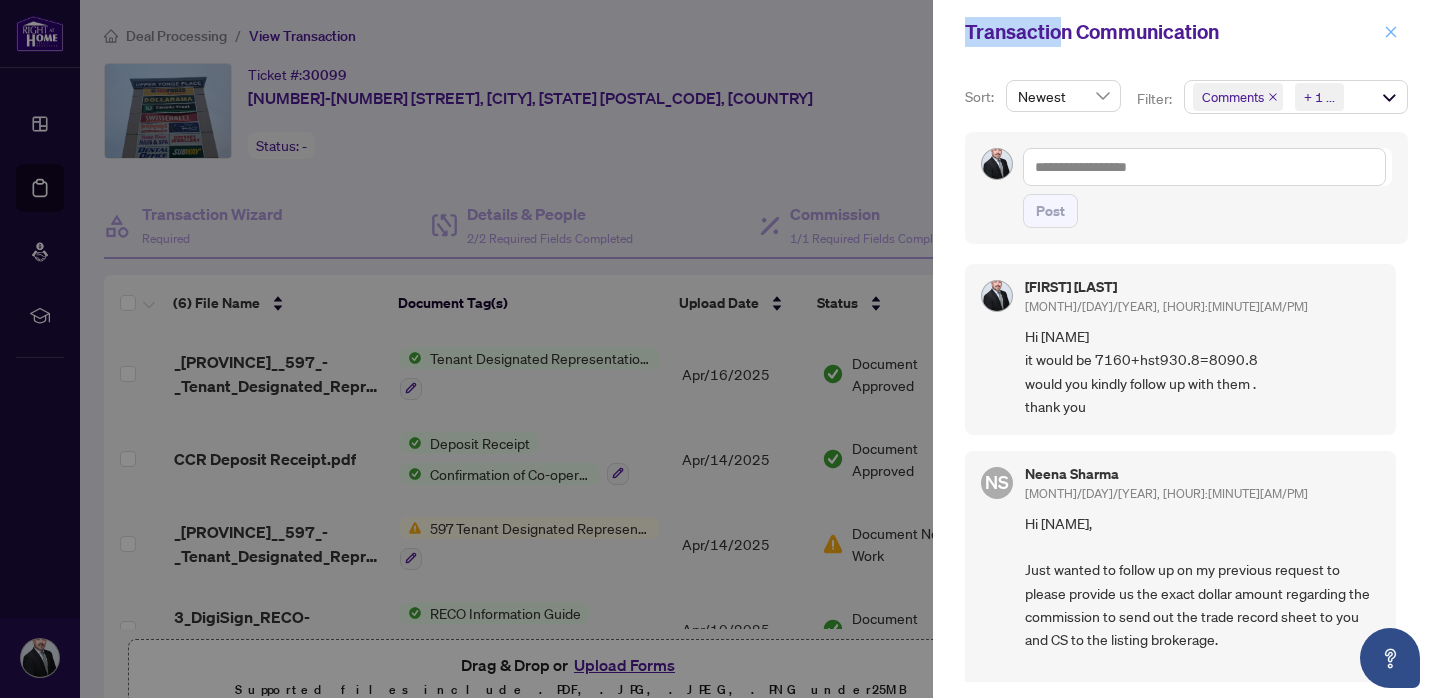 click 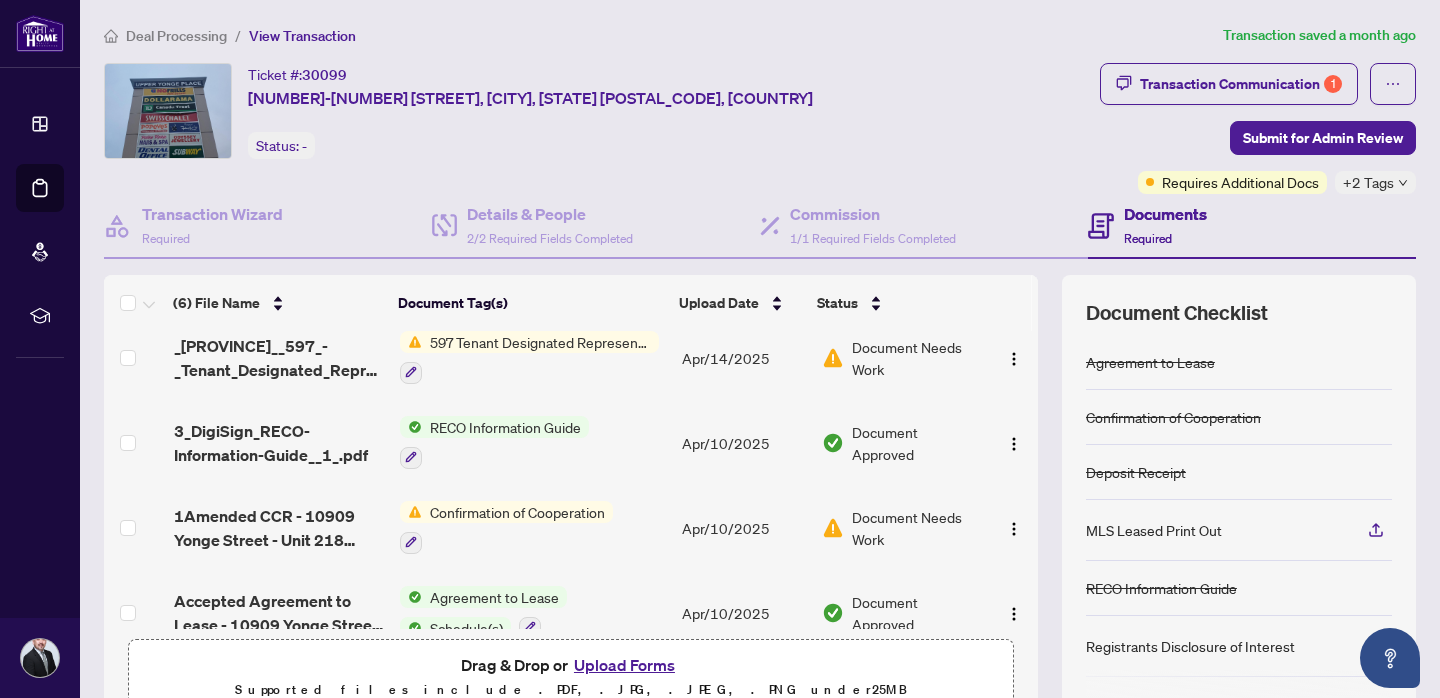 scroll, scrollTop: 213, scrollLeft: 0, axis: vertical 